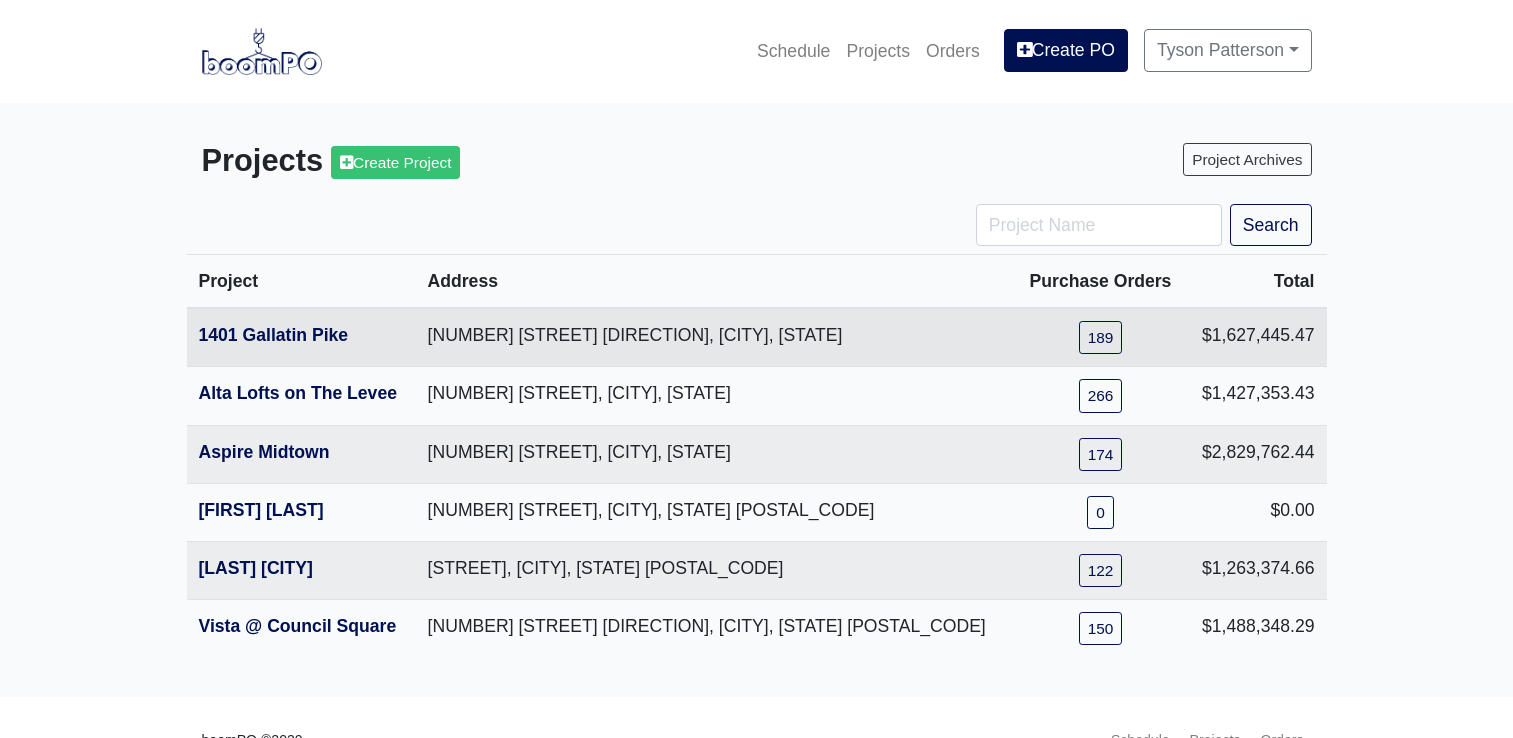 scroll, scrollTop: 0, scrollLeft: 0, axis: both 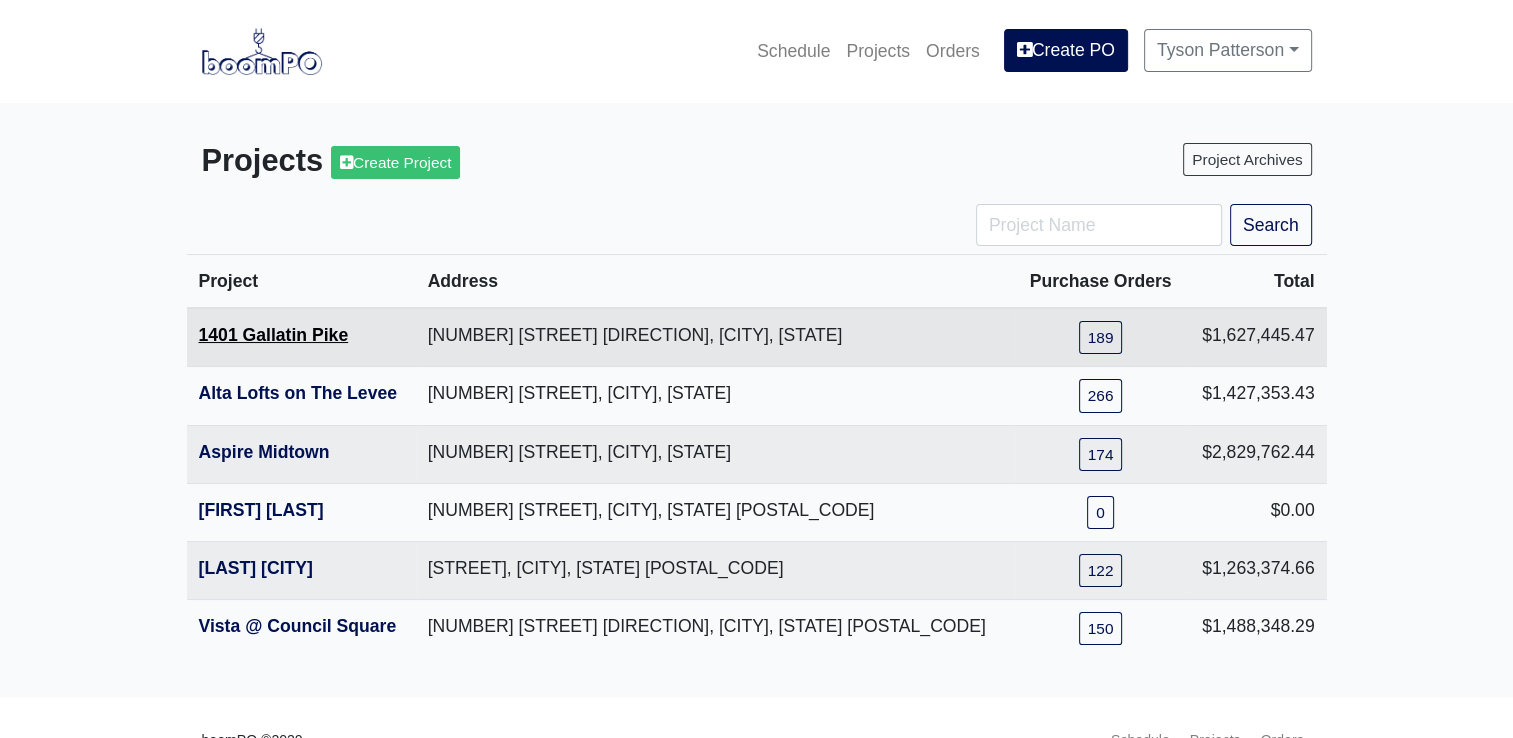 click on "1401 Gallatin Pike" at bounding box center (274, 335) 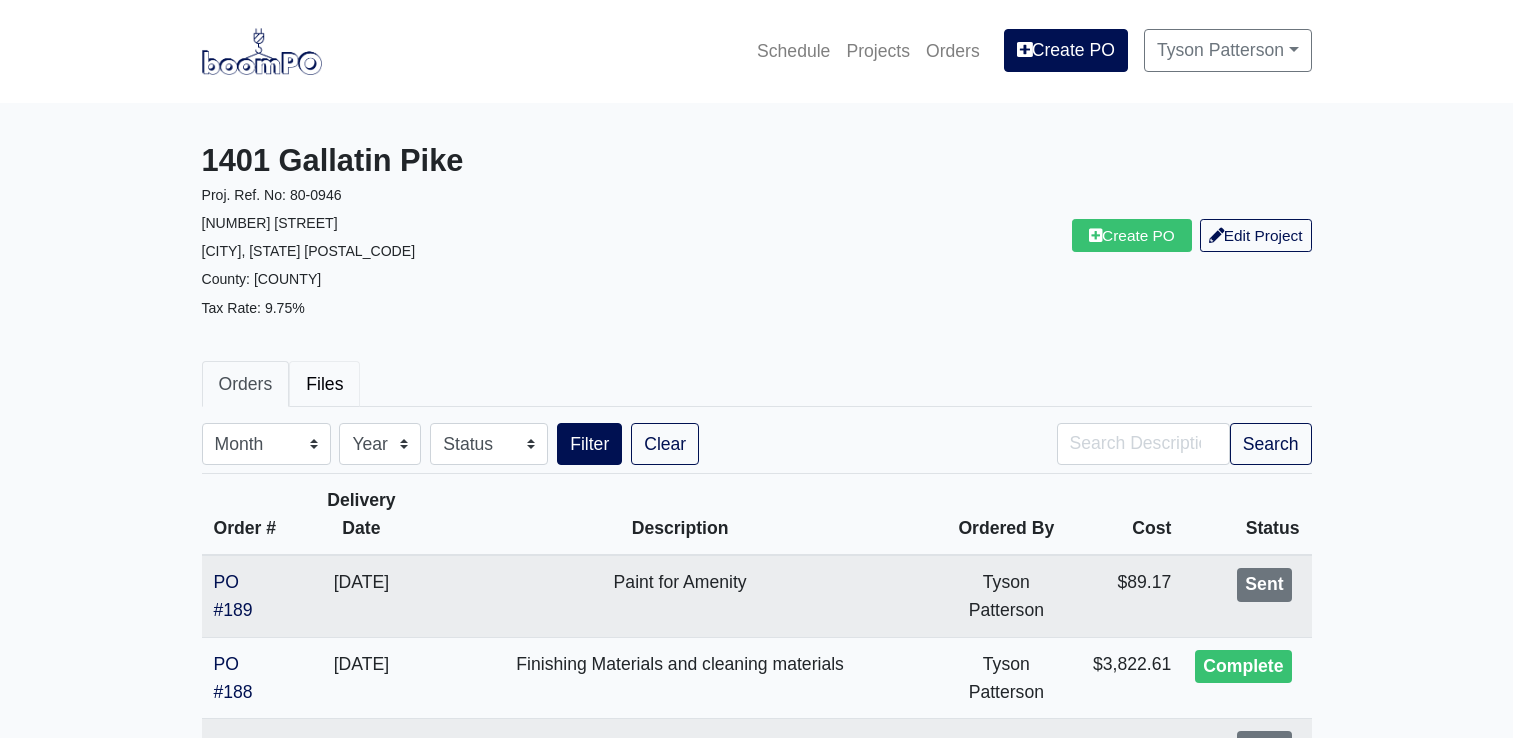 scroll, scrollTop: 0, scrollLeft: 0, axis: both 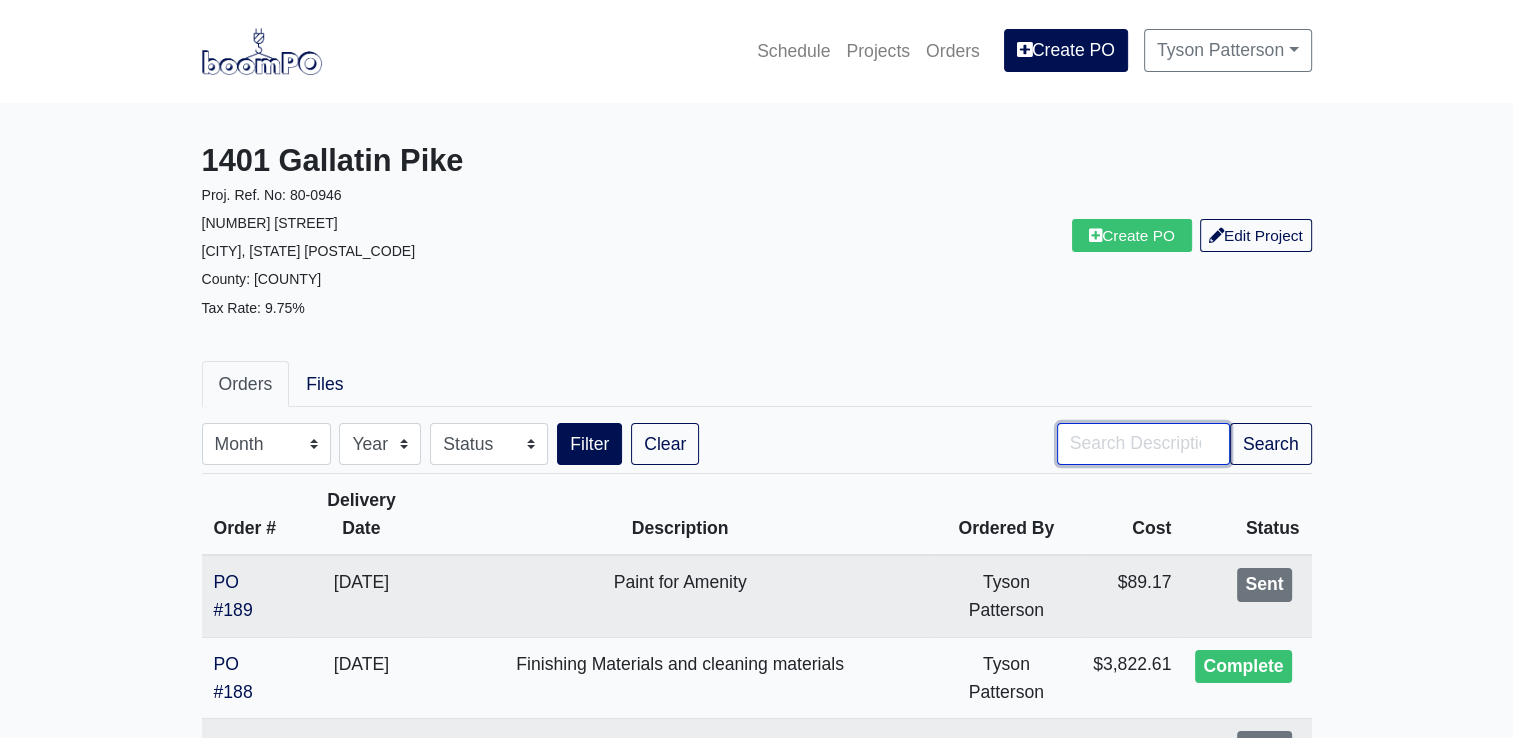 click at bounding box center [1143, 444] 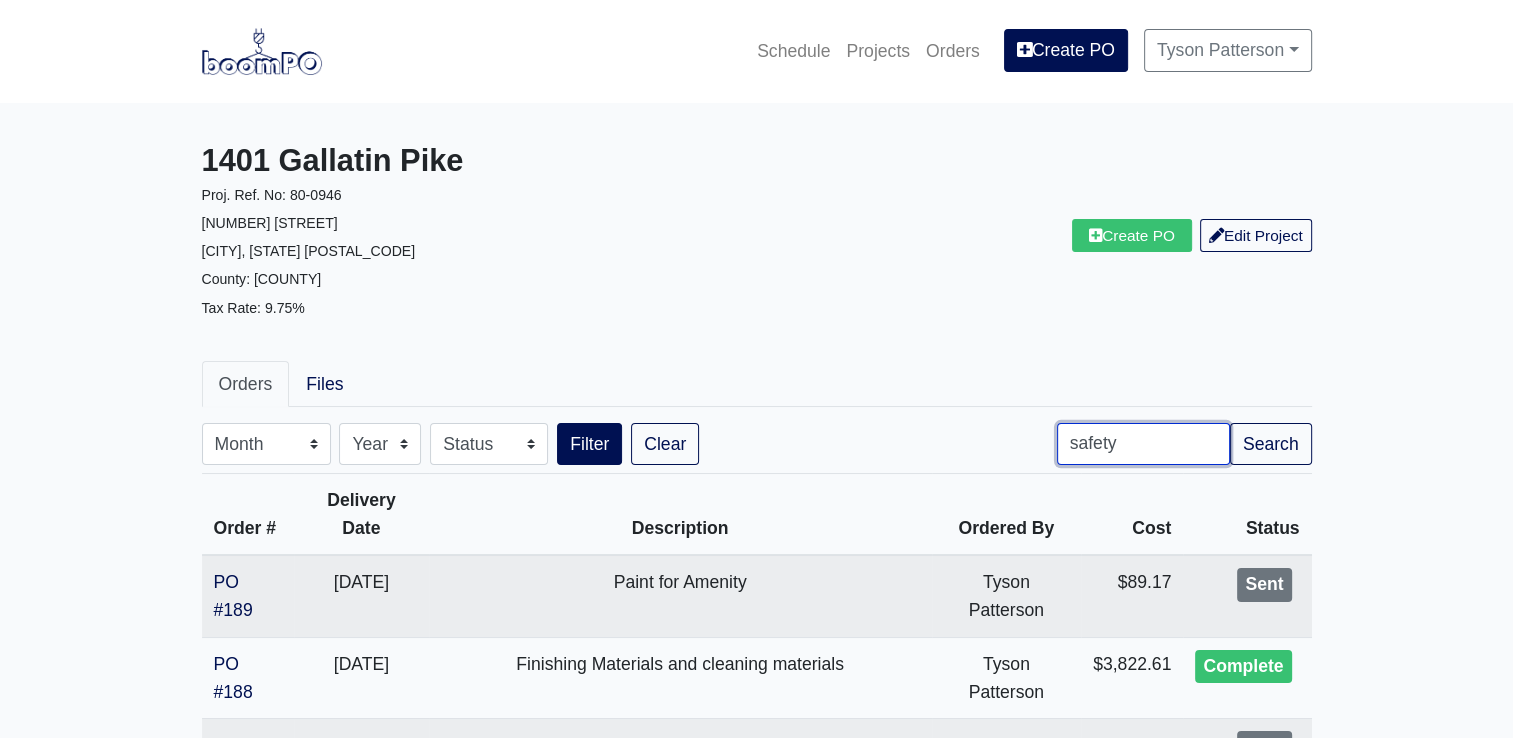 type on "safety" 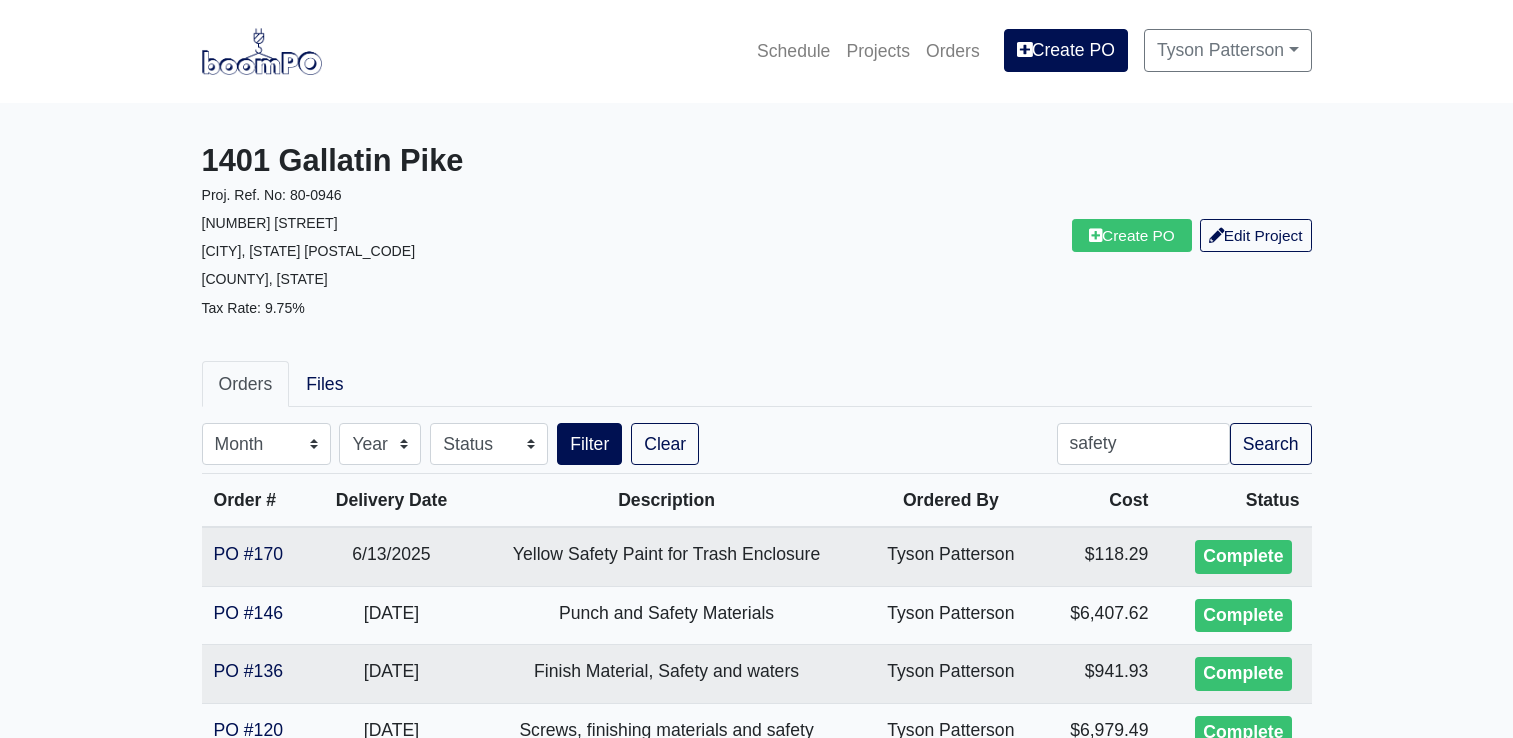 scroll, scrollTop: 0, scrollLeft: 0, axis: both 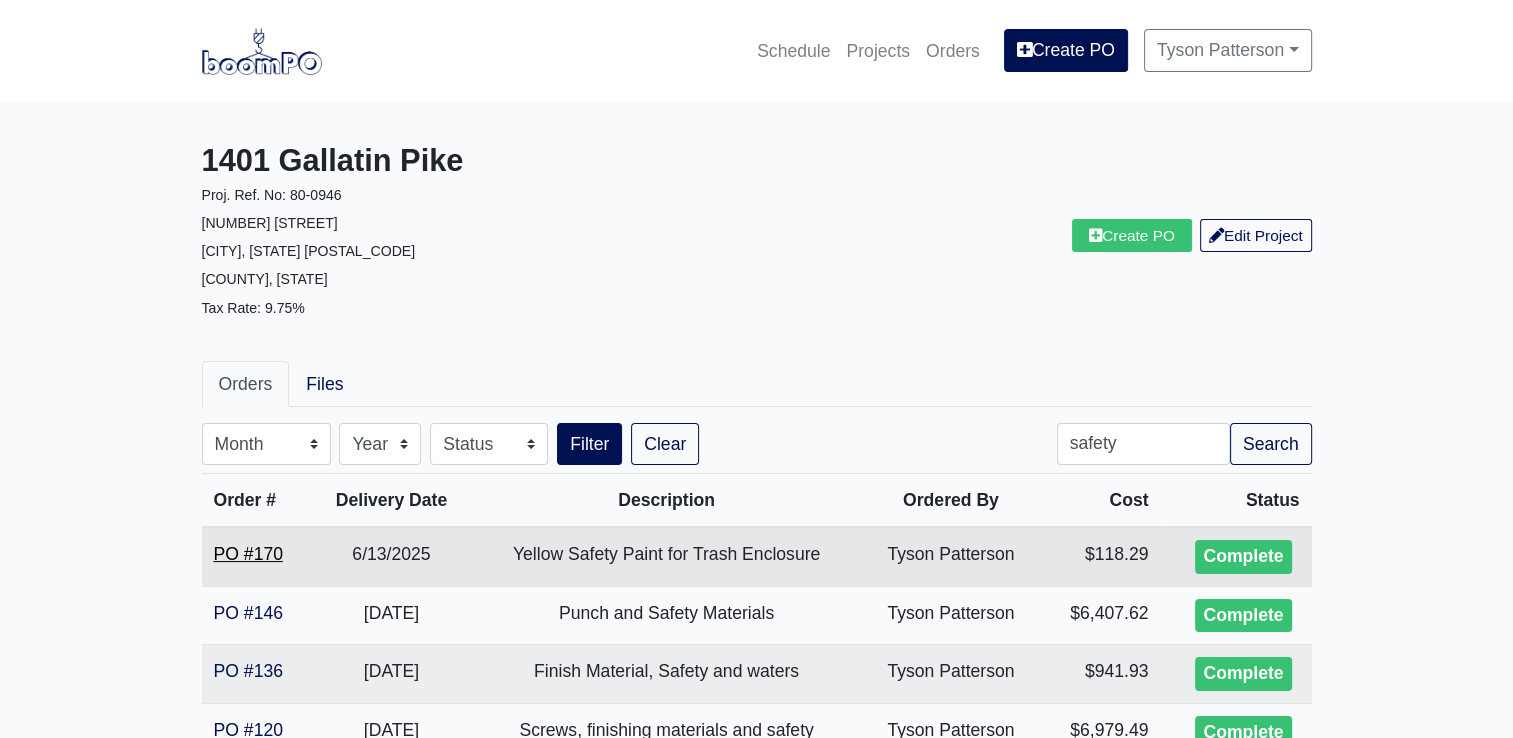 click on "PO #170" at bounding box center [248, 554] 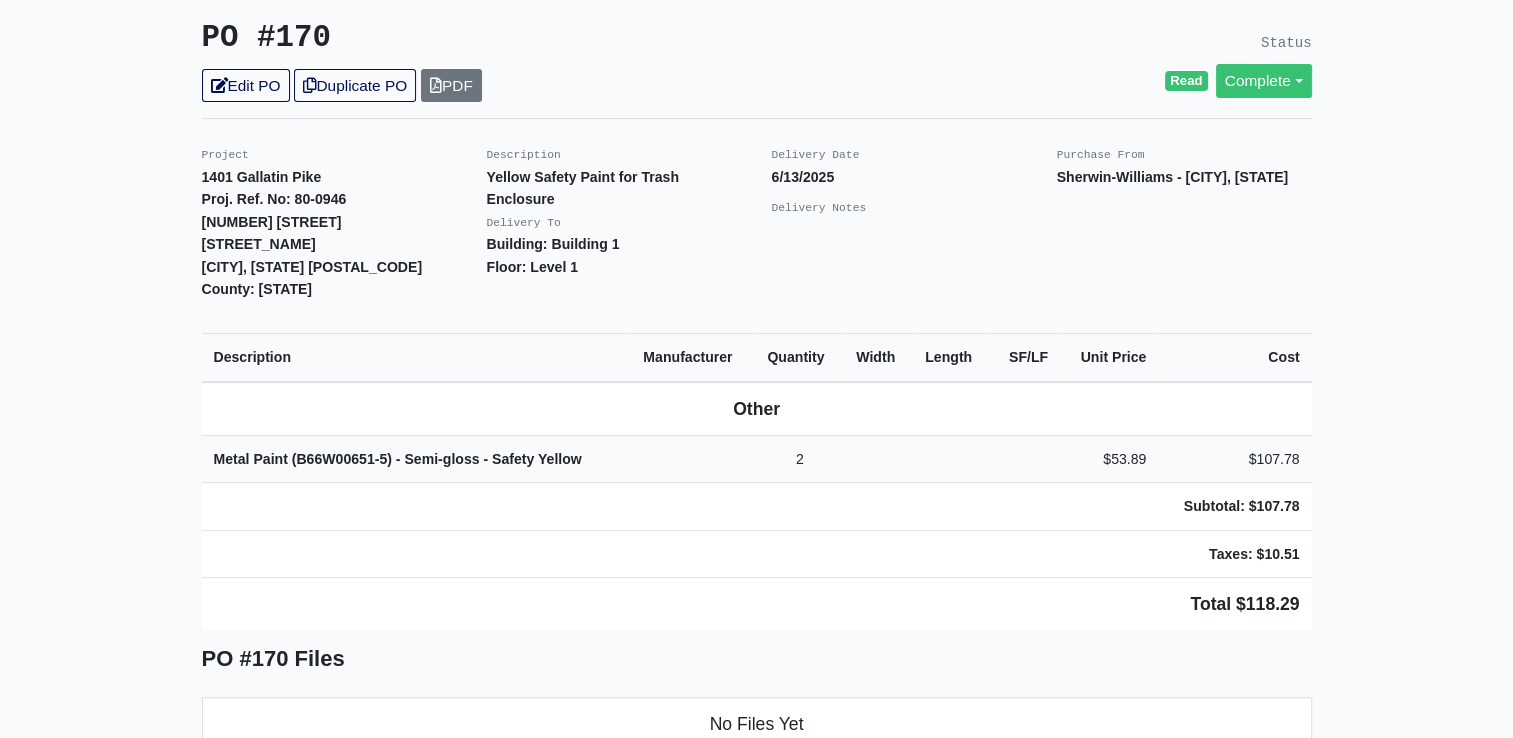 scroll, scrollTop: 300, scrollLeft: 0, axis: vertical 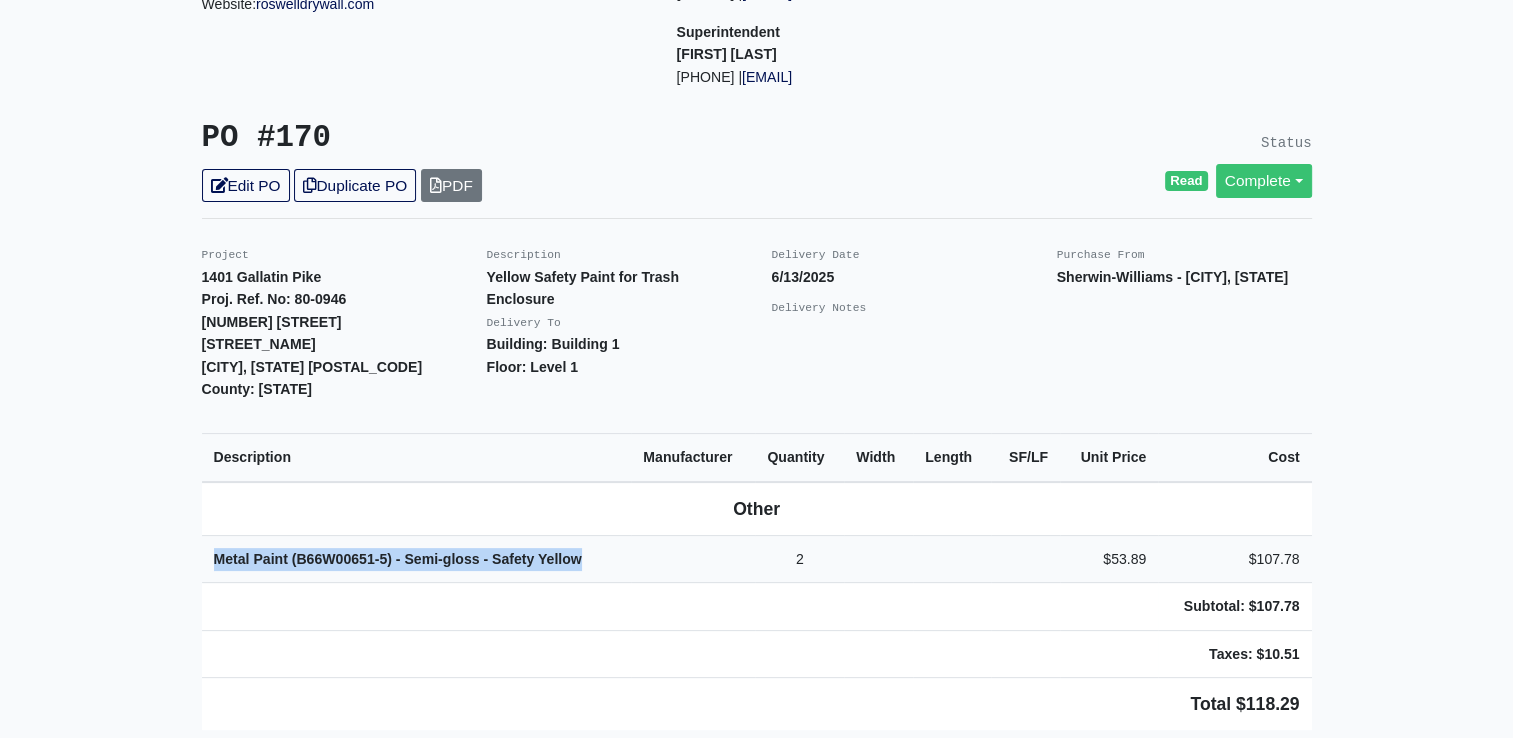 drag, startPoint x: 577, startPoint y: 536, endPoint x: 208, endPoint y: 546, distance: 369.13547 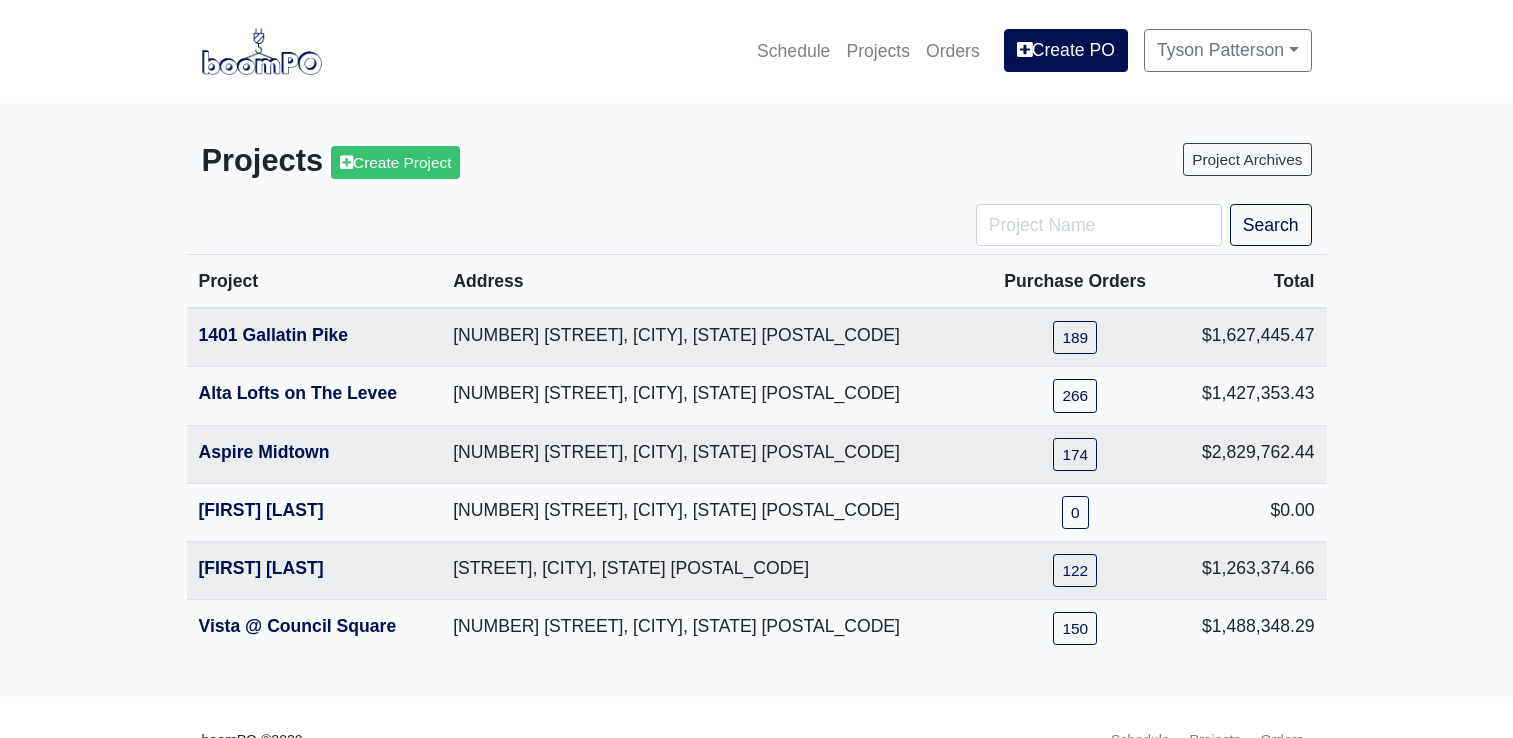 scroll, scrollTop: 0, scrollLeft: 0, axis: both 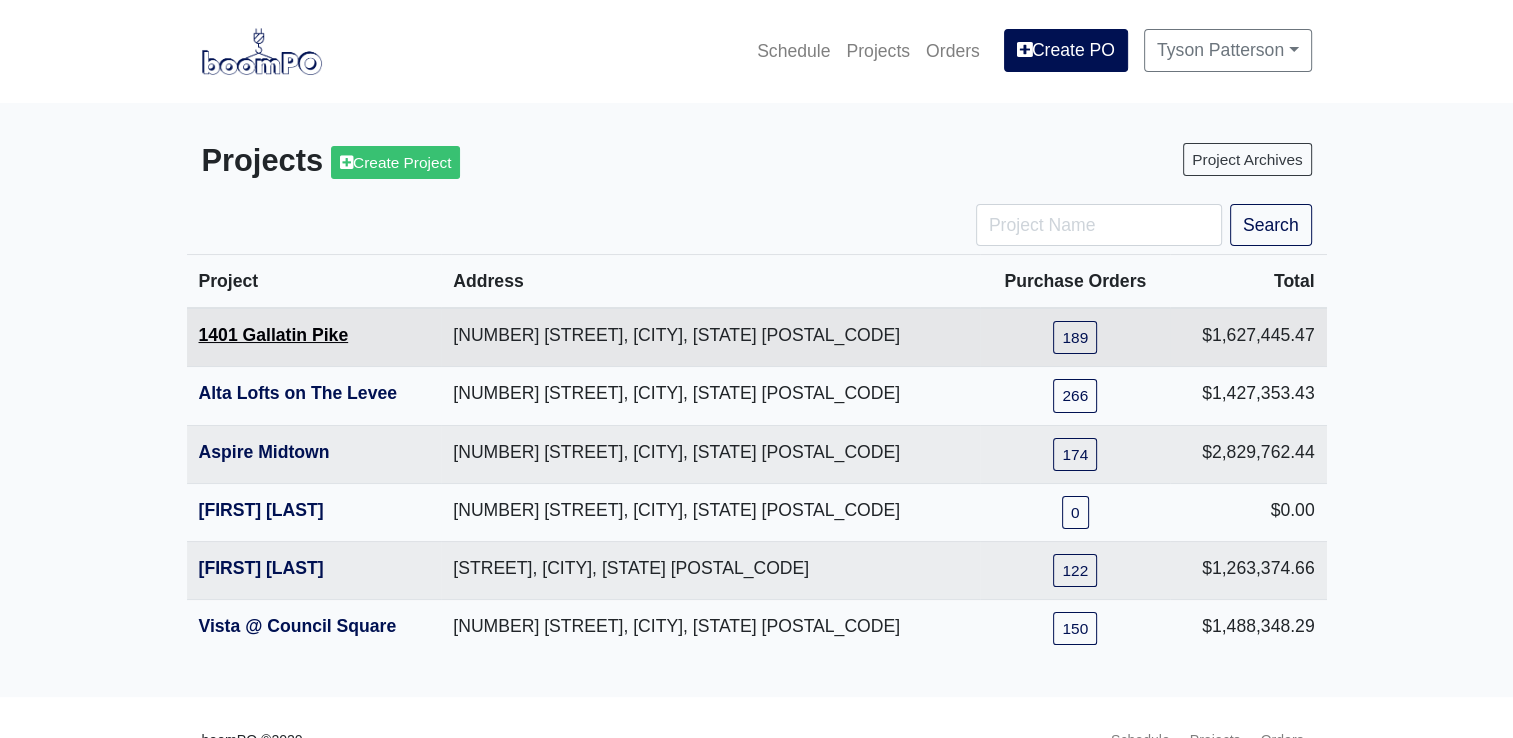 click on "1401 Gallatin Pike" at bounding box center (274, 335) 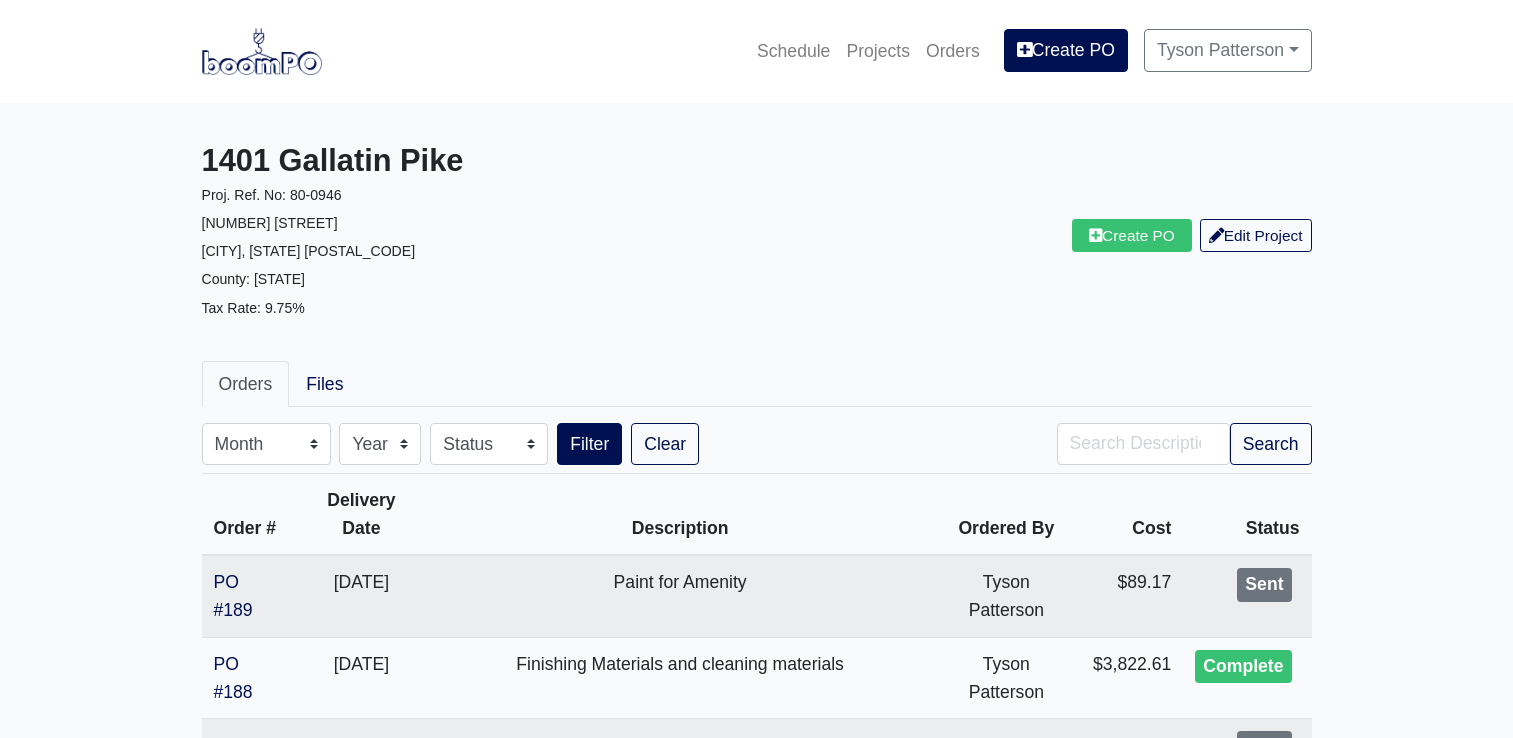 scroll, scrollTop: 0, scrollLeft: 0, axis: both 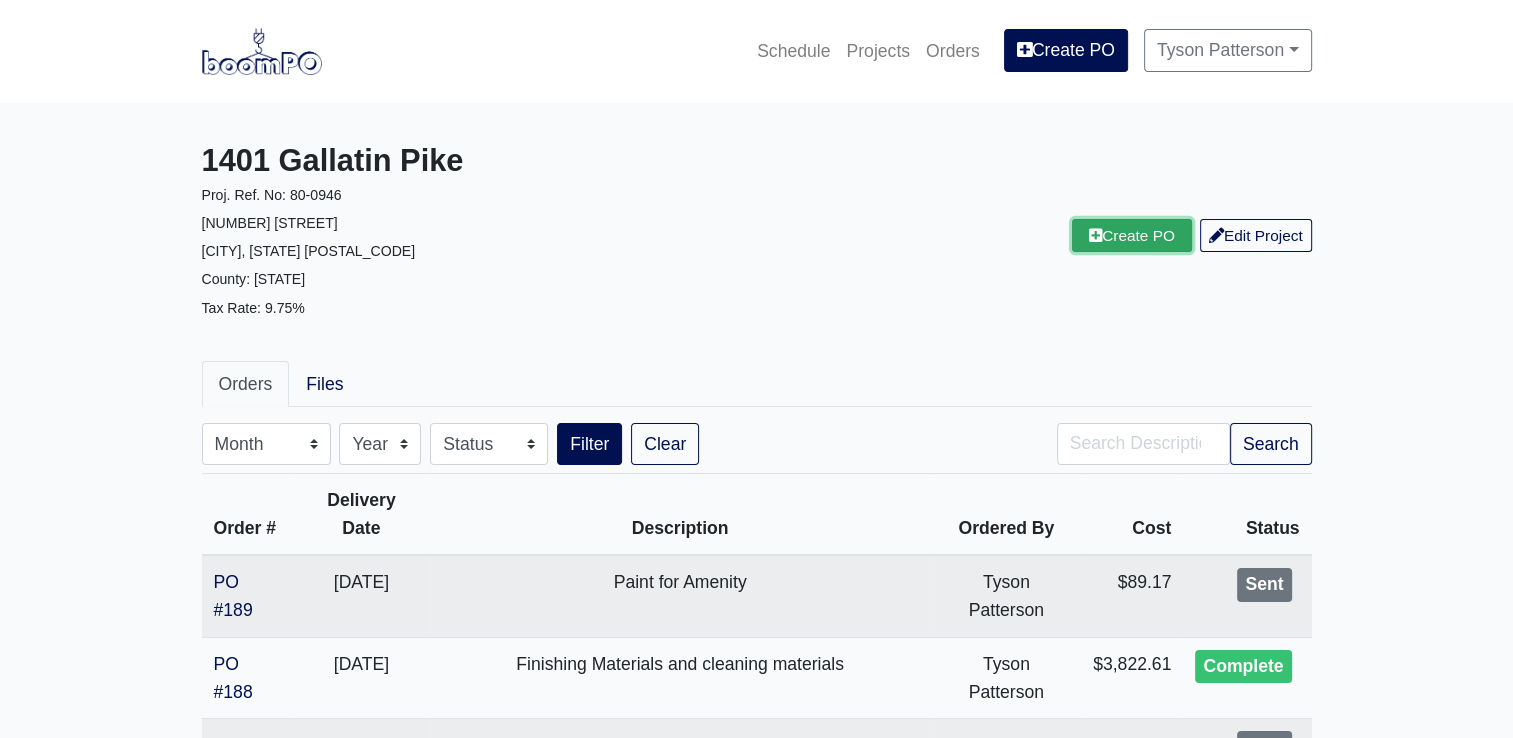 click on "Create PO" at bounding box center (1132, 235) 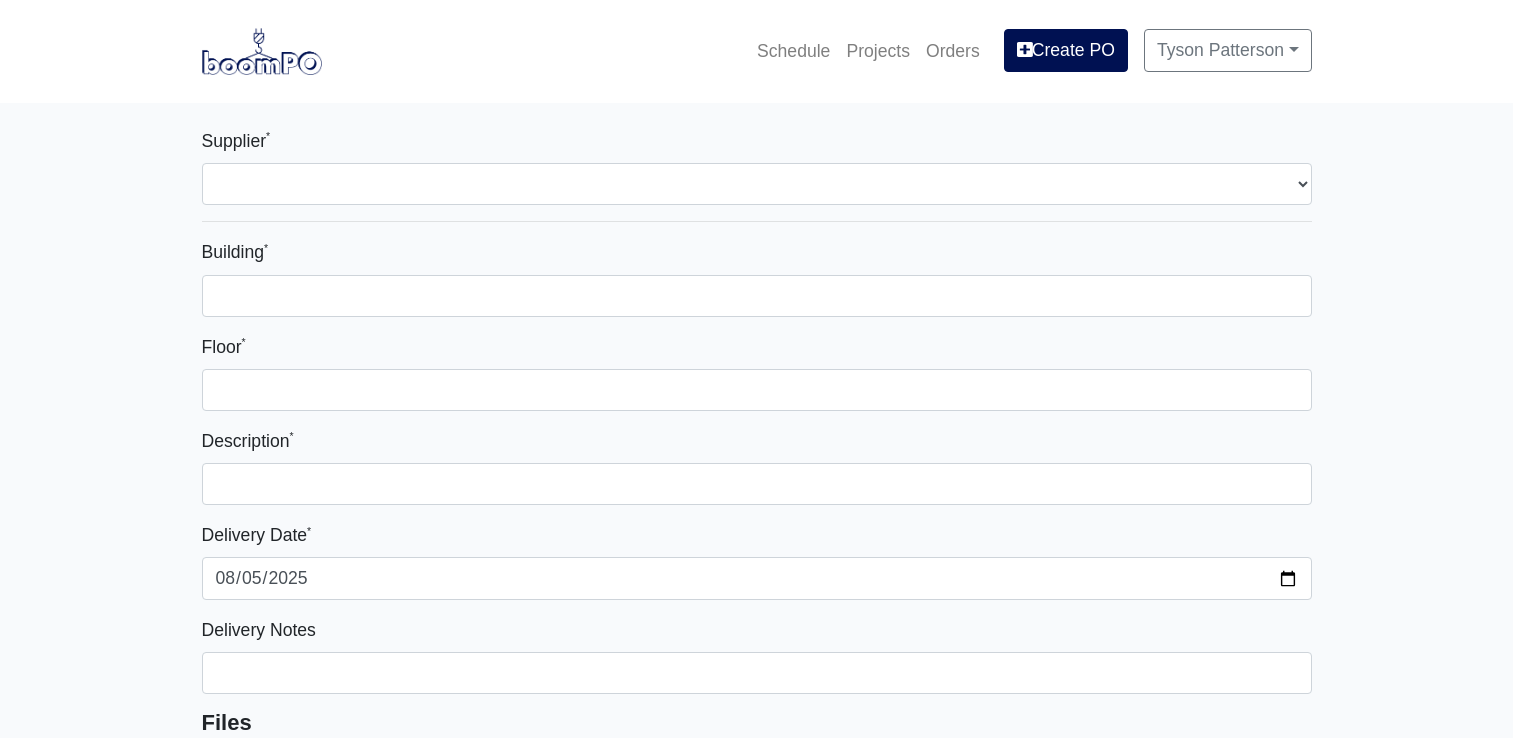 select 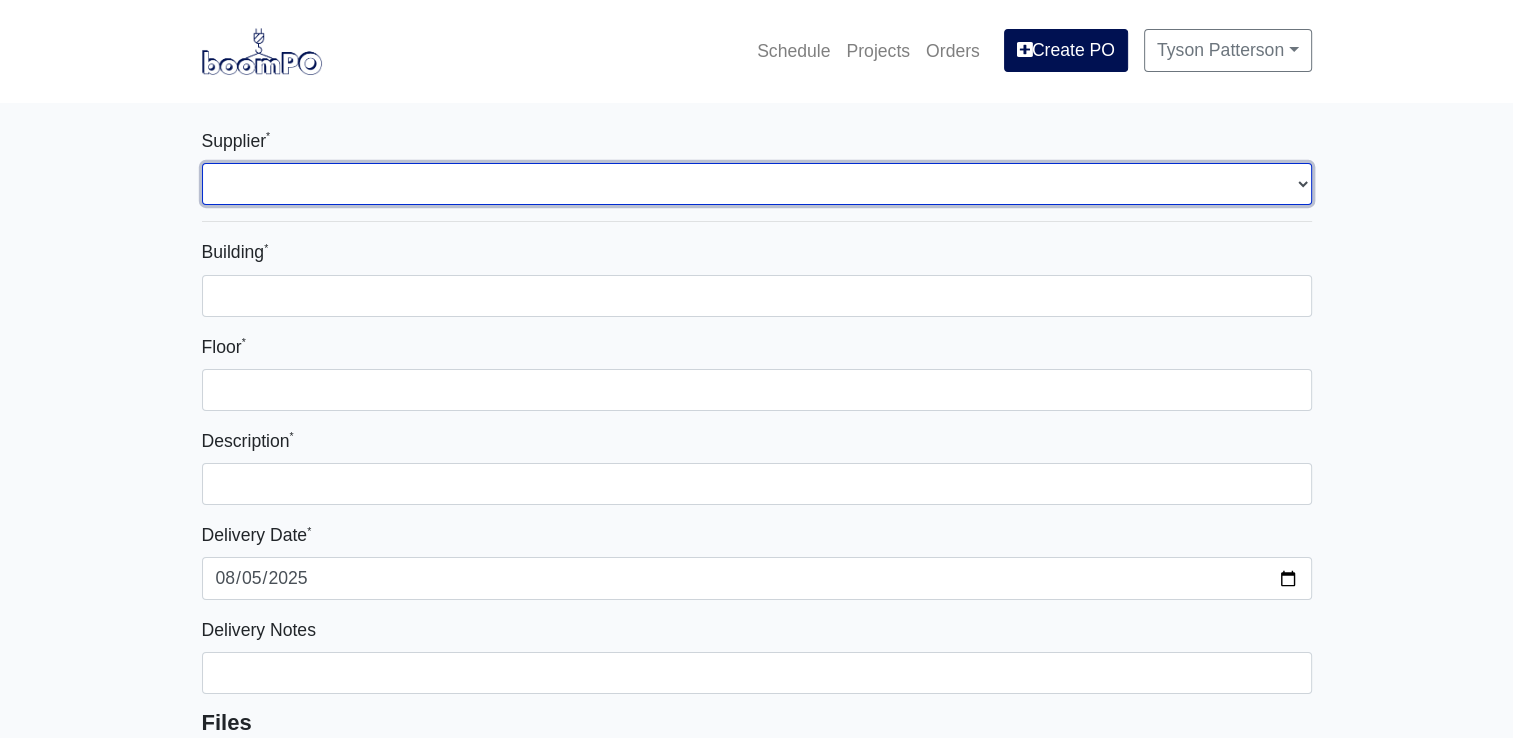 click on "Select one...   L&W Supply - Nashville, TN (Cowan St.) Benefast - Nashville, TN Sherwin-Williams - Nashville, TN Rew Materials - Nashville, TN" at bounding box center [757, 184] 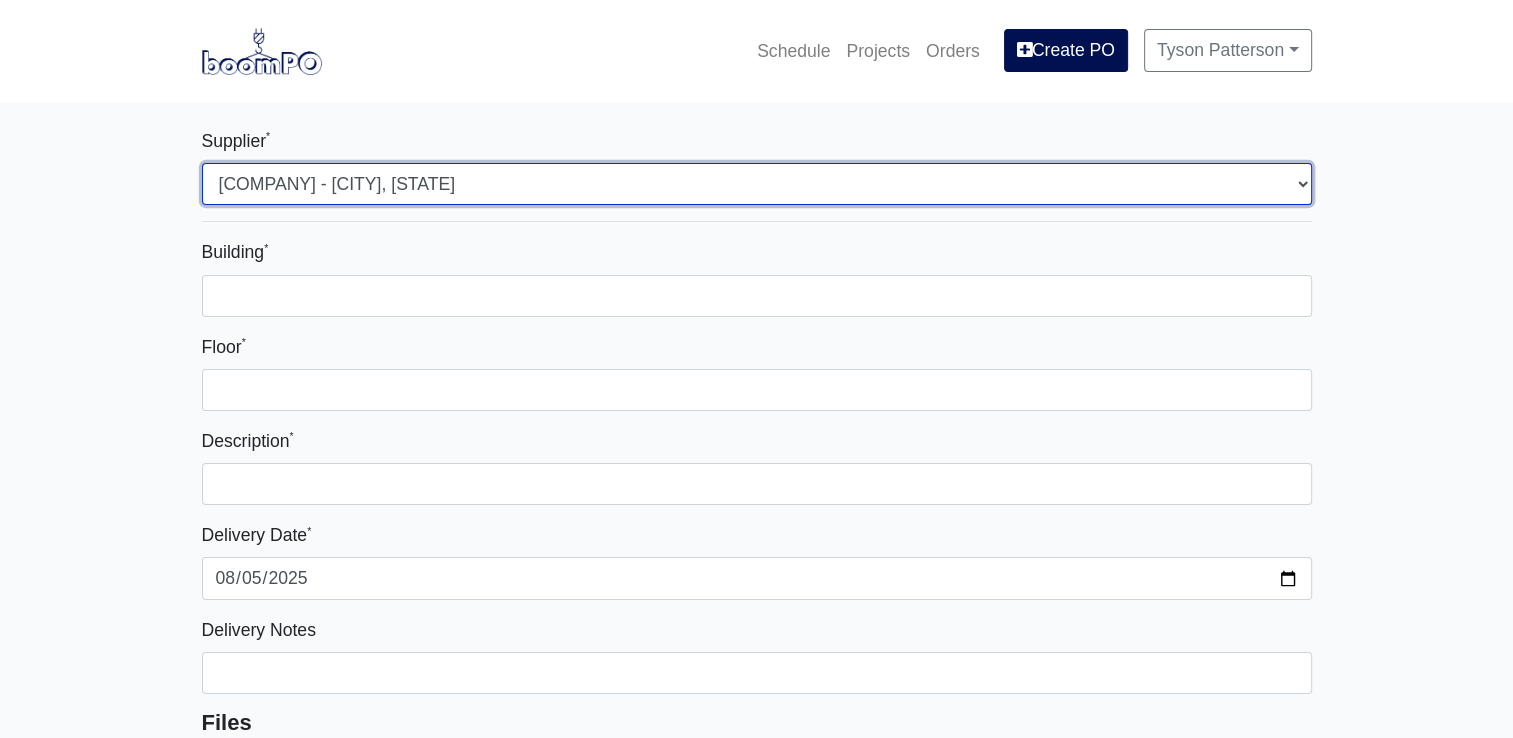 click on "Select one...   L&W Supply - Nashville, TN (Cowan St.) Benefast - Nashville, TN Sherwin-Williams - Nashville, TN Rew Materials - Nashville, TN" at bounding box center [757, 184] 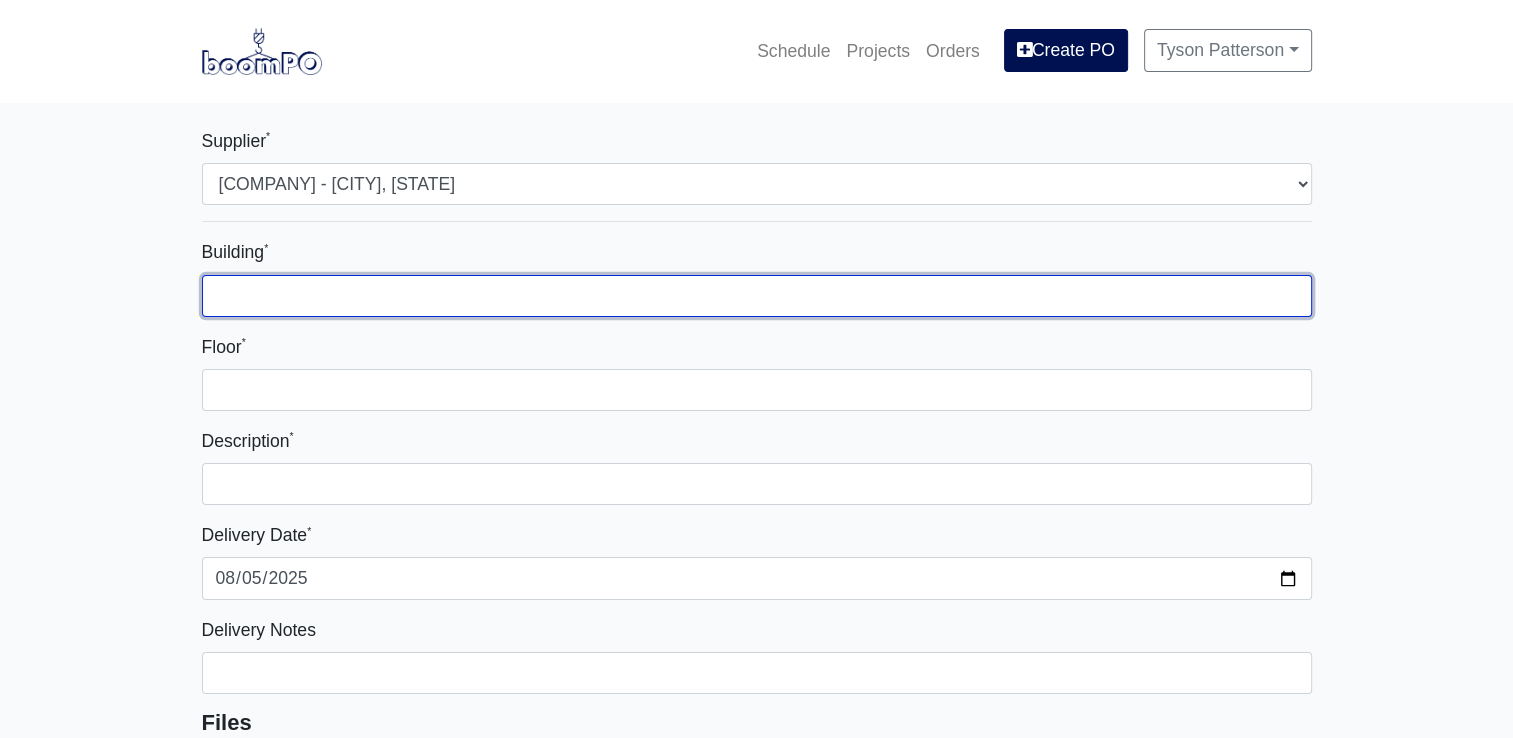 click on "Building *" at bounding box center (757, 296) 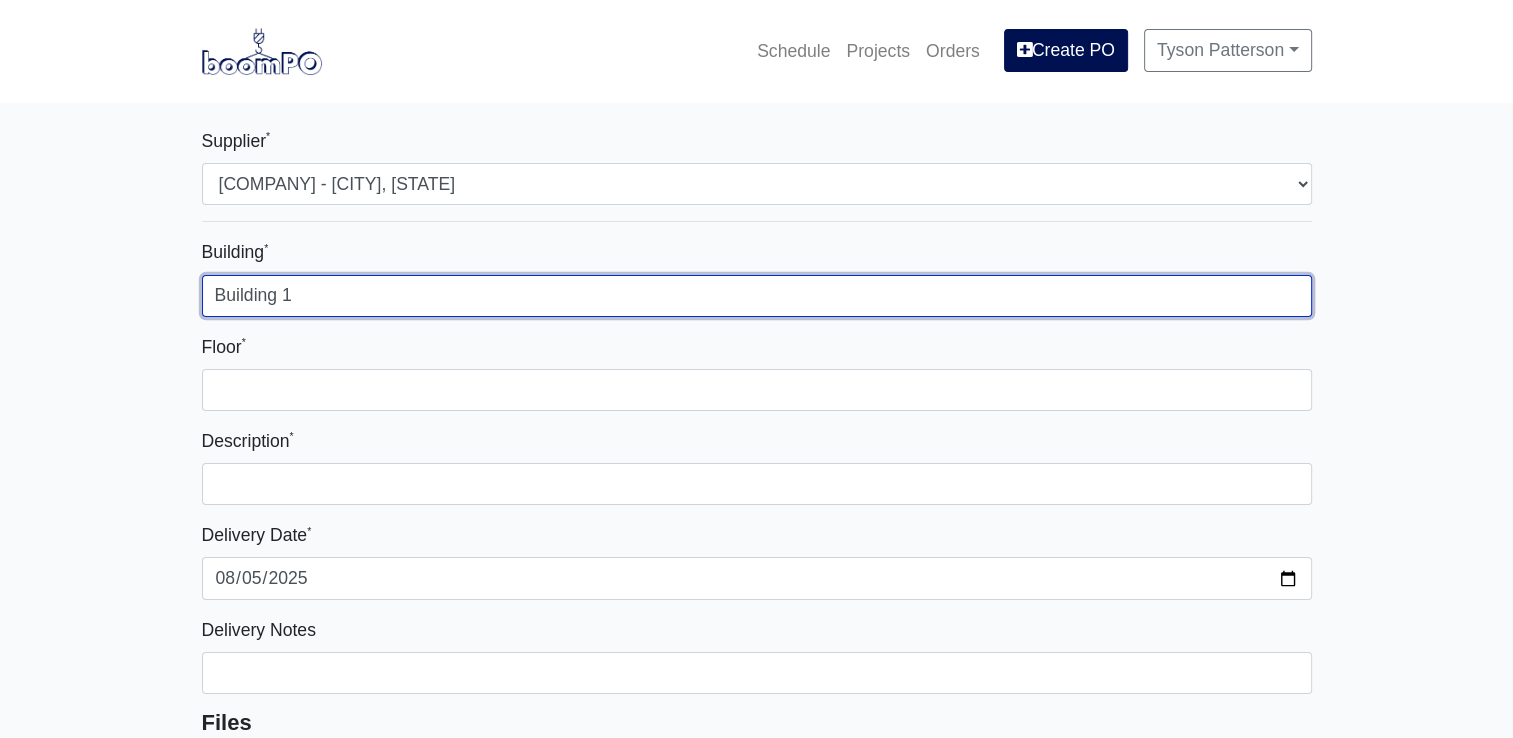 click on "Building 1" at bounding box center (757, 296) 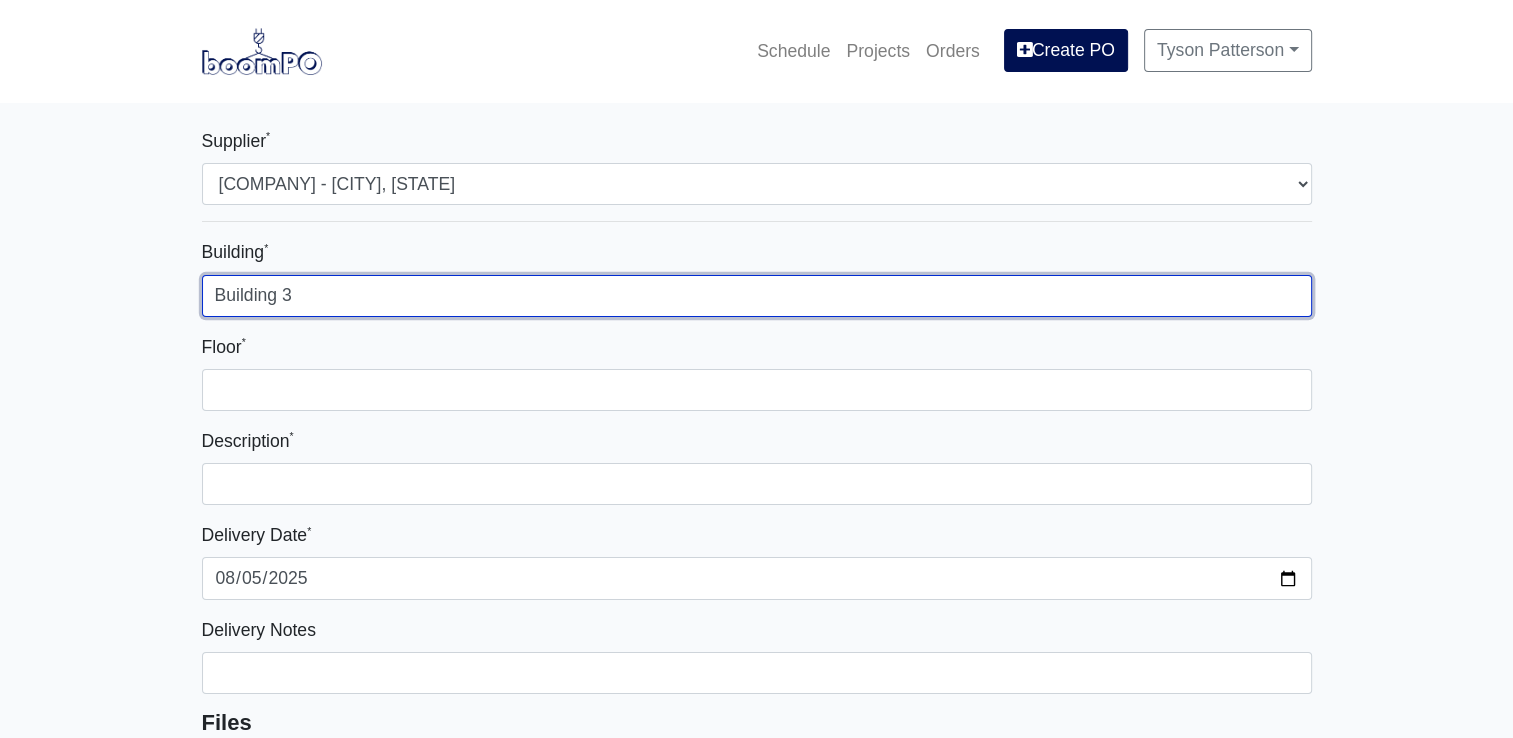 type on "Building 3" 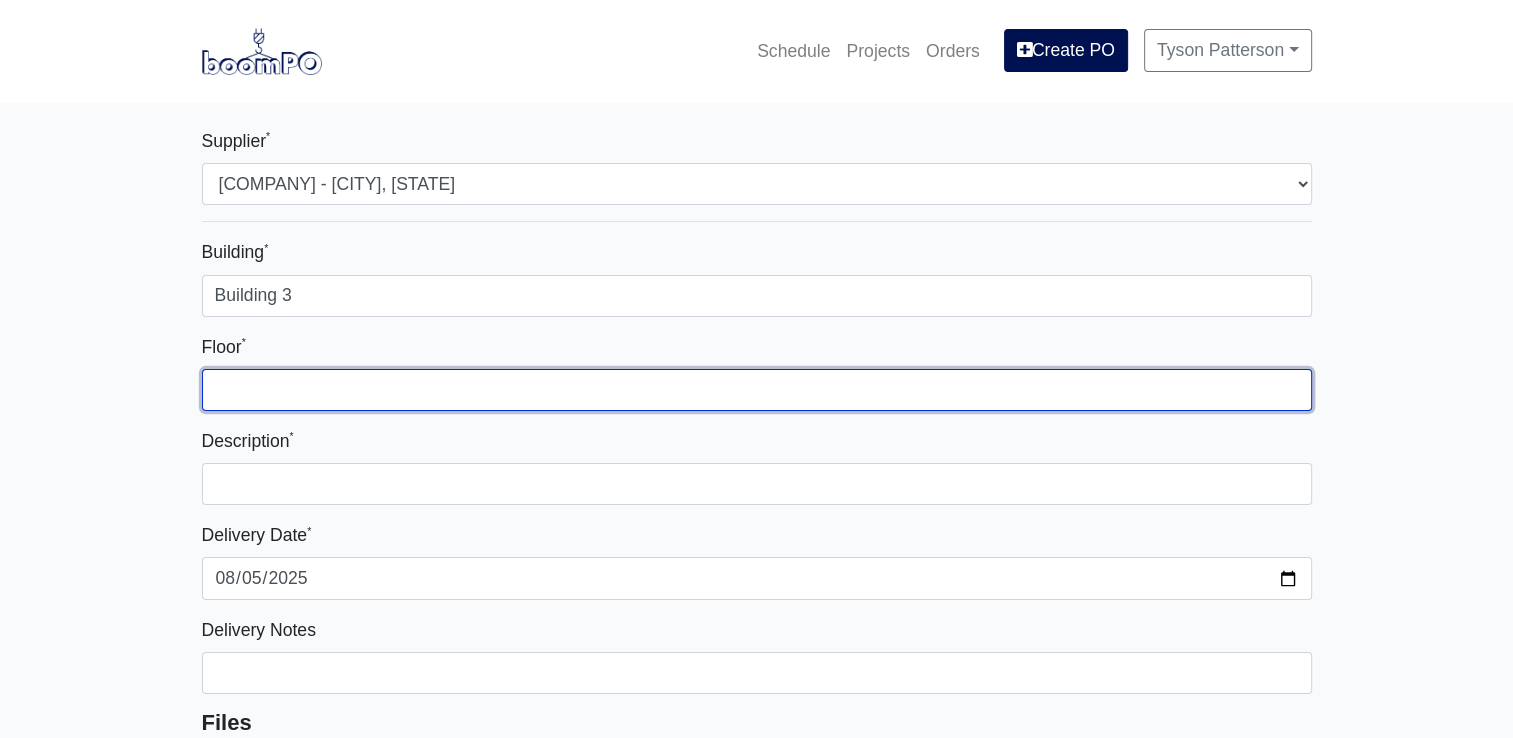click on "Floor *" at bounding box center [757, 390] 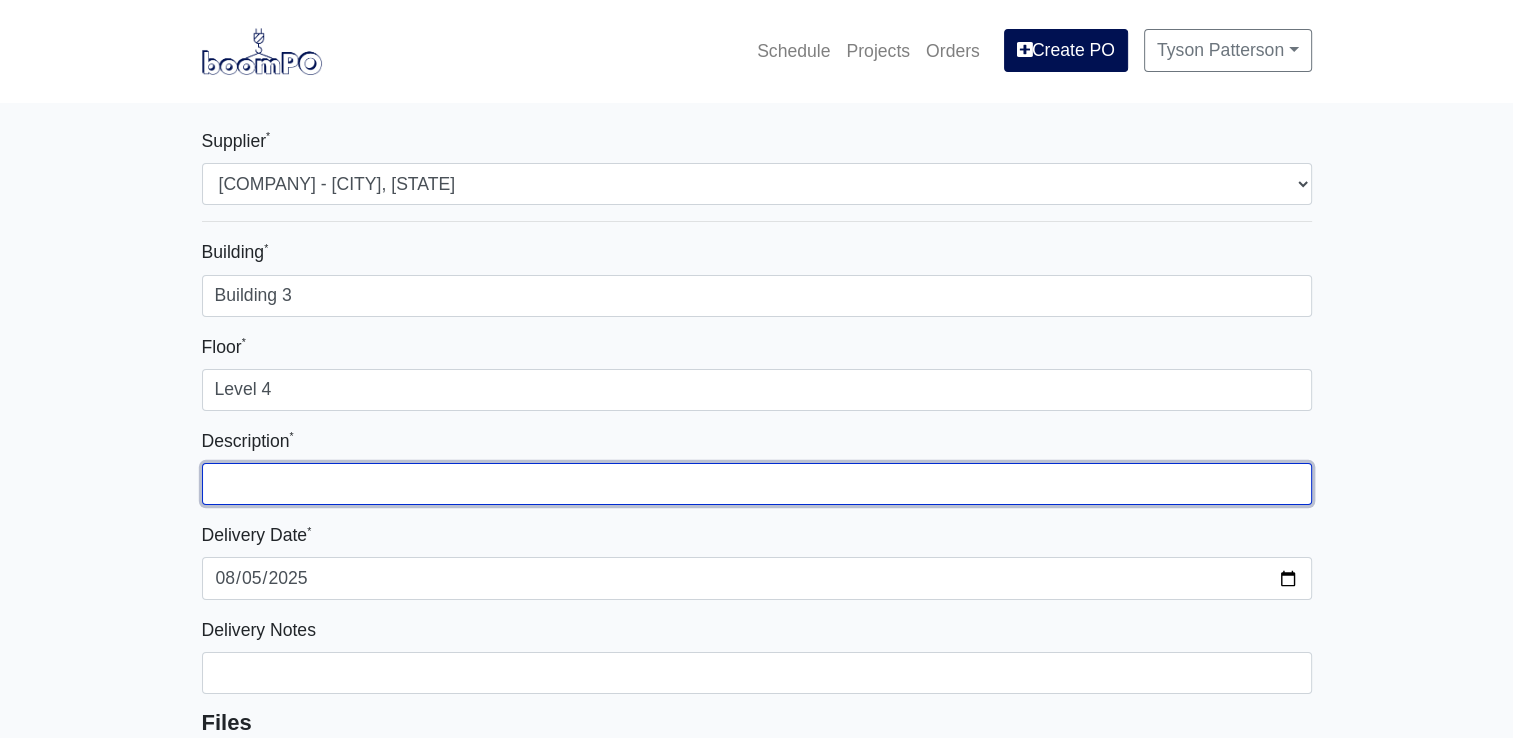 click at bounding box center [757, 484] 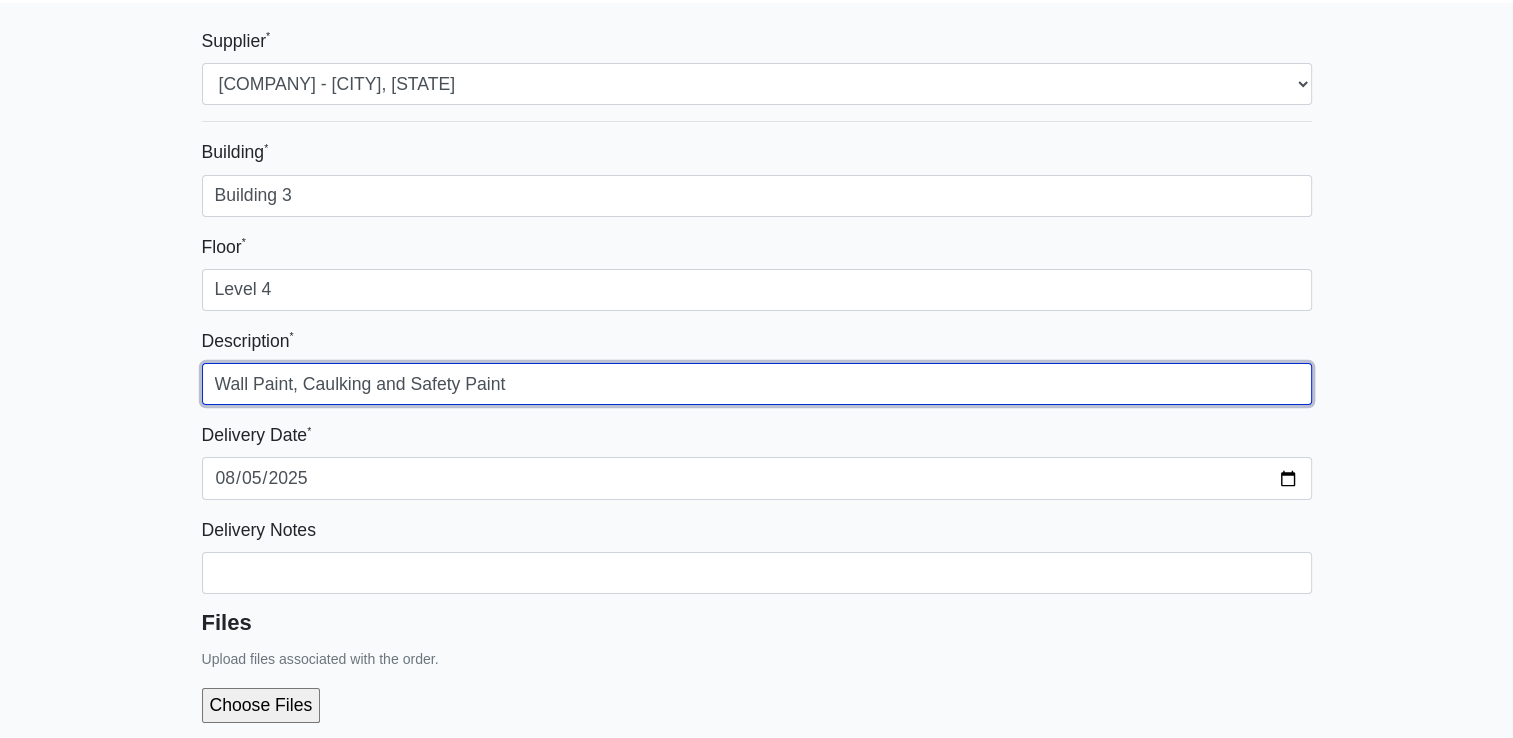 scroll, scrollTop: 200, scrollLeft: 0, axis: vertical 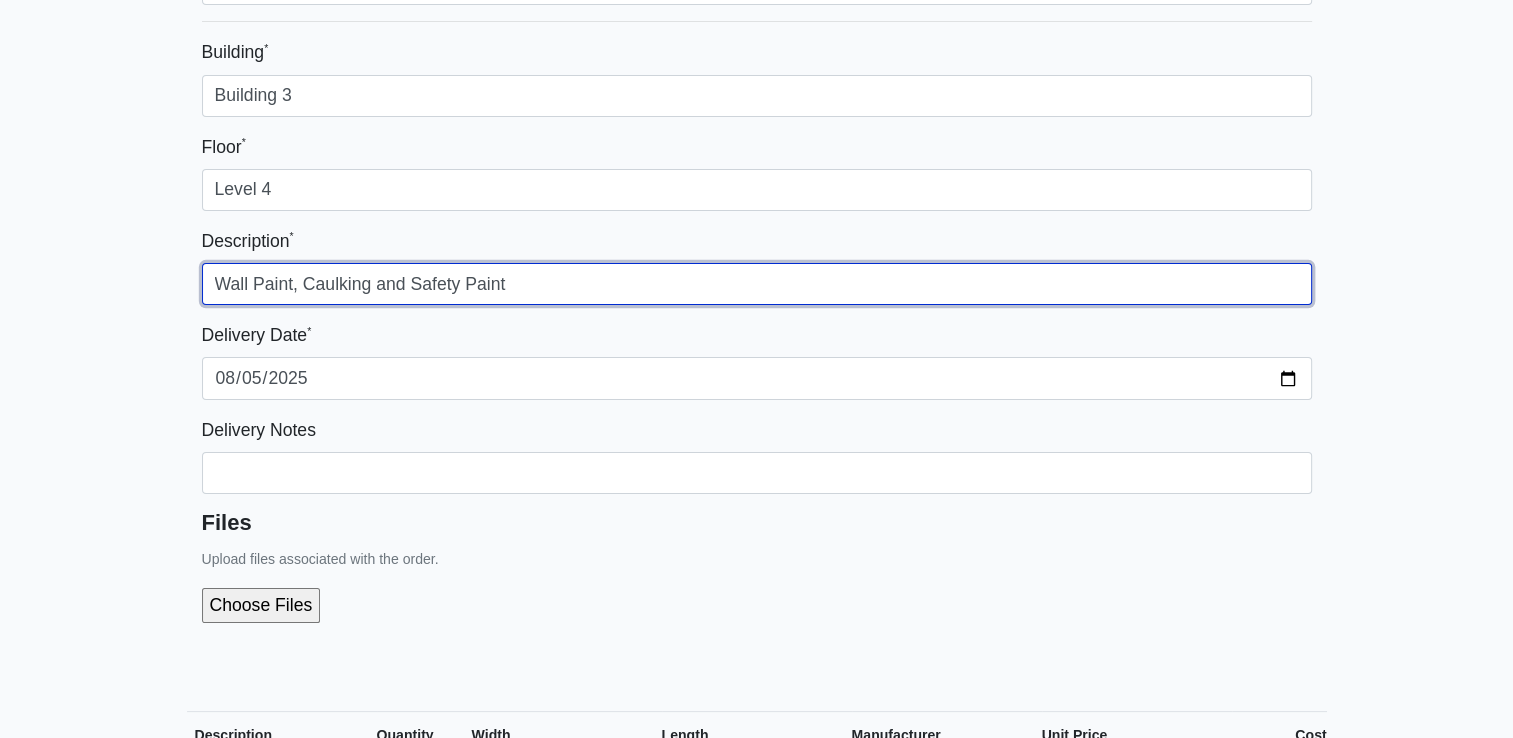 type on "Wall Paint, Caulking and Safety Paint" 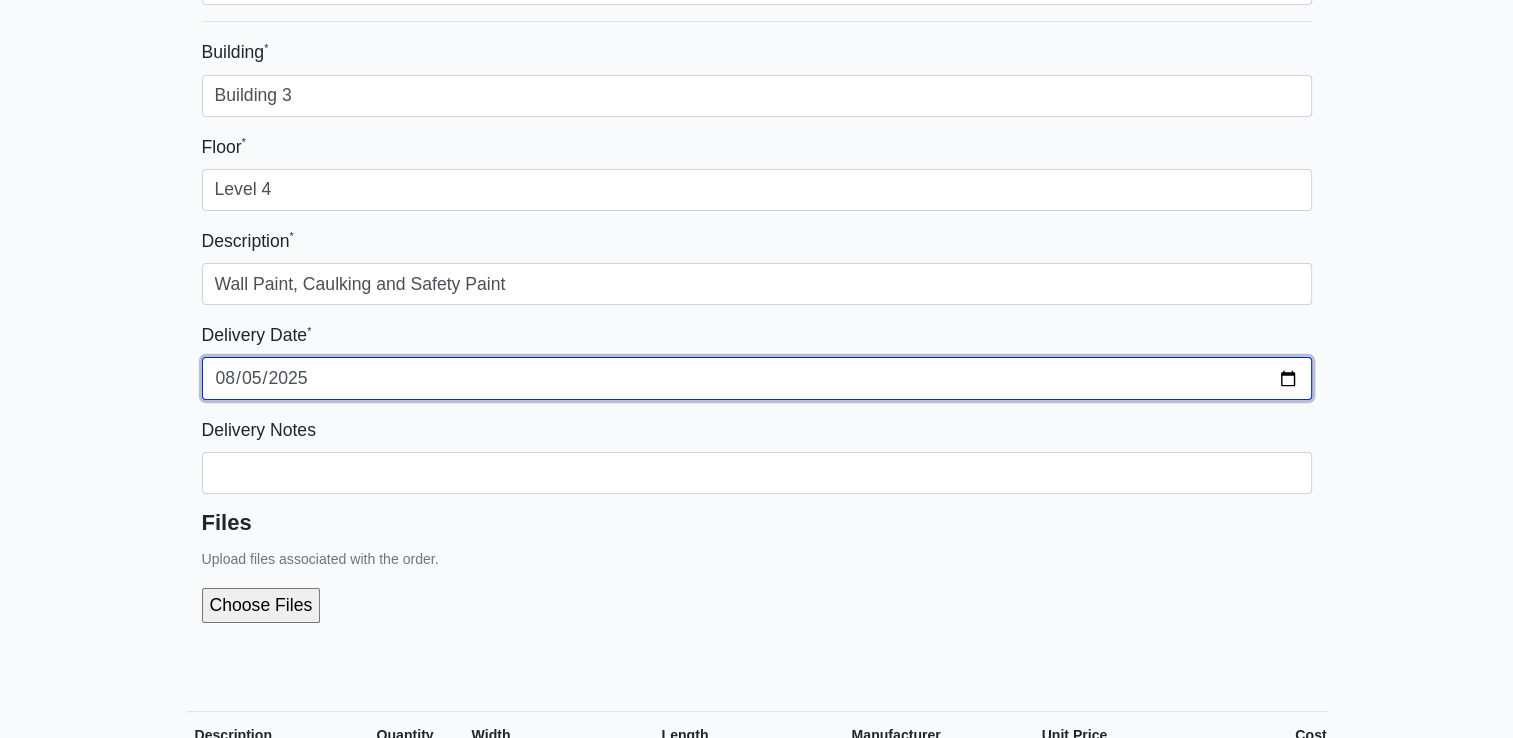 click on "2025-08-05" at bounding box center (757, 378) 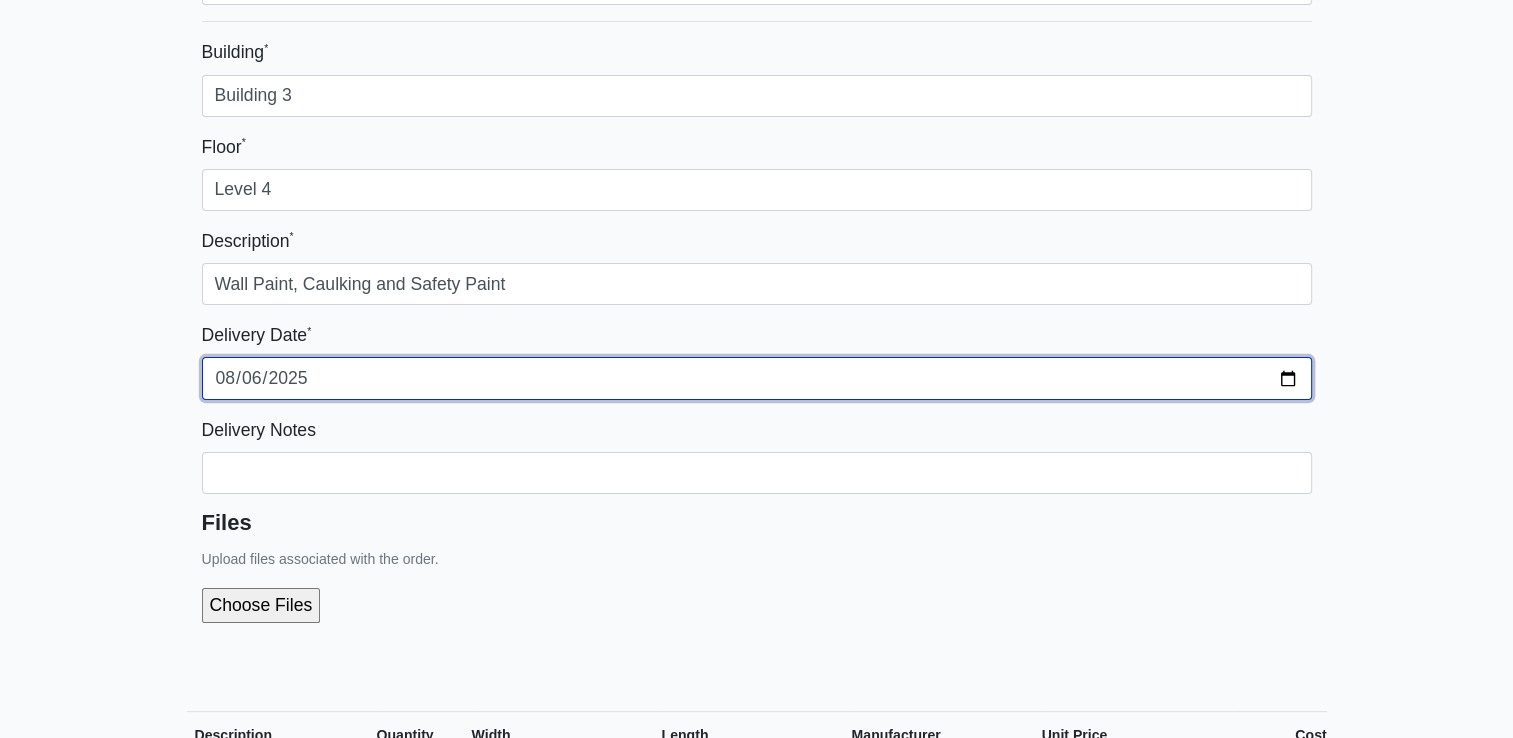 type on "2025-08-06" 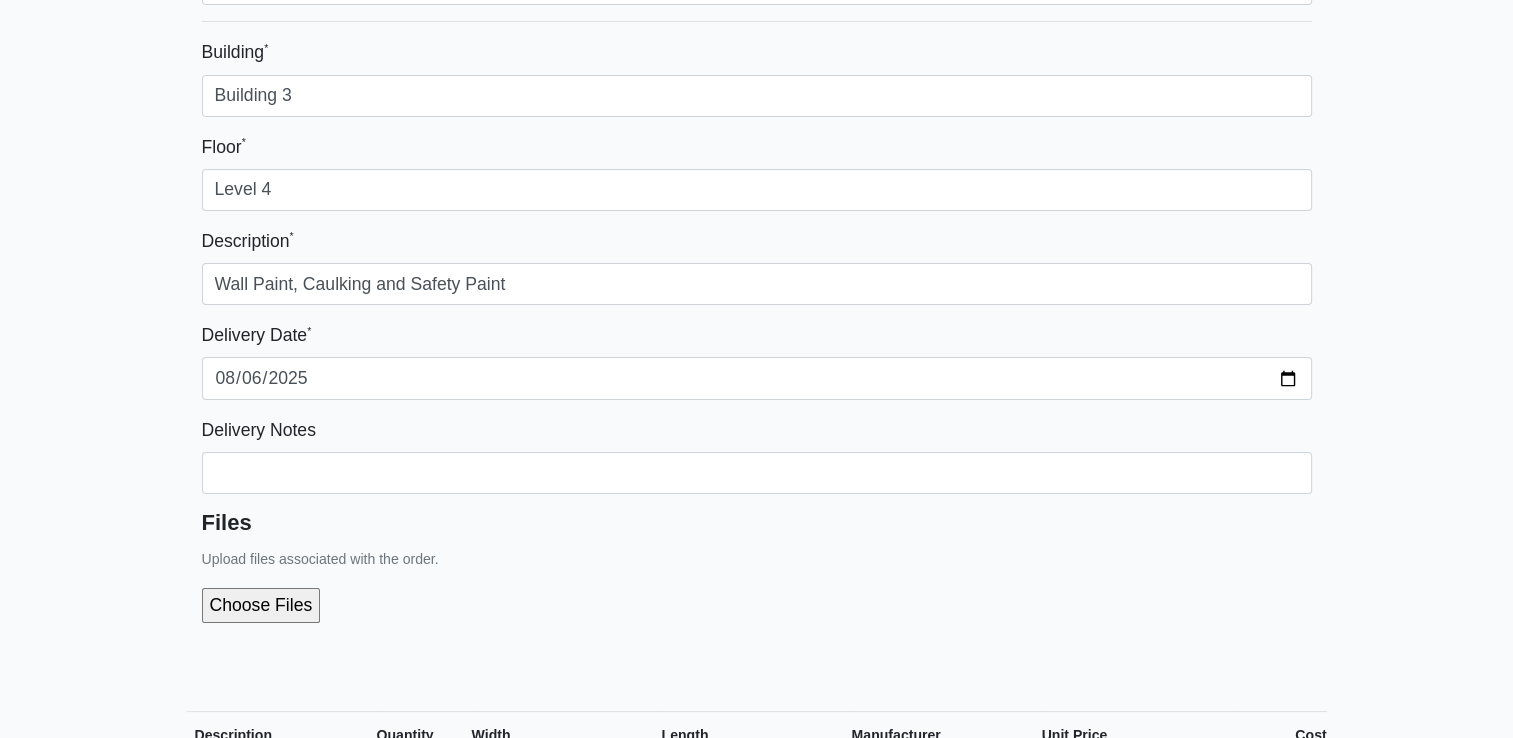 click on "Supplier *   Select one...   L&W Supply - Nashville, TN (Cowan St.) Benefast - Nashville, TN Sherwin-Williams - Nashville, TN Rew Materials - Nashville, TN     Building *   Building 3   Floor *   Level 4   Description *   Wall Paint, Caulking and Safety Paint   Delivery Date *   2025-08-06   Delivery Notes     Files   Upload files associated with the order.           Description   Quantity   Width   Length   Manufacturer   Unit Price   Cost   Materials   Acoustical Ceilings   6' Hanger Wire w/ 1" Pin and Clip (12 Gauge) (Bundle/100)        Qty   0   Width       Length       Manufacturer         No Results   Price   $   85.000   /UNIT   Cost $0.00 Angle Molding 144" x 7/8"      12'   Qty   0   Width       Length   12.000     Manufacturer         No Results   Price   $   0.550   /LF   Cost $0.00 Caulk   1050 Painter's Caulk        Qty   0   Width       Length       Manufacturer         No Results   Price   $   2.370   /UNIT   Cost $0.00 Acoustical Caulk (20oz Sausage)        Qty   0   Width       Length" at bounding box center [756, 3991] 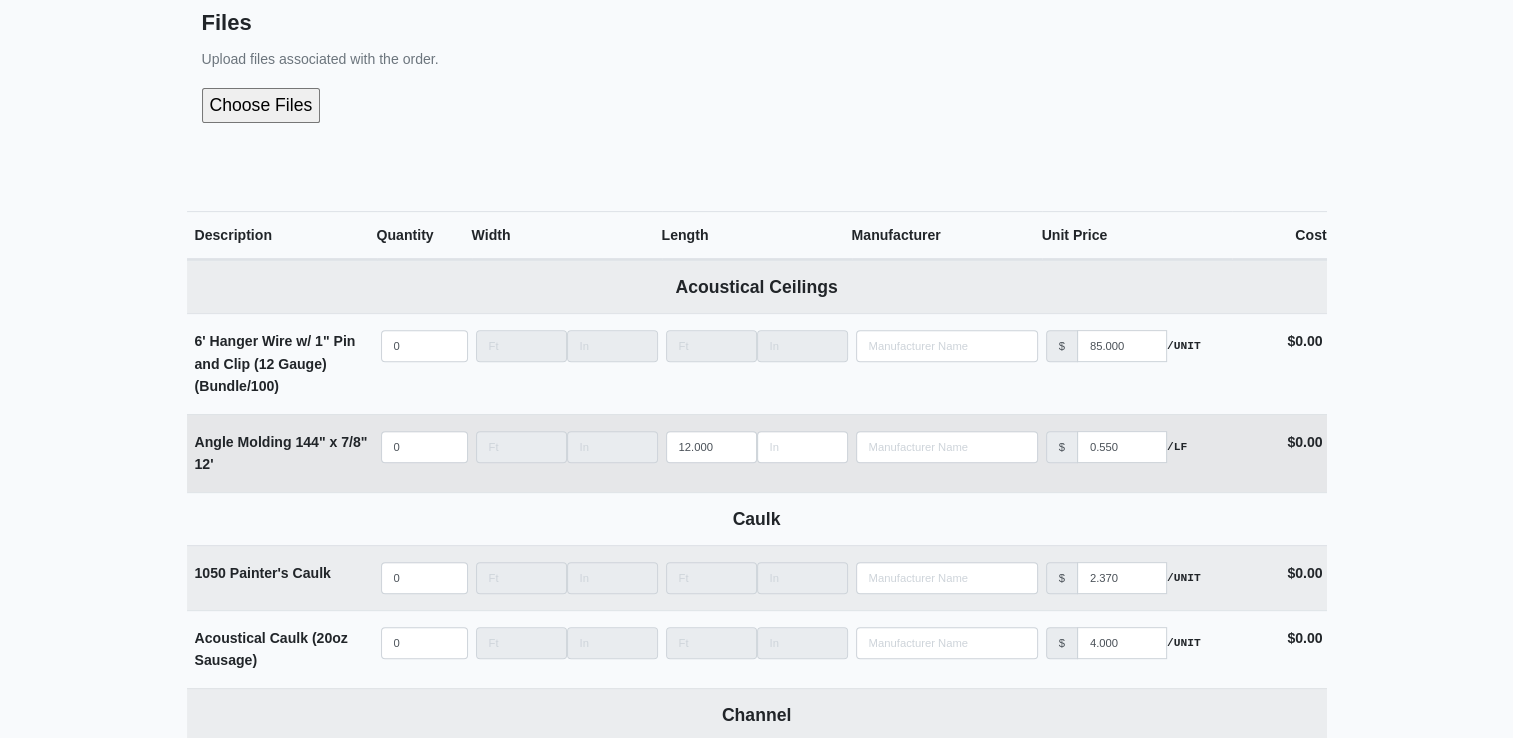 scroll, scrollTop: 800, scrollLeft: 0, axis: vertical 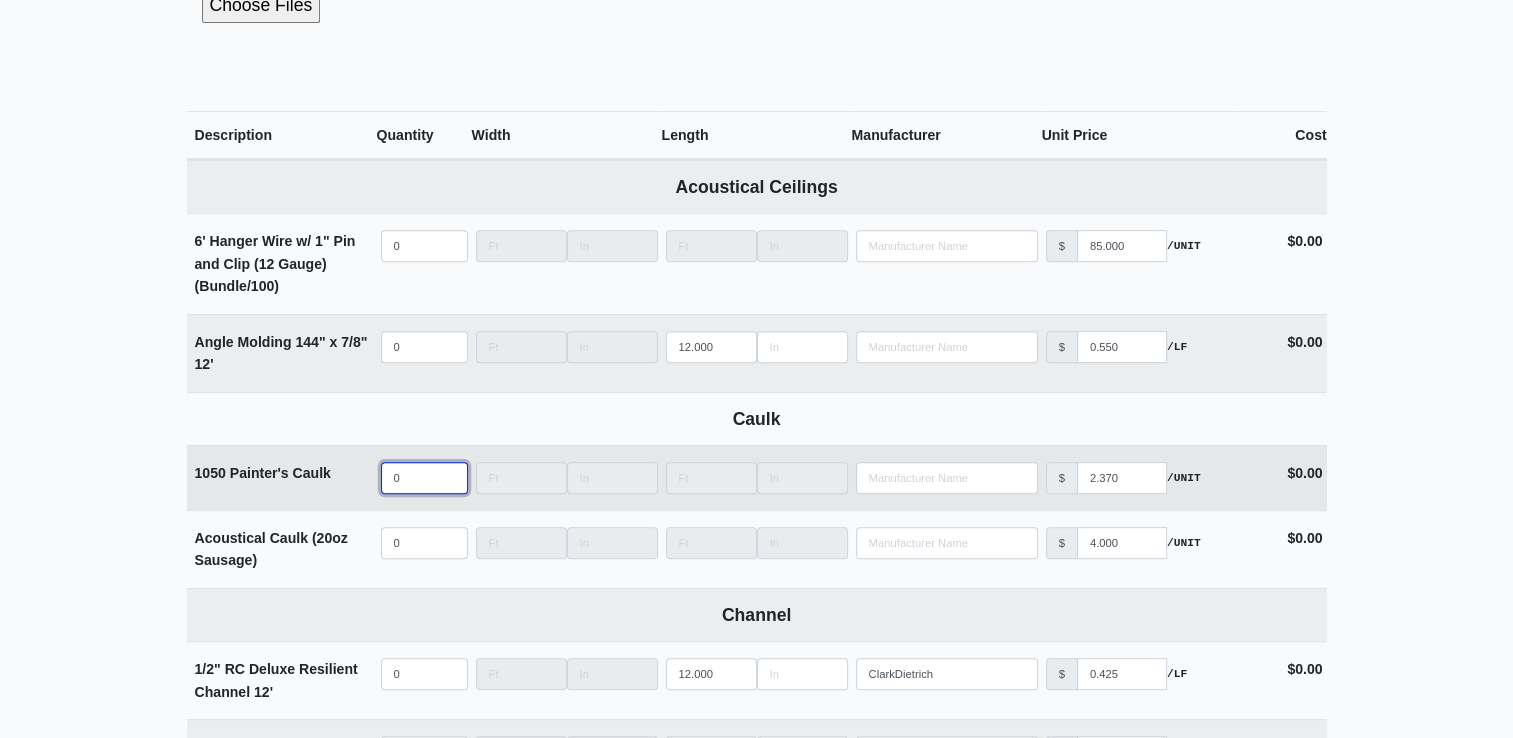 type 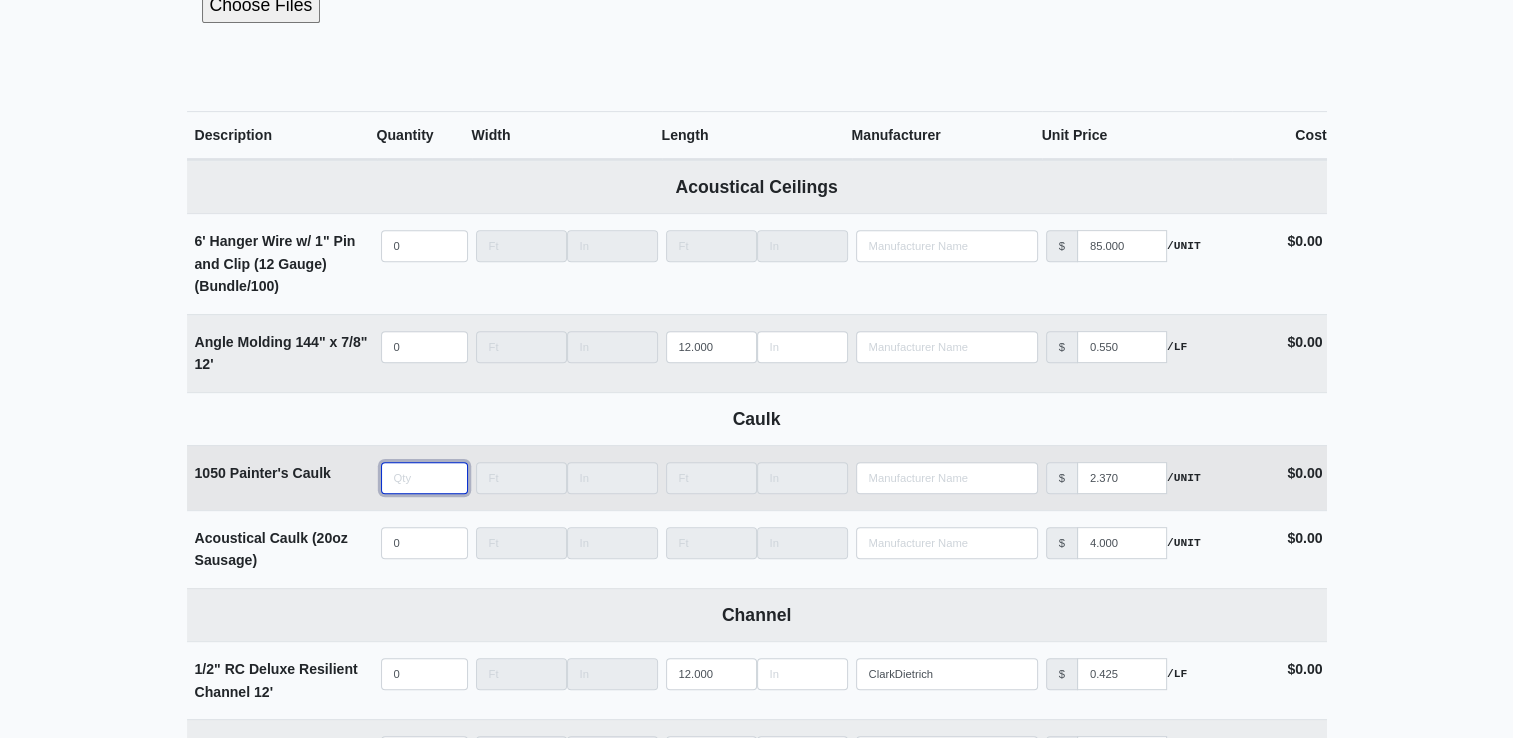 click at bounding box center [424, 478] 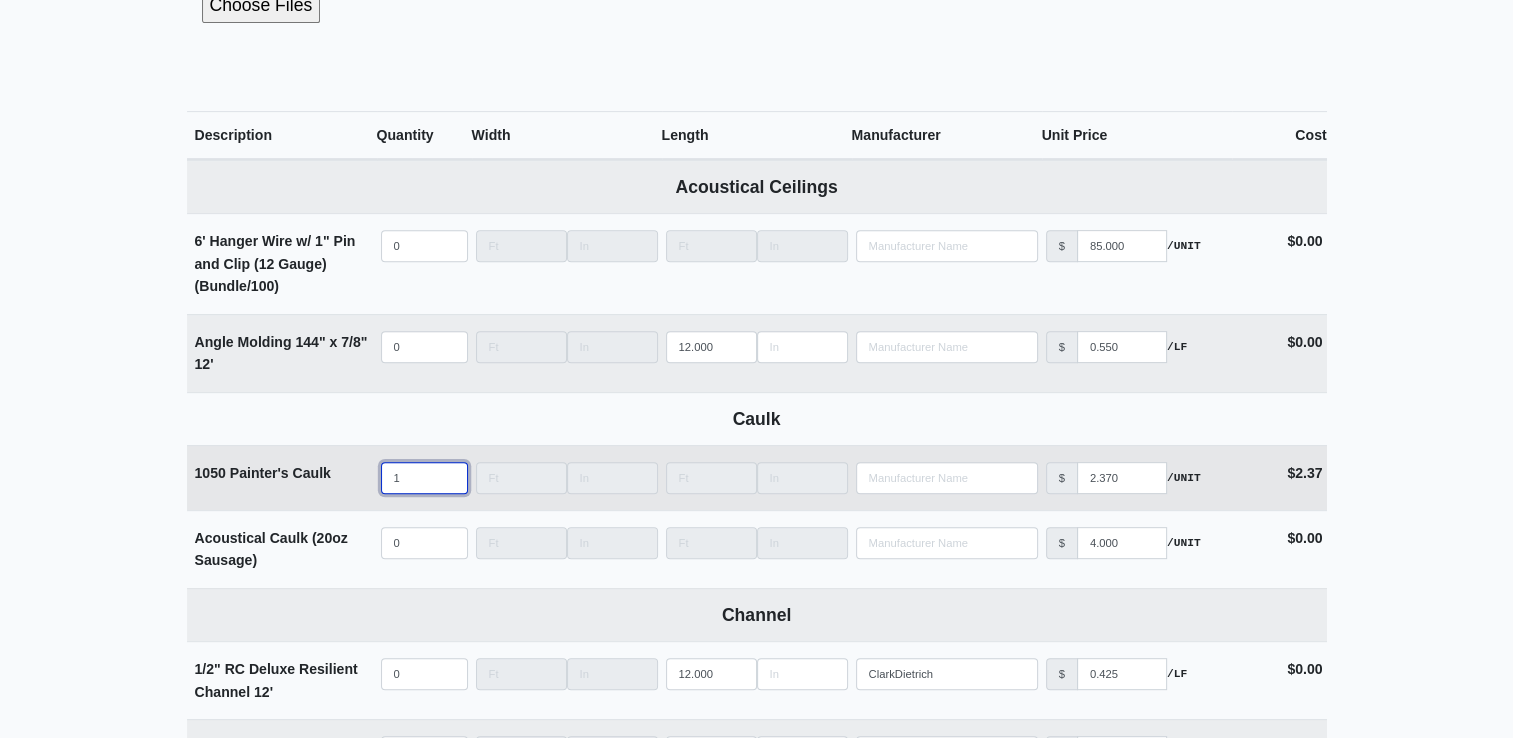 type on "12" 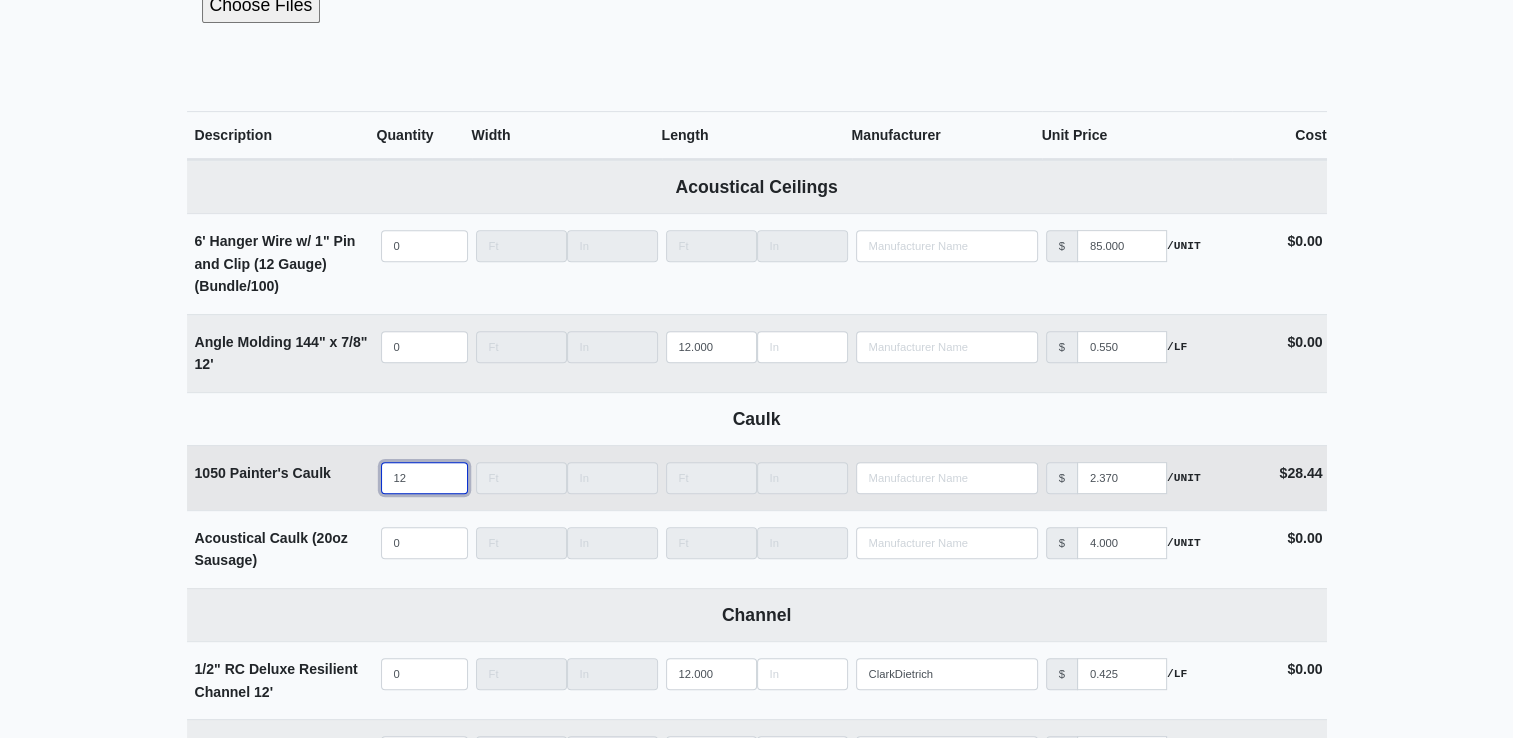 type on "120" 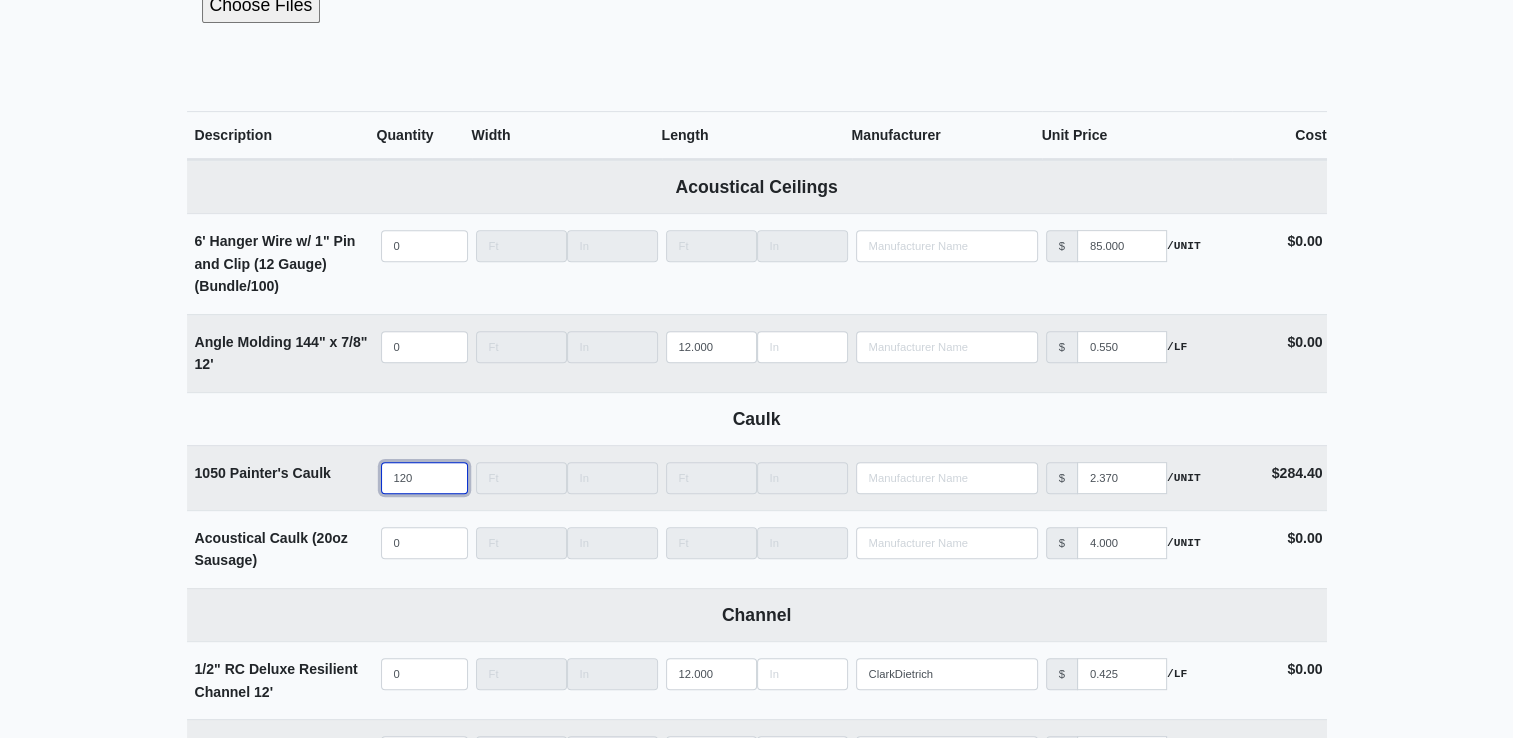 type on "120" 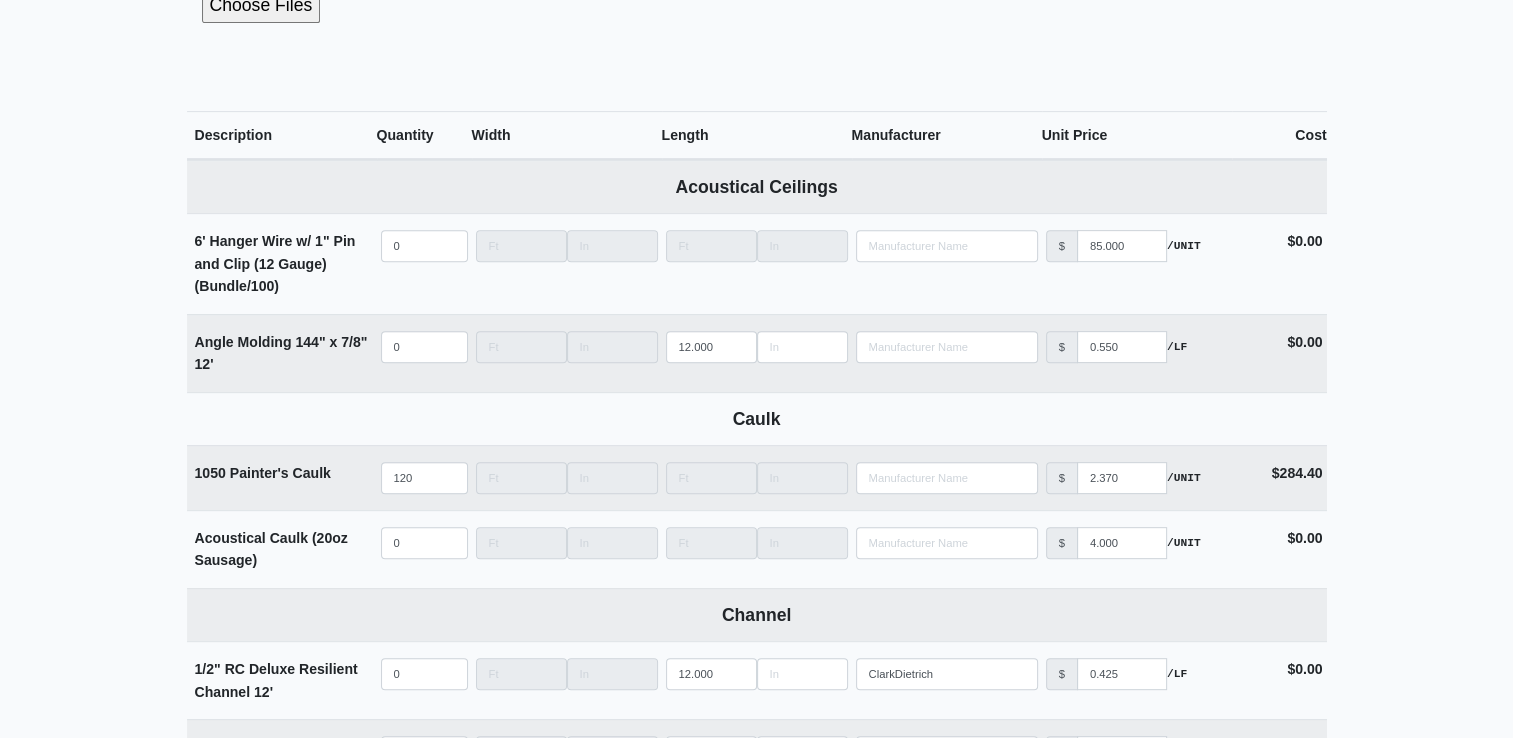click on "Supplier *   Select one...   L&W Supply - Nashville, TN (Cowan St.) Benefast - Nashville, TN Sherwin-Williams - Nashville, TN Rew Materials - Nashville, TN     Building *   Building 3   Floor *   Level 4   Description *   Wall Paint, Caulking and Safety Paint   Delivery Date *   2025-08-06   Delivery Notes     Files   Upload files associated with the order.           Description   Quantity   Width   Length   Manufacturer   Unit Price   Cost   Materials   Acoustical Ceilings   6' Hanger Wire w/ 1" Pin and Clip (12 Gauge) (Bundle/100)        Qty   0   Width       Length       Manufacturer         No Results   Price   $   85.000   /UNIT   Cost $0.00 Angle Molding 144" x 7/8"      12'   Qty   0   Width       Length   12.000     Manufacturer         No Results   Price   $   0.550   /LF   Cost $0.00 Caulk   1050 Painter's Caulk        Qty   120   Width       Length       Manufacturer         No Results   Price   $   2.370   /UNIT   Cost $284.40 Acoustical Caulk (20oz Sausage)        Qty   0   Width" at bounding box center (756, 3391) 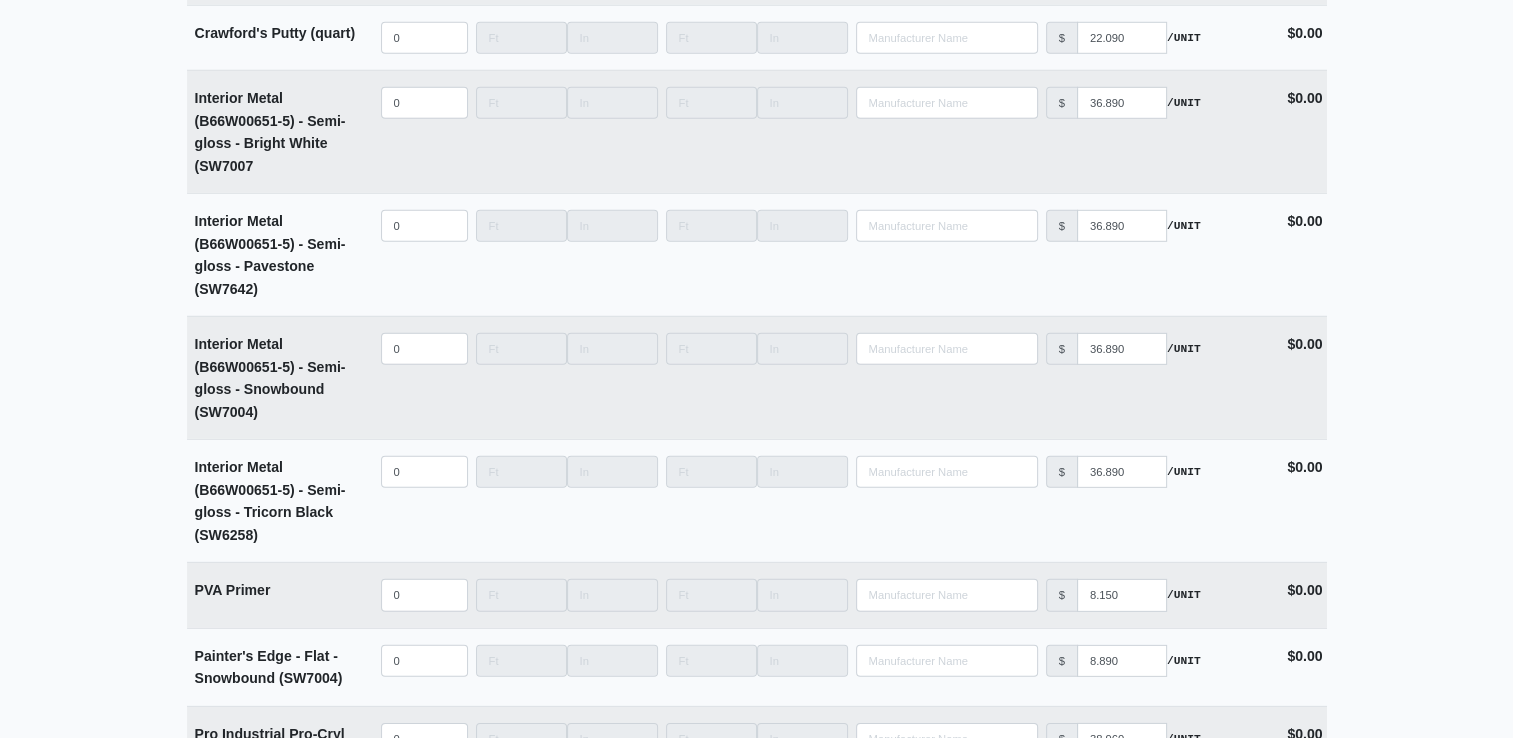 scroll, scrollTop: 6100, scrollLeft: 0, axis: vertical 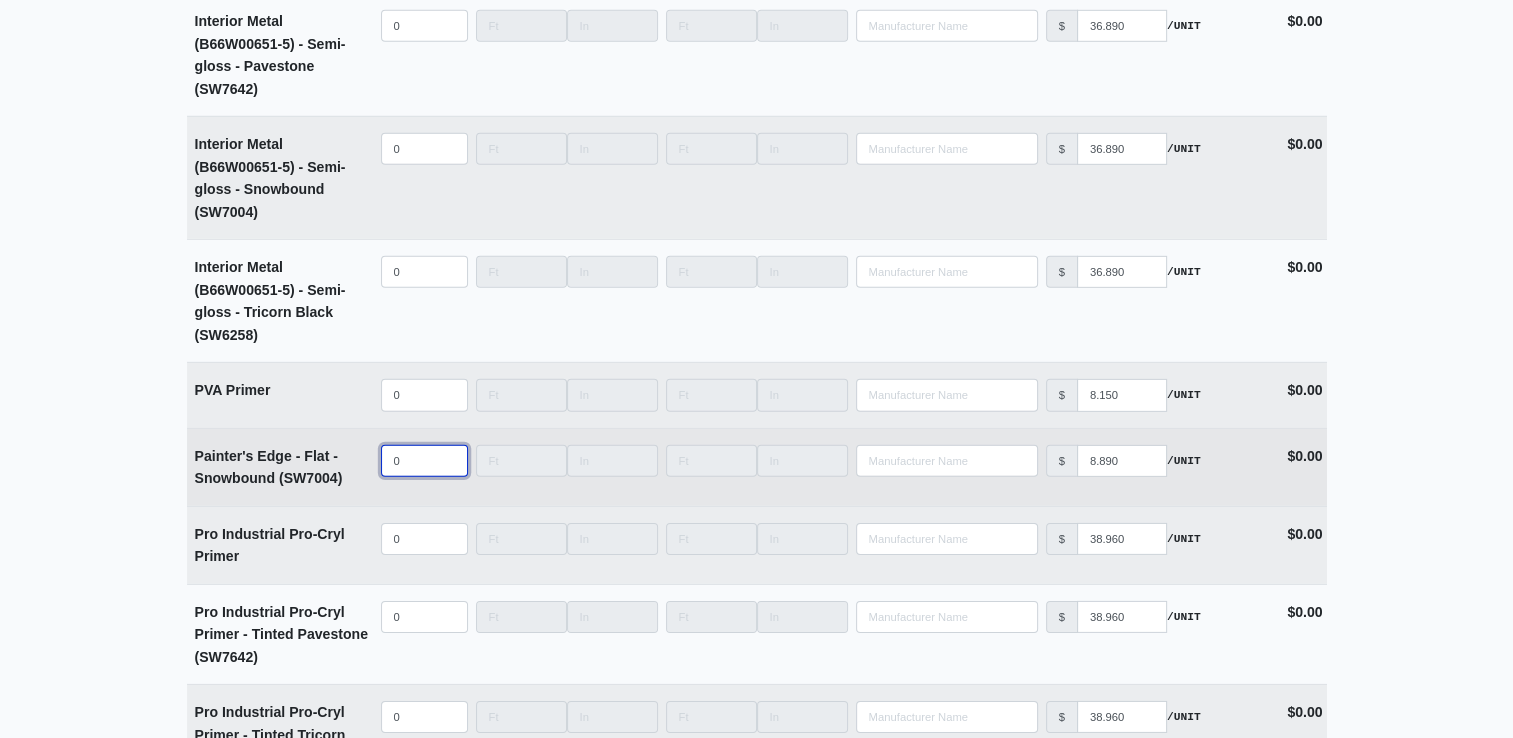 type 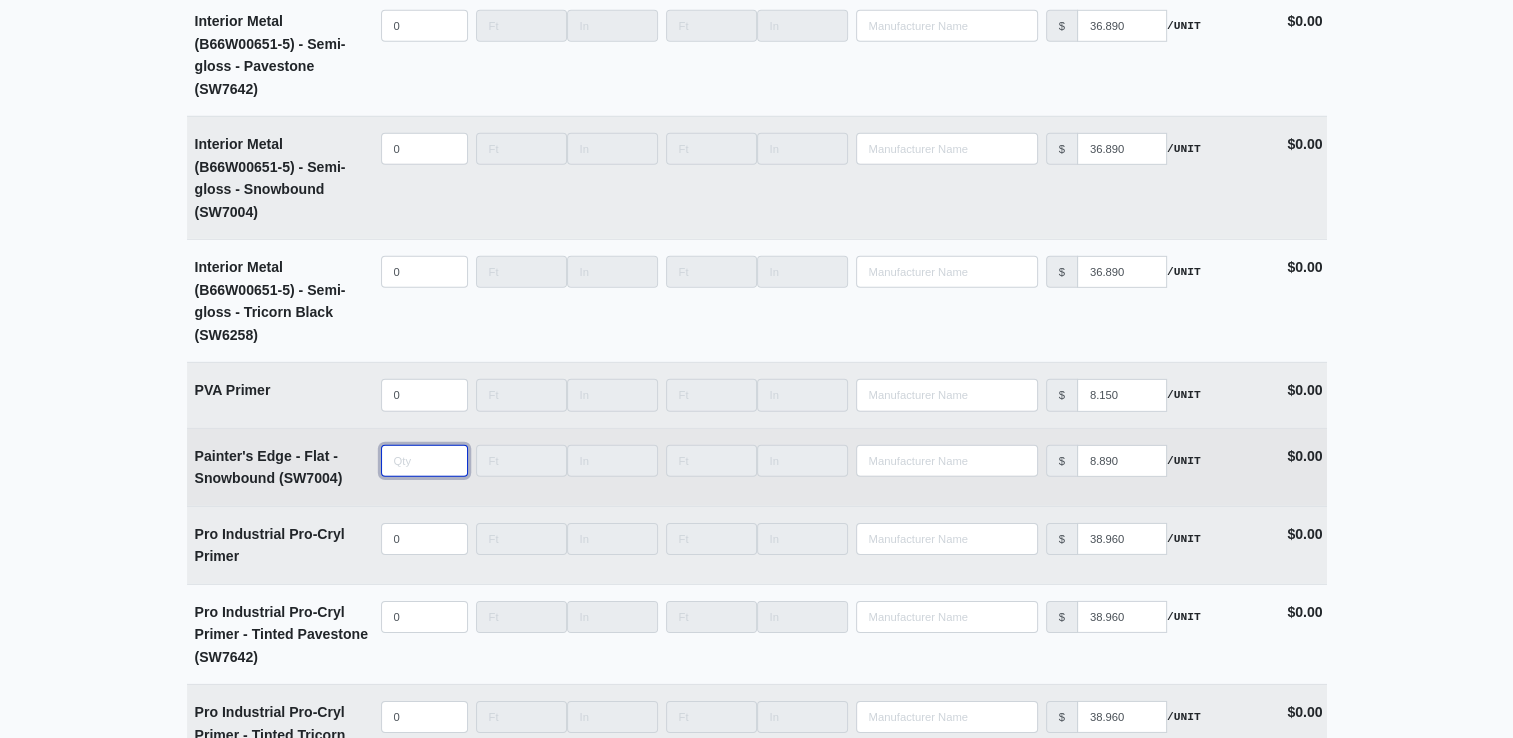click at bounding box center [424, 461] 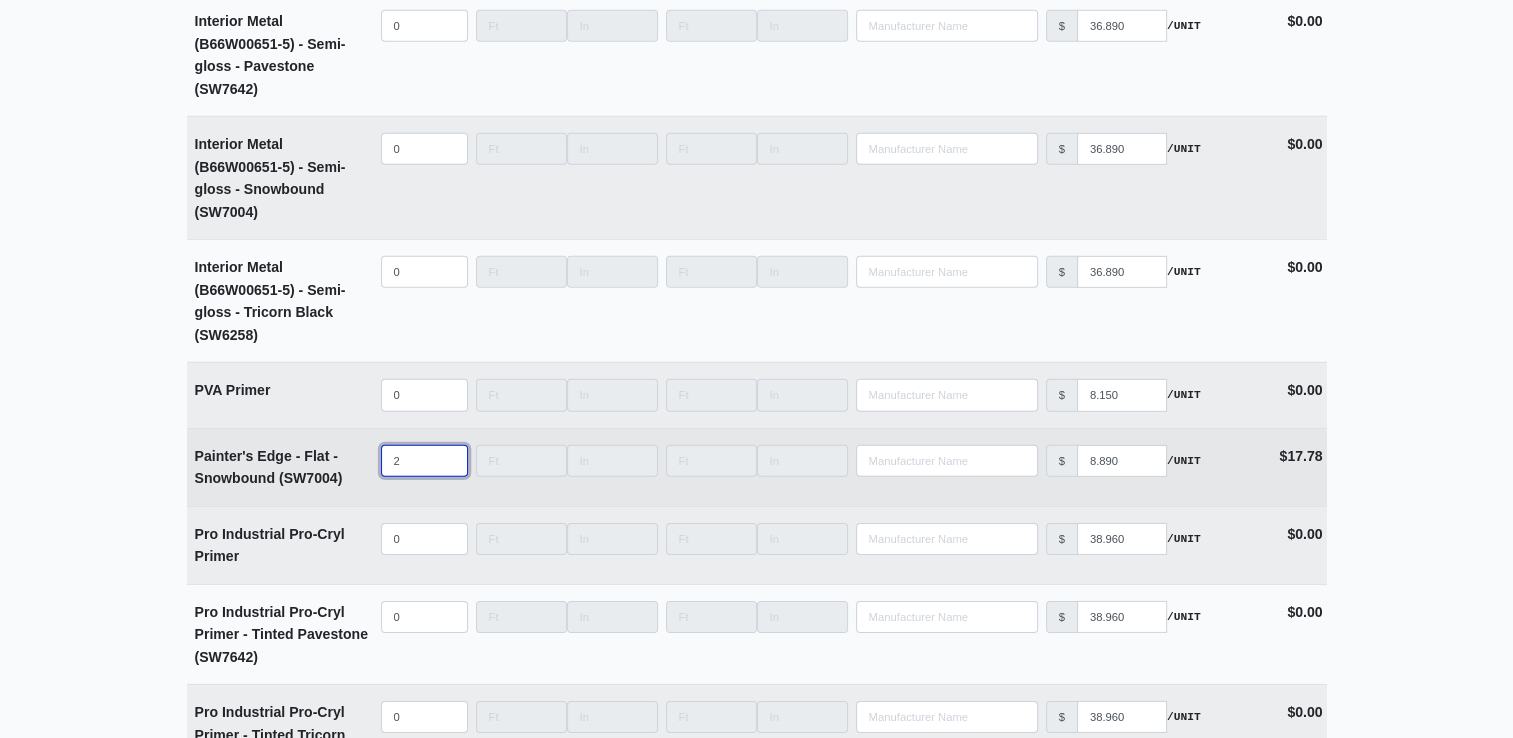 type on "20" 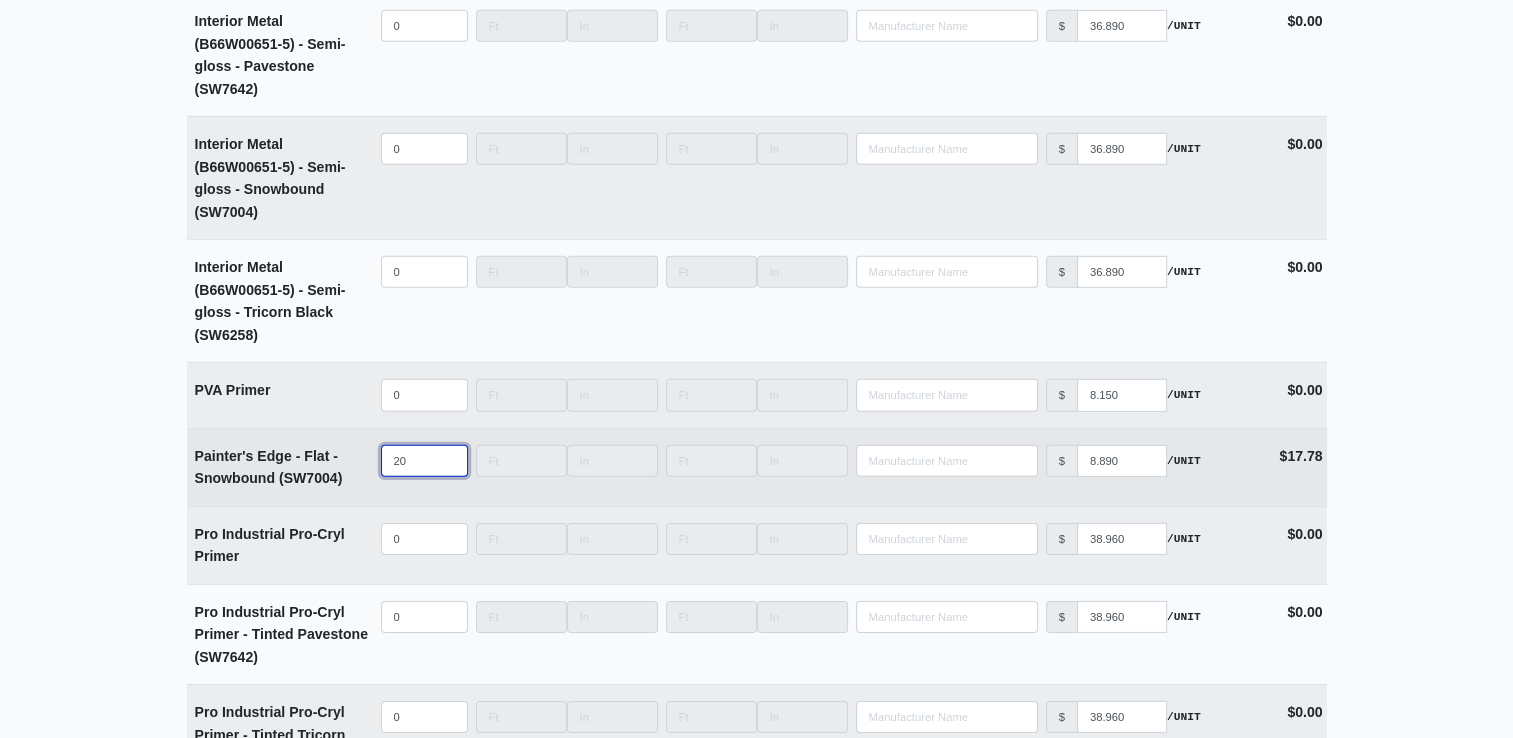 type on "200" 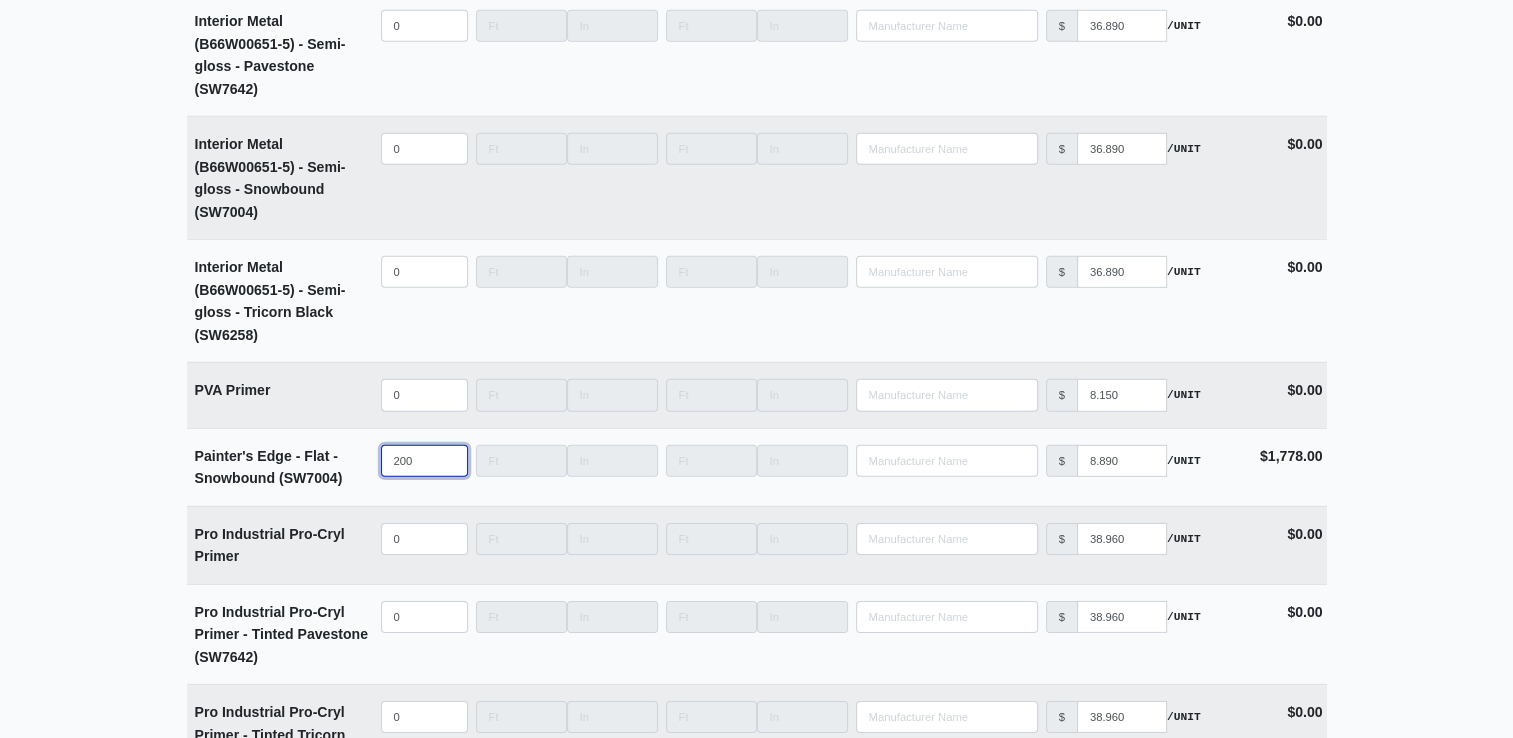 type on "200" 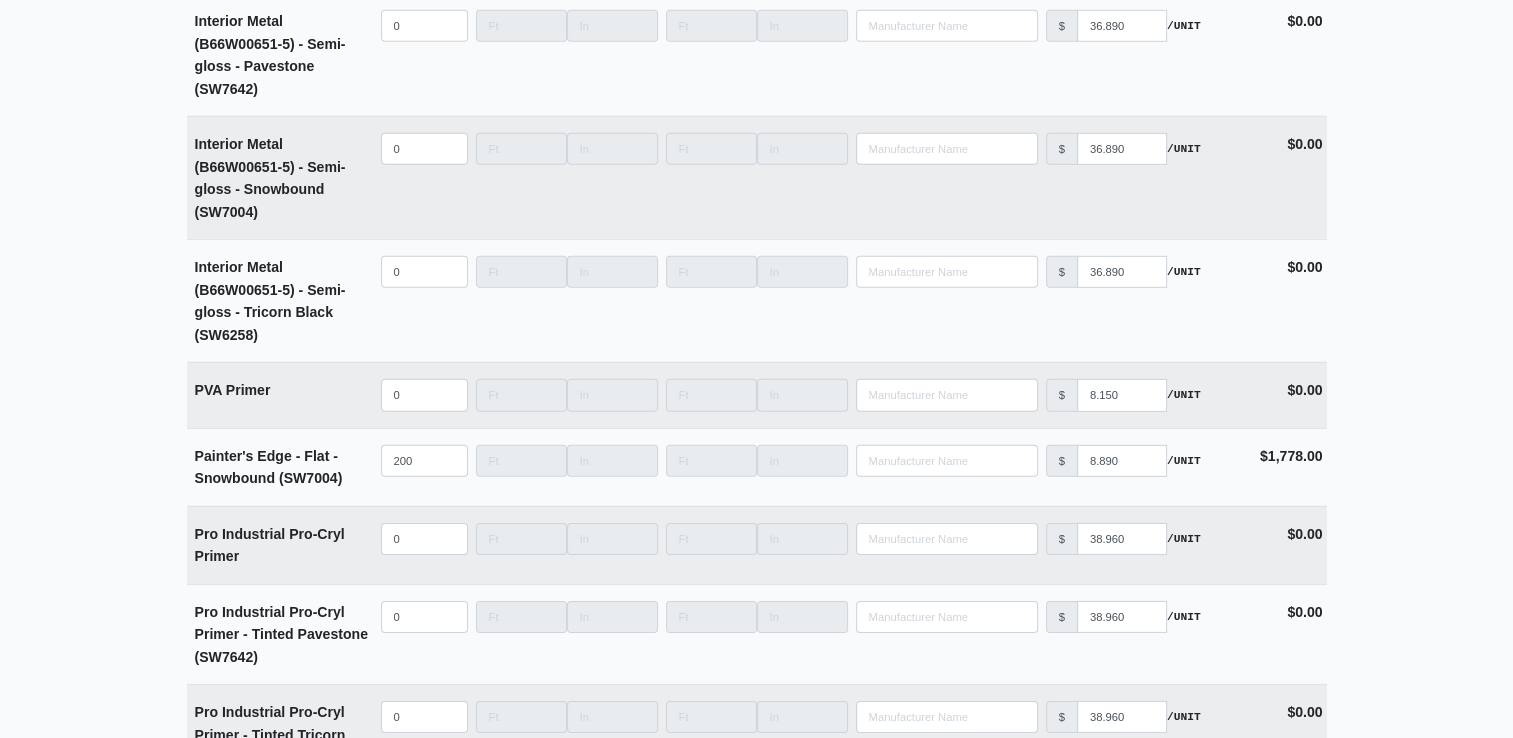 click on "Supplier *   Select one...   L&W Supply - Nashville, TN (Cowan St.) Benefast - Nashville, TN Sherwin-Williams - Nashville, TN Rew Materials - Nashville, TN     Building *   Building 3   Floor *   Level 4   Description *   Wall Paint, Caulking and Safety Paint   Delivery Date *   2025-08-06   Delivery Notes     Files   Upload files associated with the order.           Description   Quantity   Width   Length   Manufacturer   Unit Price   Cost   Materials   Acoustical Ceilings   6' Hanger Wire w/ 1" Pin and Clip (12 Gauge) (Bundle/100)        Qty   0   Width       Length       Manufacturer         No Results   Price   $   85.000   /UNIT   Cost $0.00 Angle Molding 144" x 7/8"      12'   Qty   0   Width       Length   12.000     Manufacturer         No Results   Price   $   0.550   /LF   Cost $0.00 Caulk   1050 Painter's Caulk        Qty   120   Width       Length       Manufacturer         No Results   Price   $   2.370   /UNIT   Cost $284.40 Acoustical Caulk (20oz Sausage)        Qty   0   Width" at bounding box center (756, -1909) 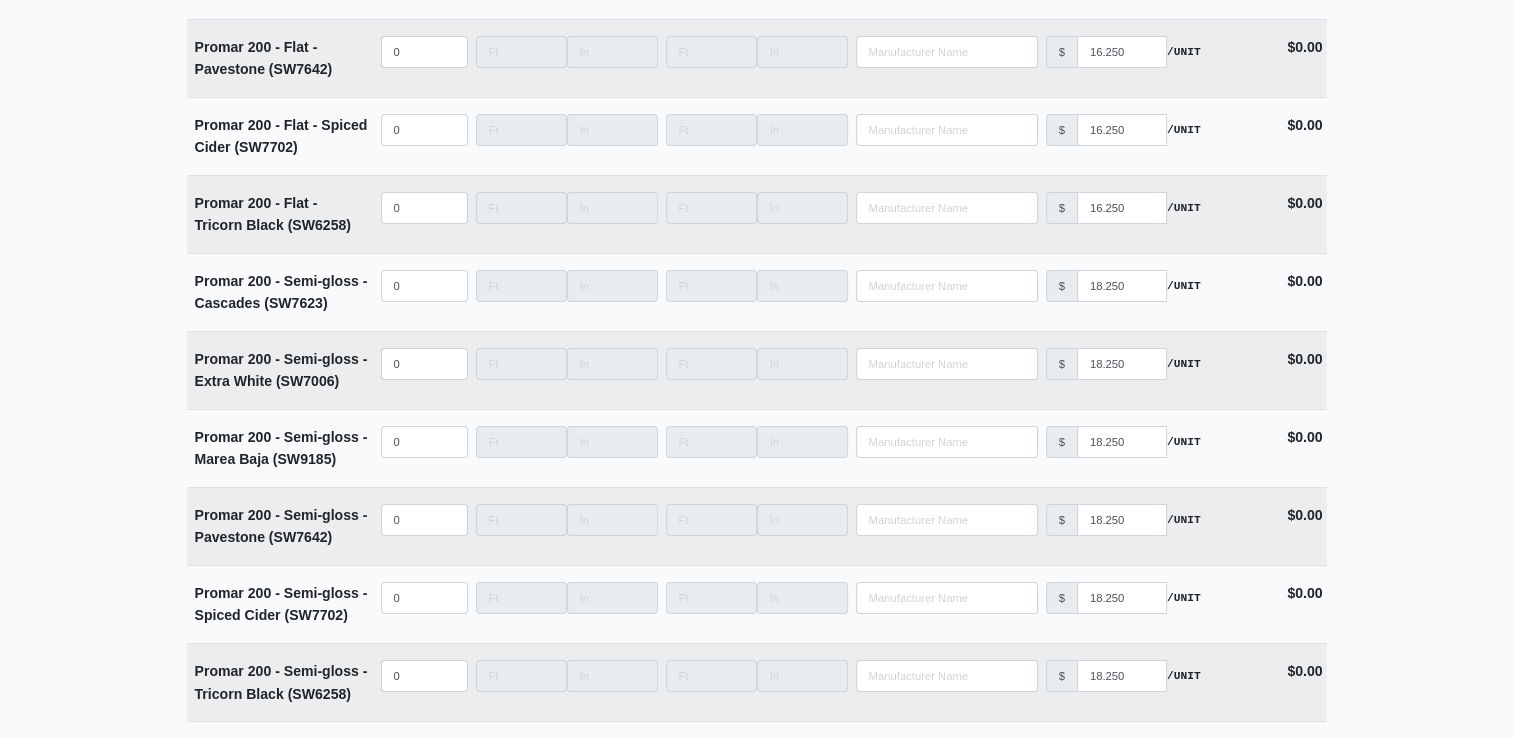 scroll, scrollTop: 7615, scrollLeft: 0, axis: vertical 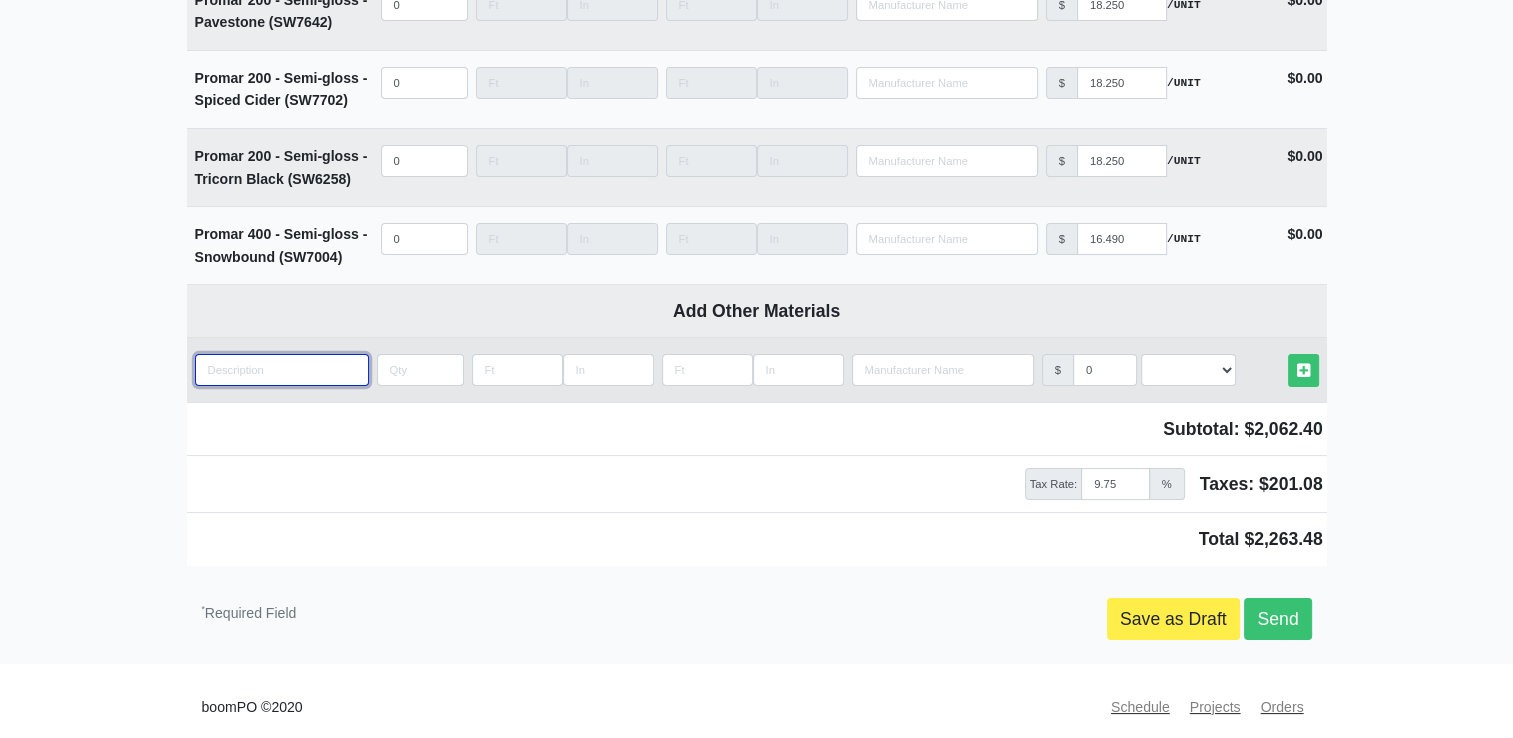 click at bounding box center [282, 370] 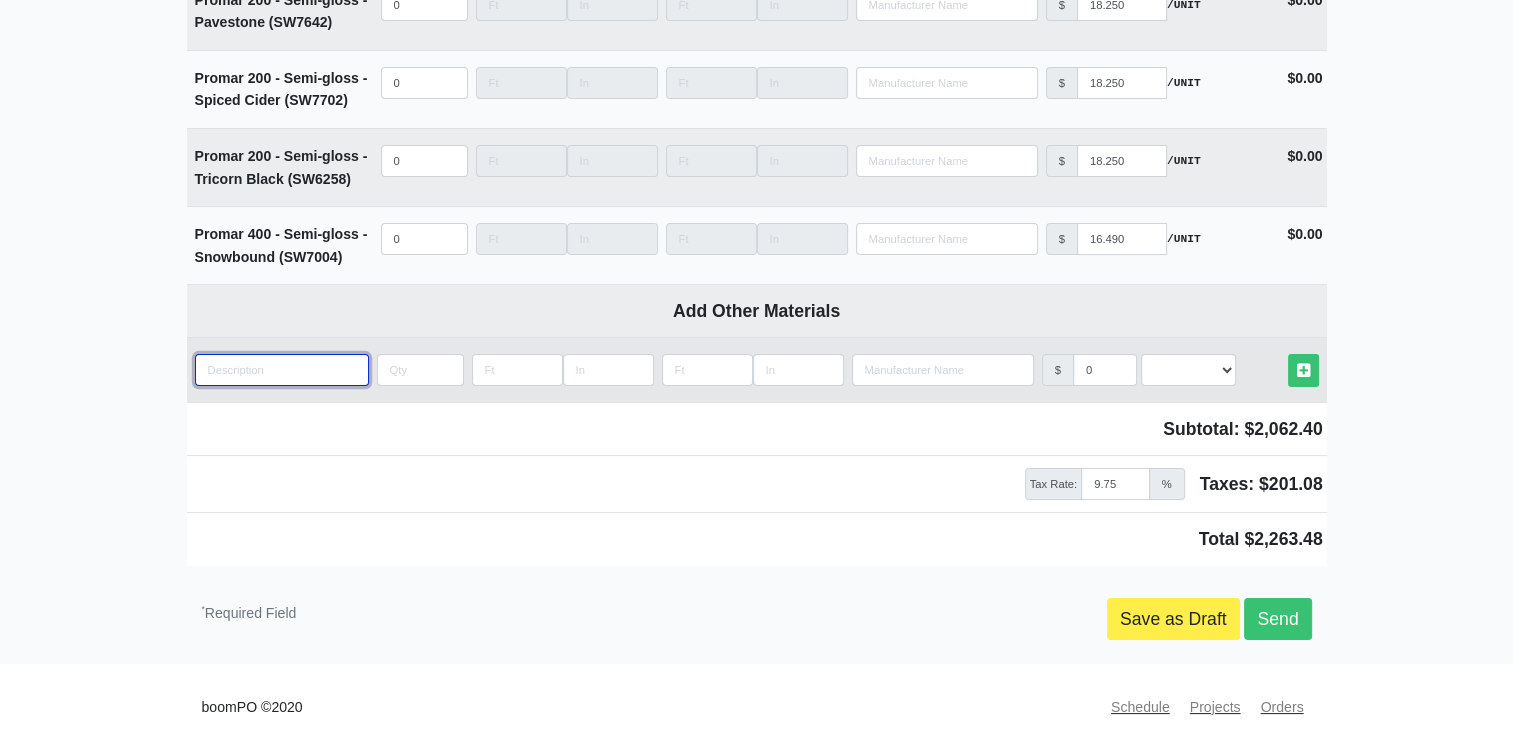 click at bounding box center (282, 370) 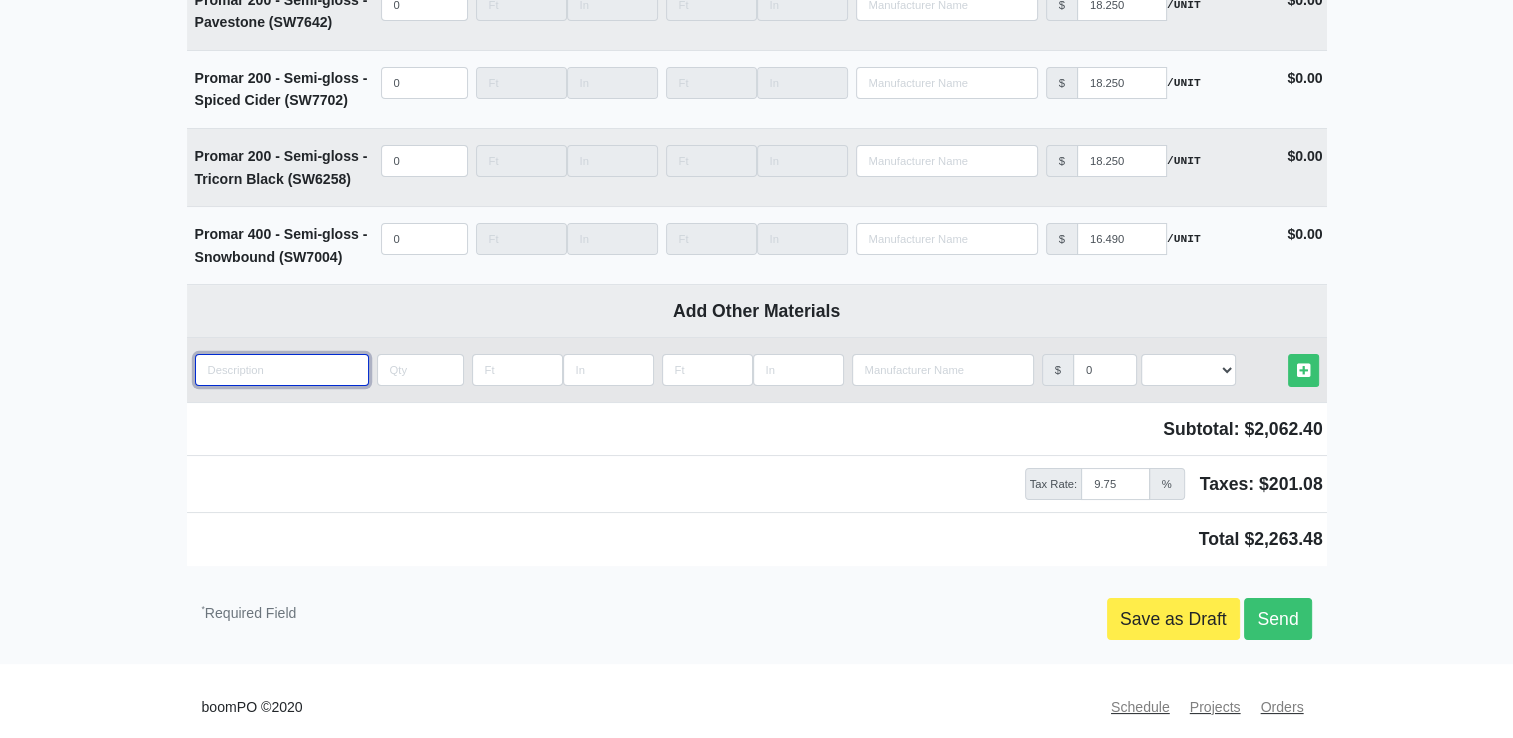 type on "Metal Paint (B66W00651-5) - Semi-gloss - Safety Yellow" 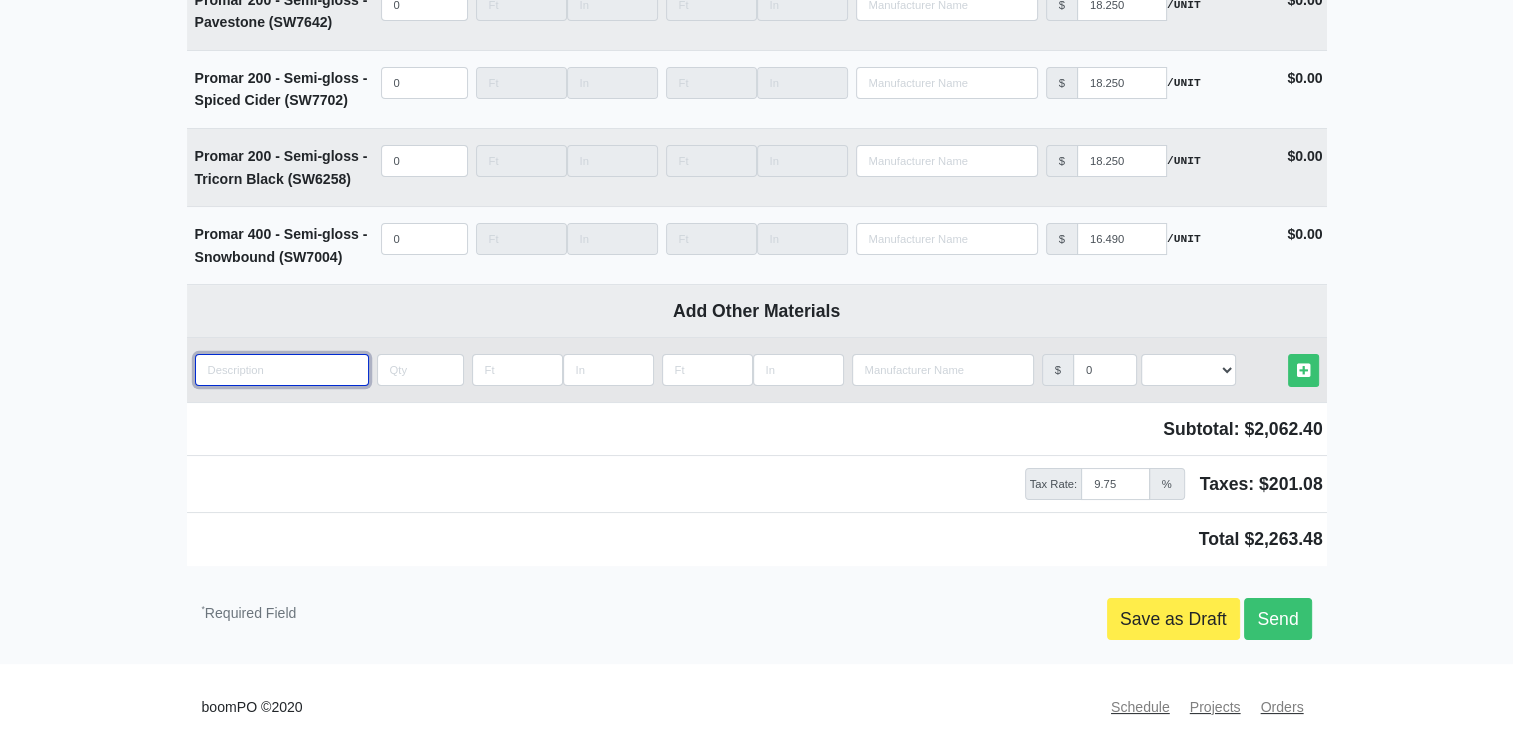 select 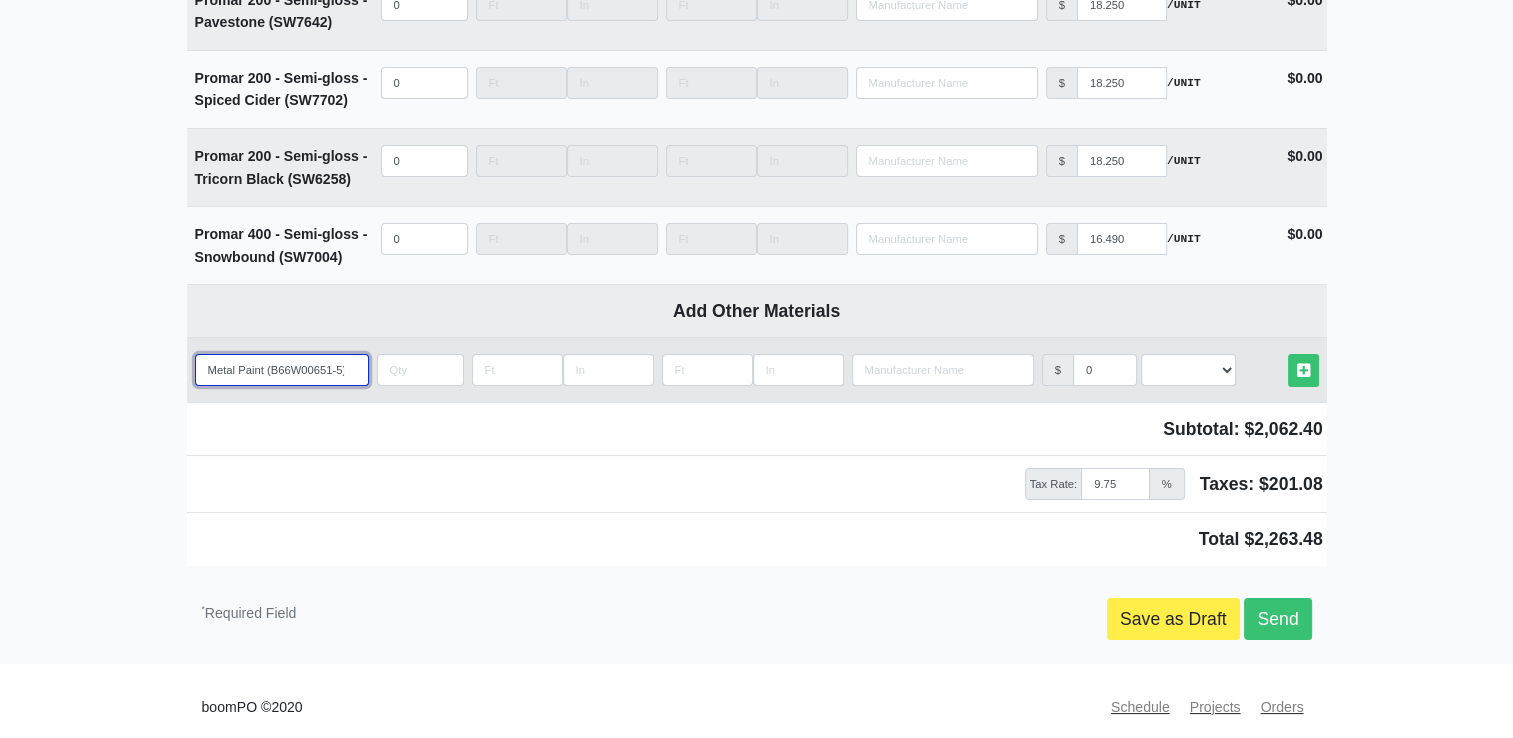 scroll, scrollTop: 0, scrollLeft: 144, axis: horizontal 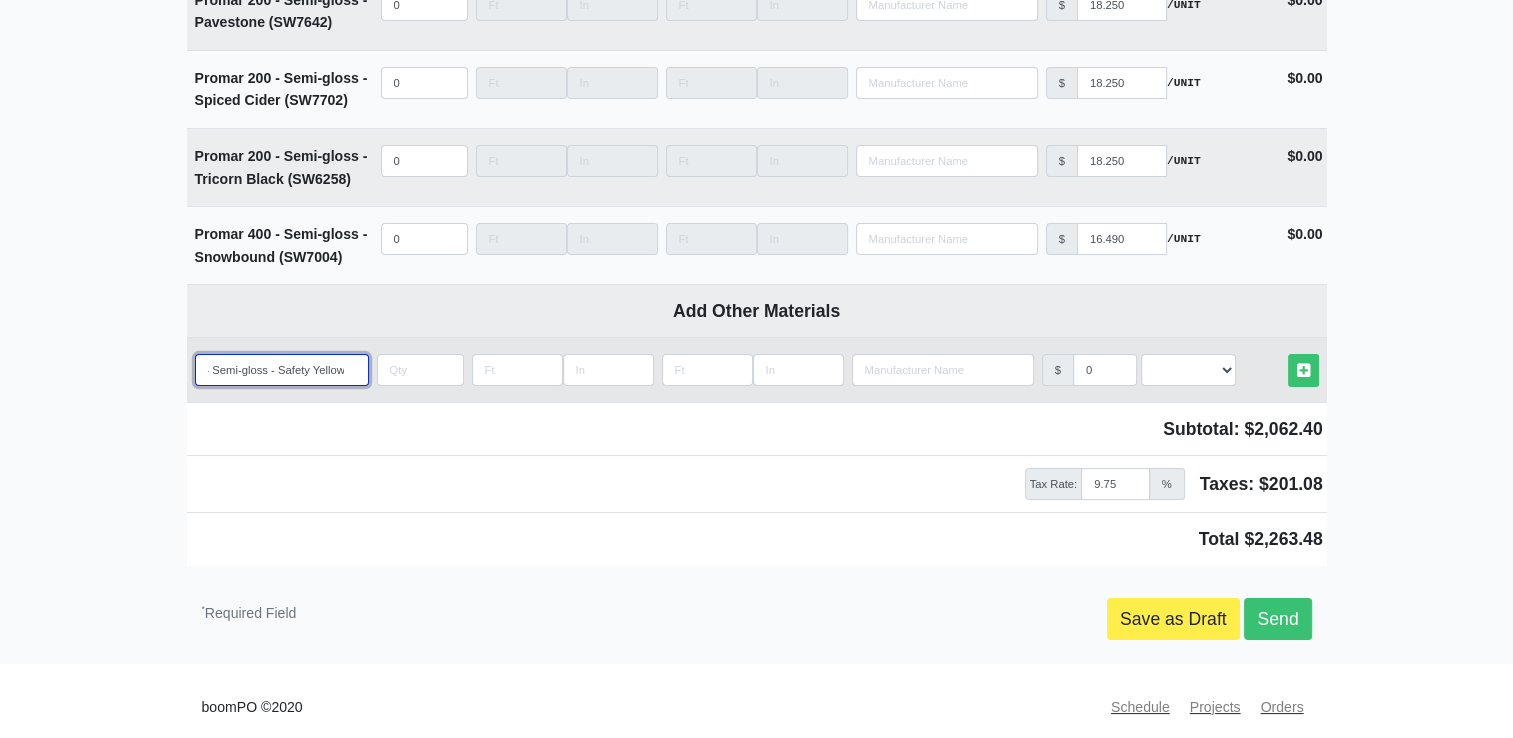 type on "Metal Paint (B66W00651-5) - Semi-gloss - Safety Yello" 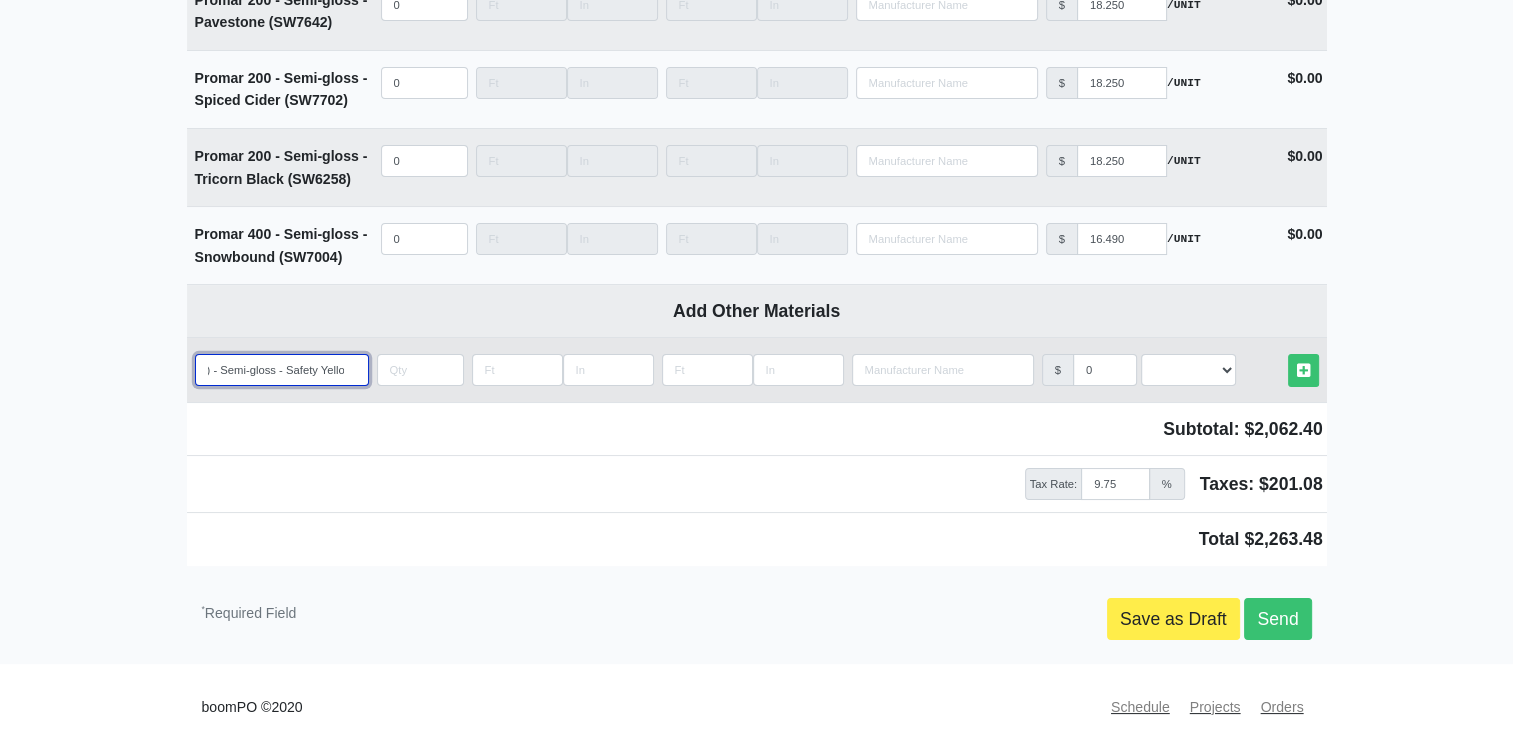 type on "Metal Paint (B66W00651-5) - Semi-gloss - Safety Yell" 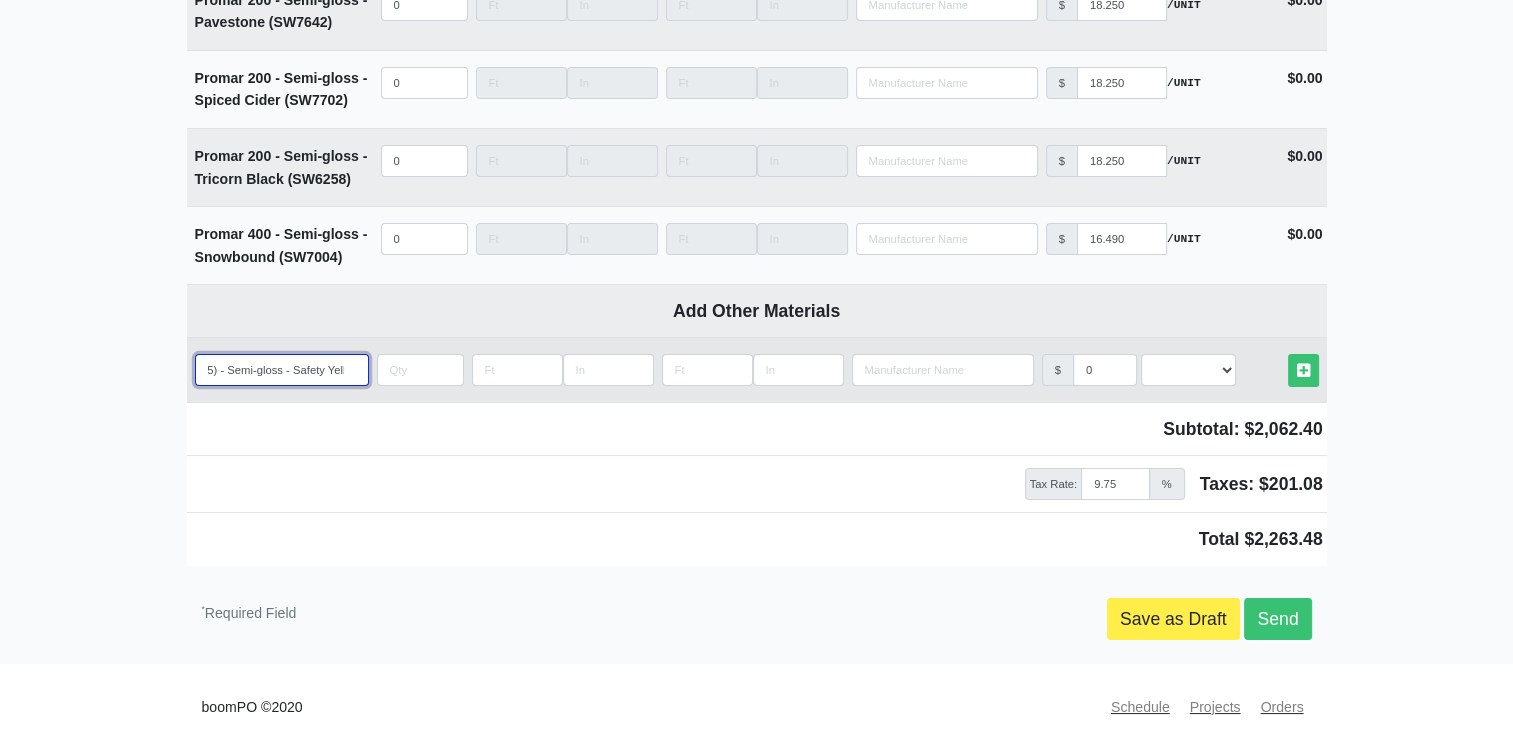 type on "Metal Paint (B66W00651-5) - Semi-gloss - Safety Yel" 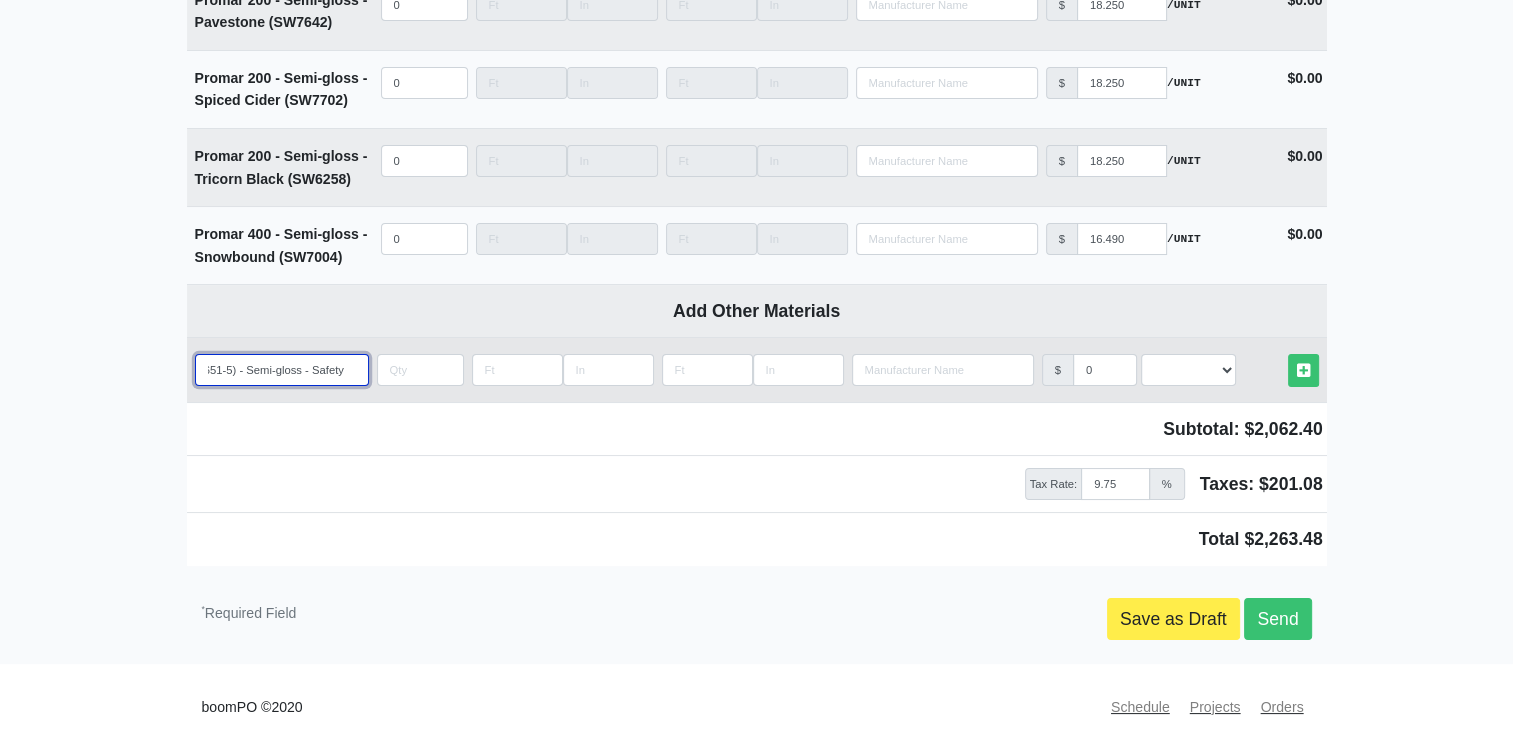 type on "Metal Paint (B66W00651-5) - Semi-gloss - Safety Ye" 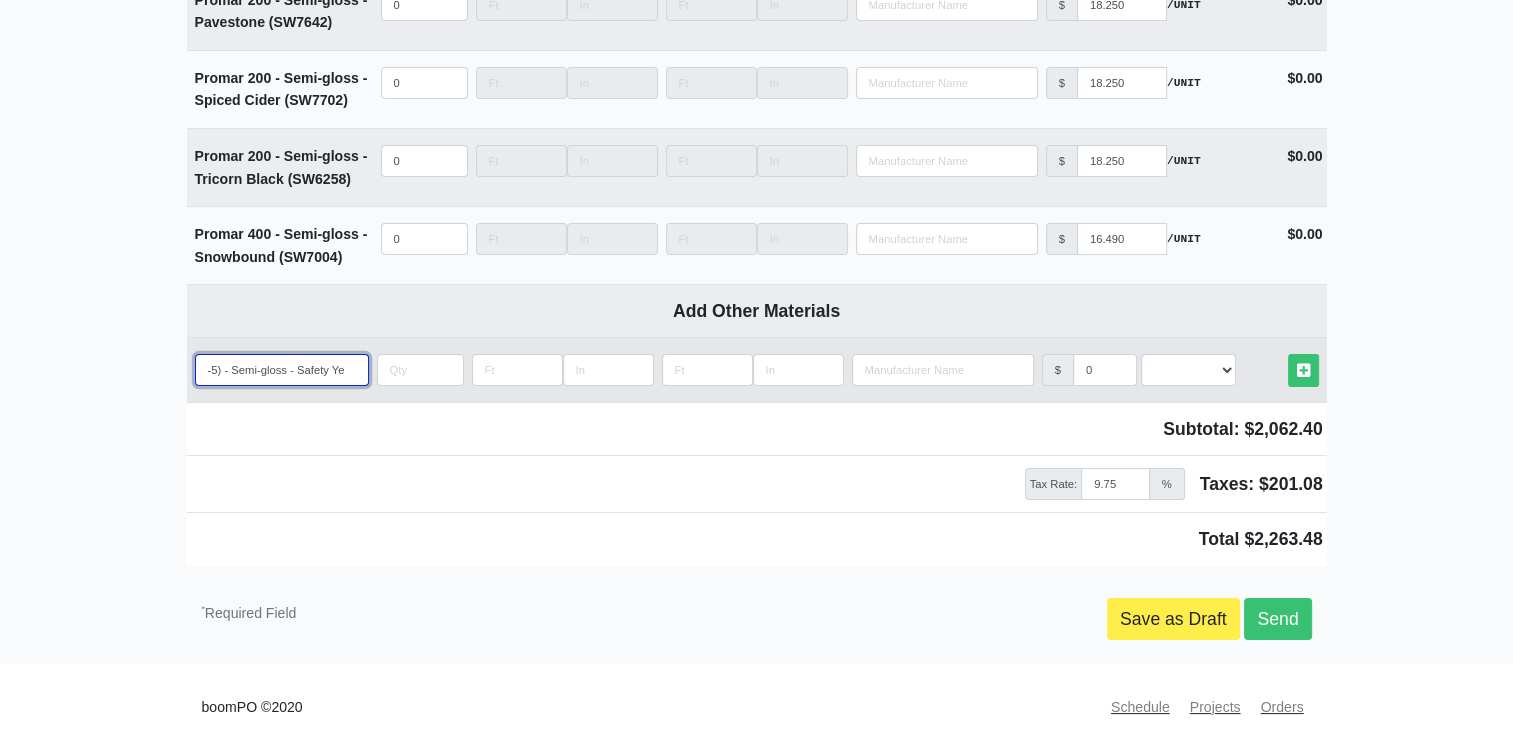 type on "Metal Paint (B66W00651-5) - Semi-gloss - Safety Y" 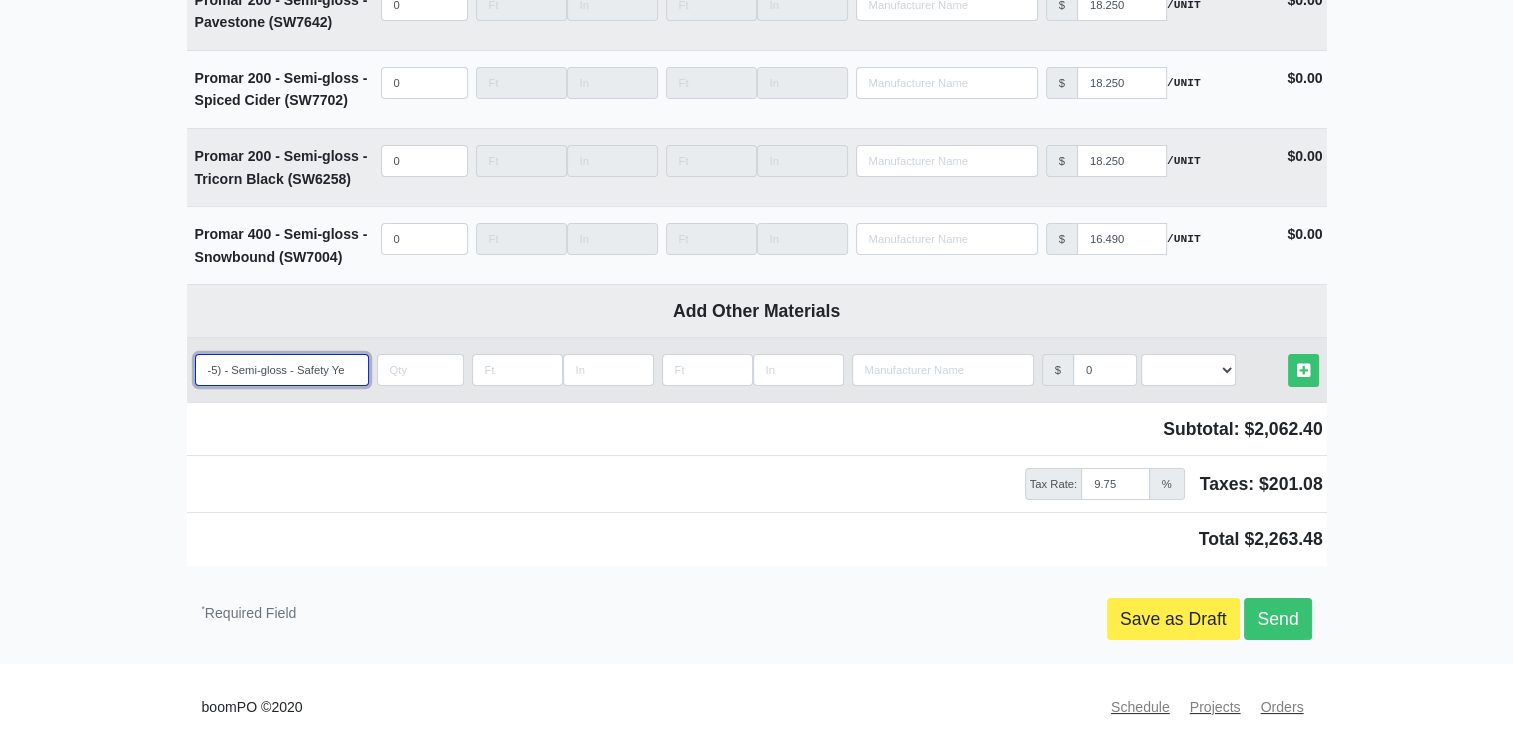 select 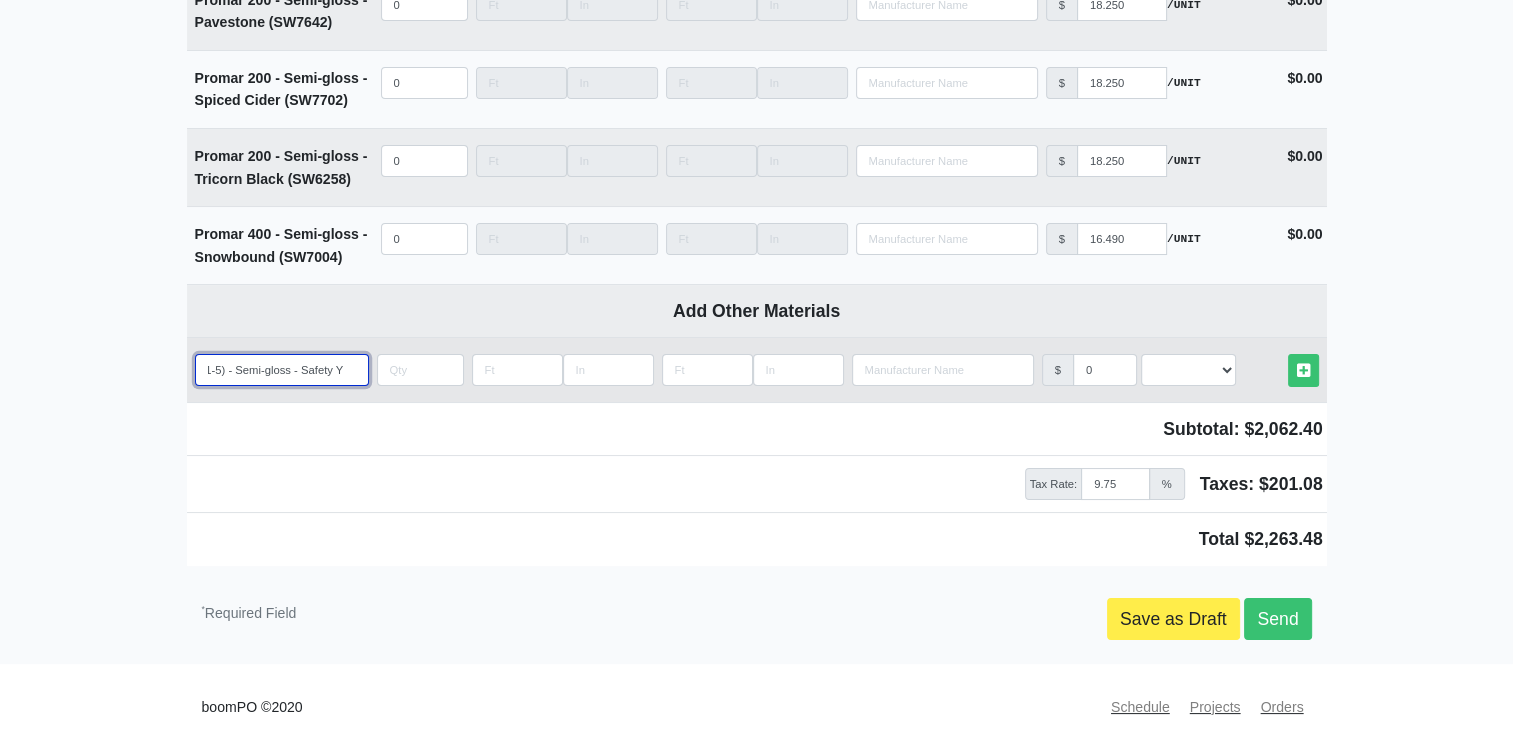 scroll, scrollTop: 0, scrollLeft: 120, axis: horizontal 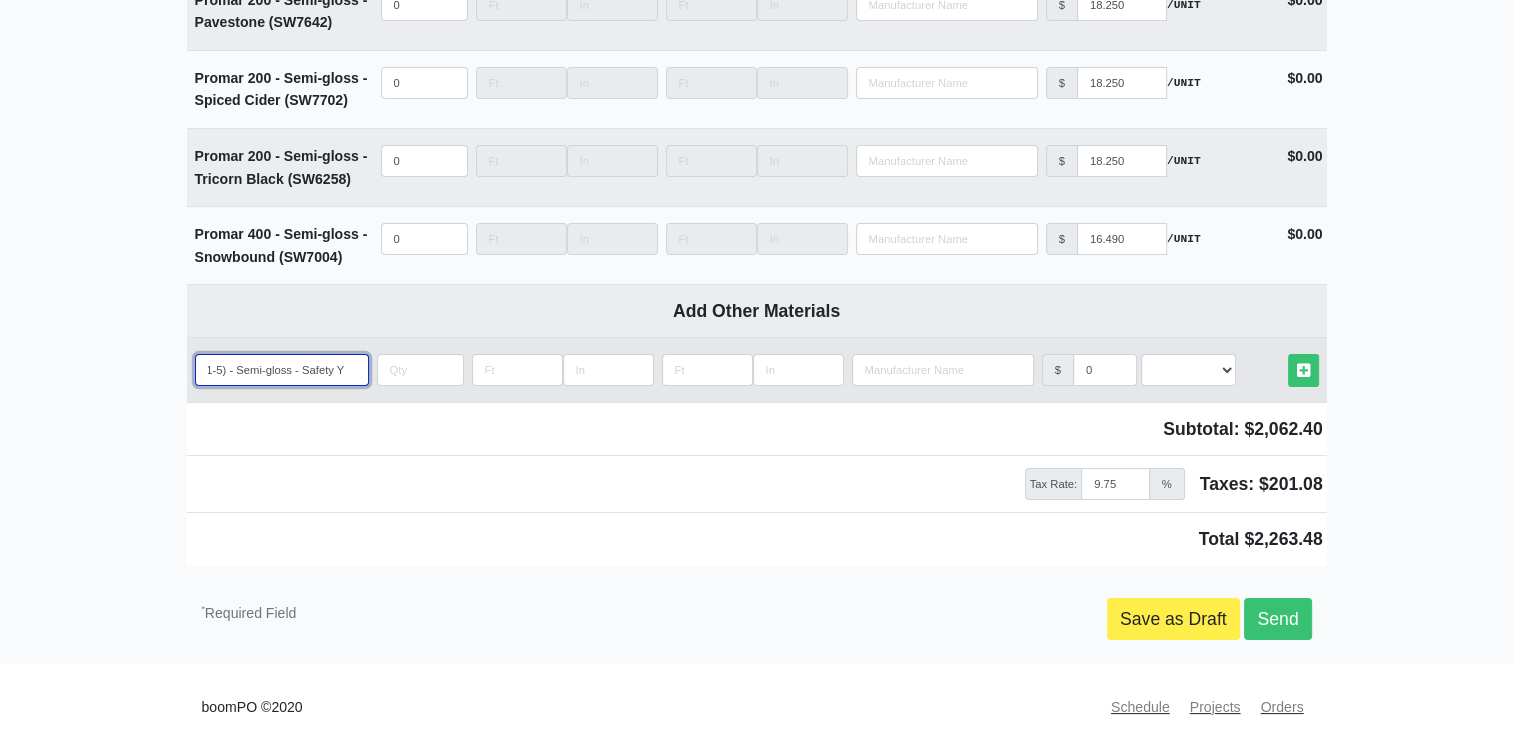 type on "Metal Paint (B66W00651-5) - Semi-gloss - Safety" 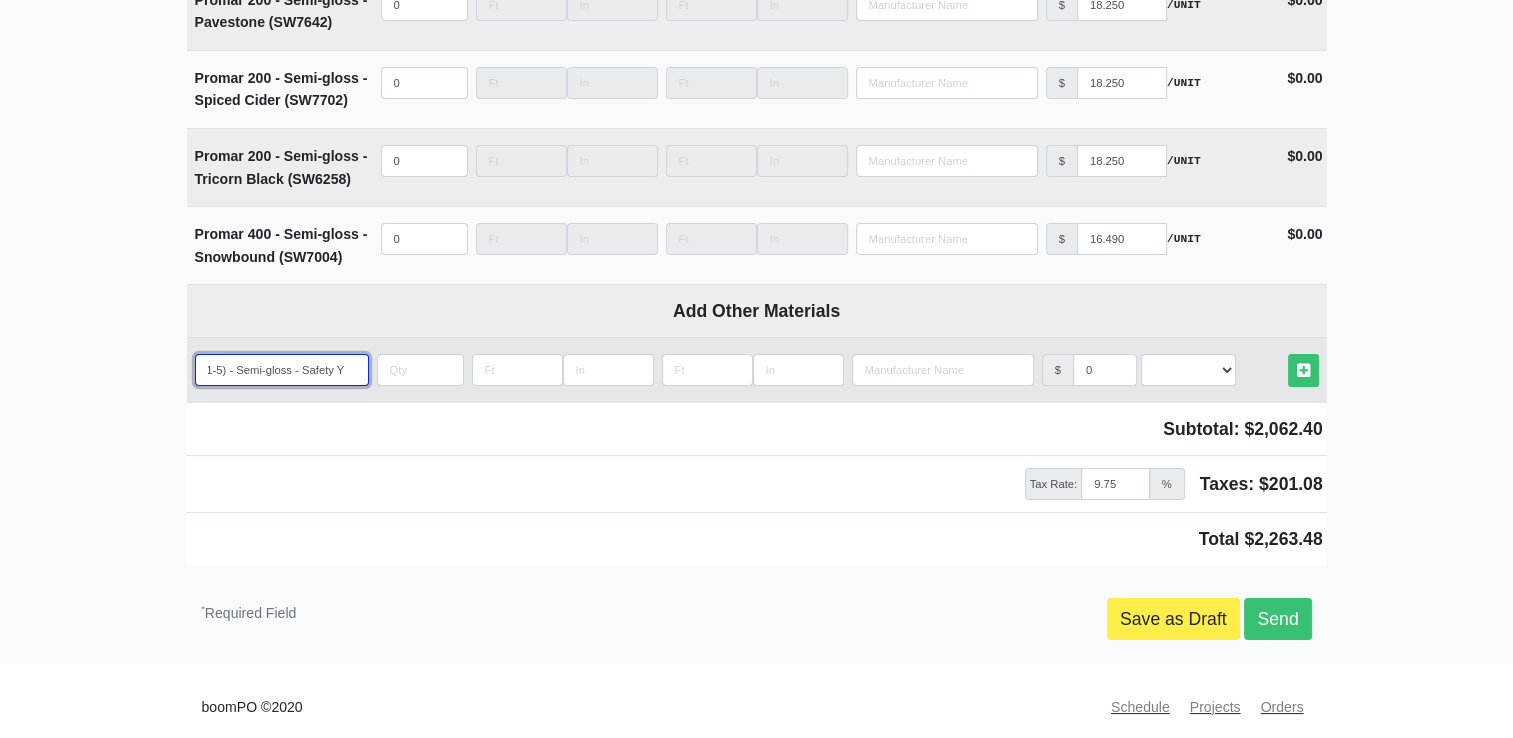 select 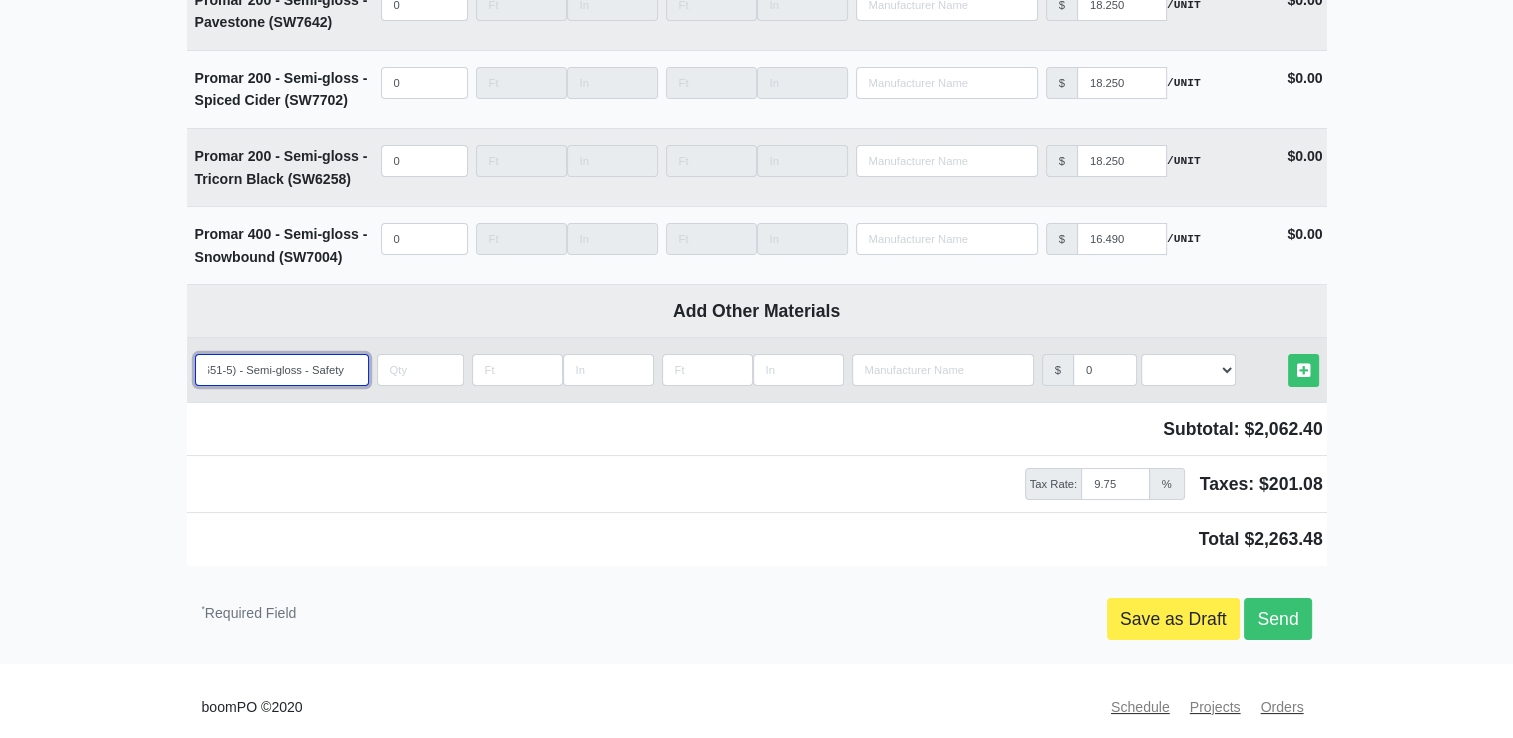 scroll, scrollTop: 0, scrollLeft: 112, axis: horizontal 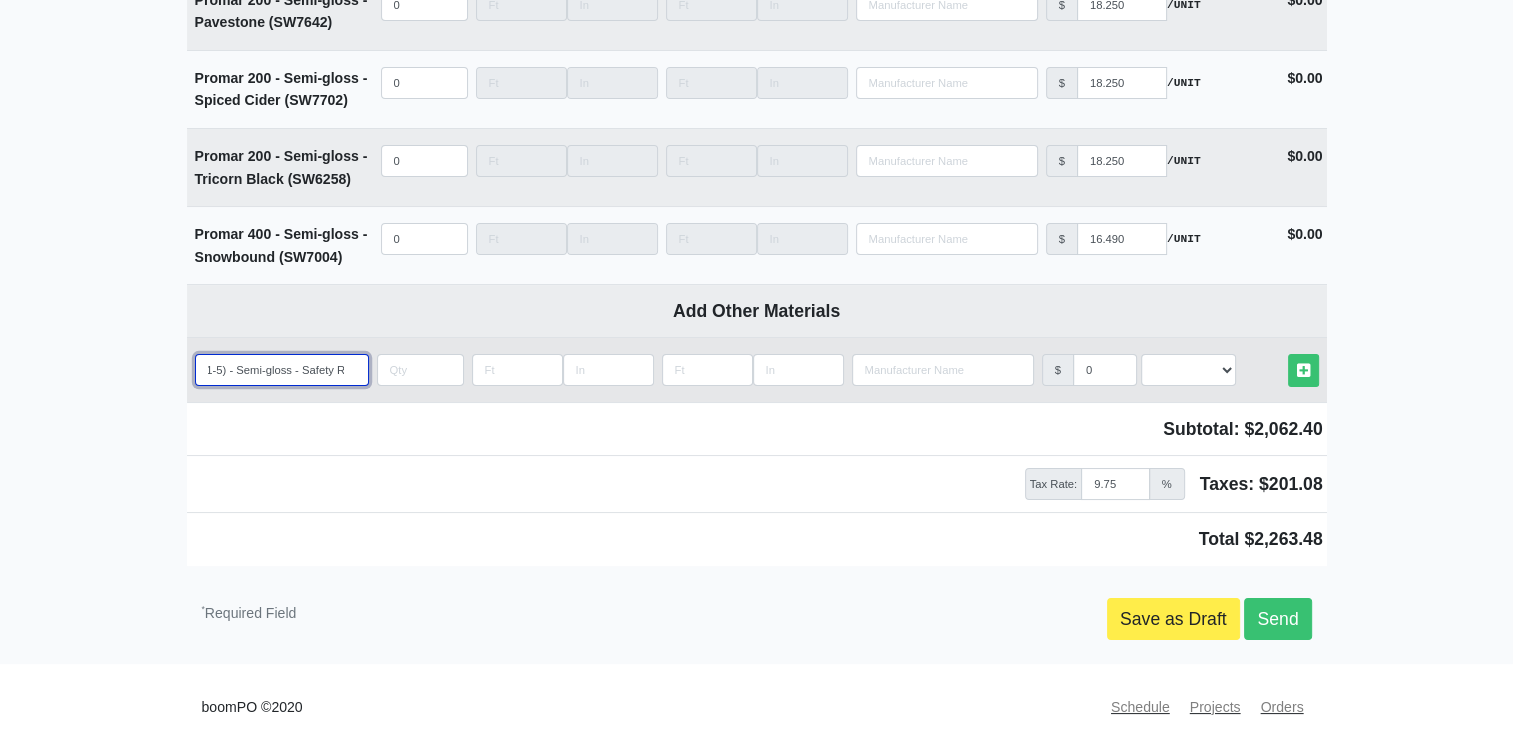 type on "Metal Paint (B66W00651-5) - Semi-gloss - Safety Re" 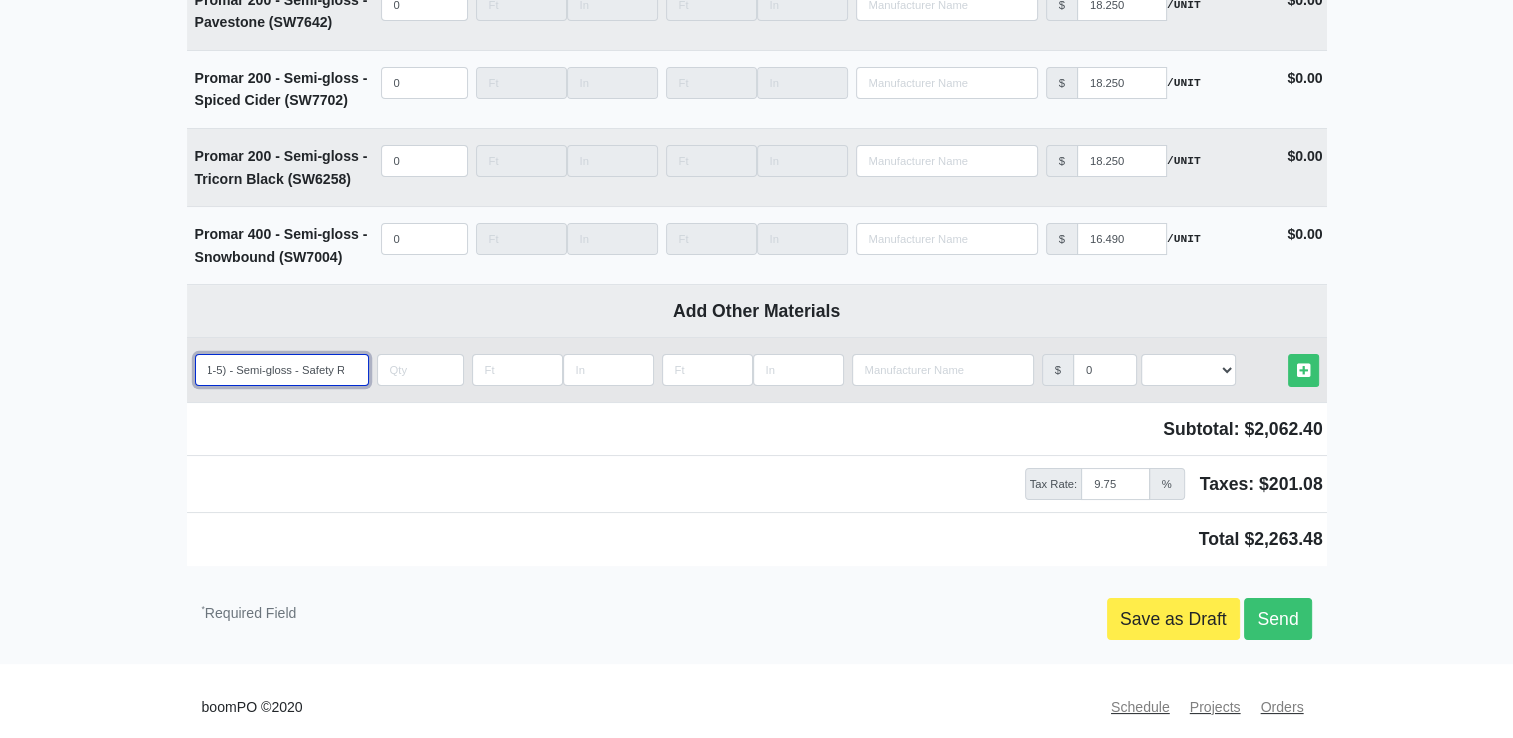 select 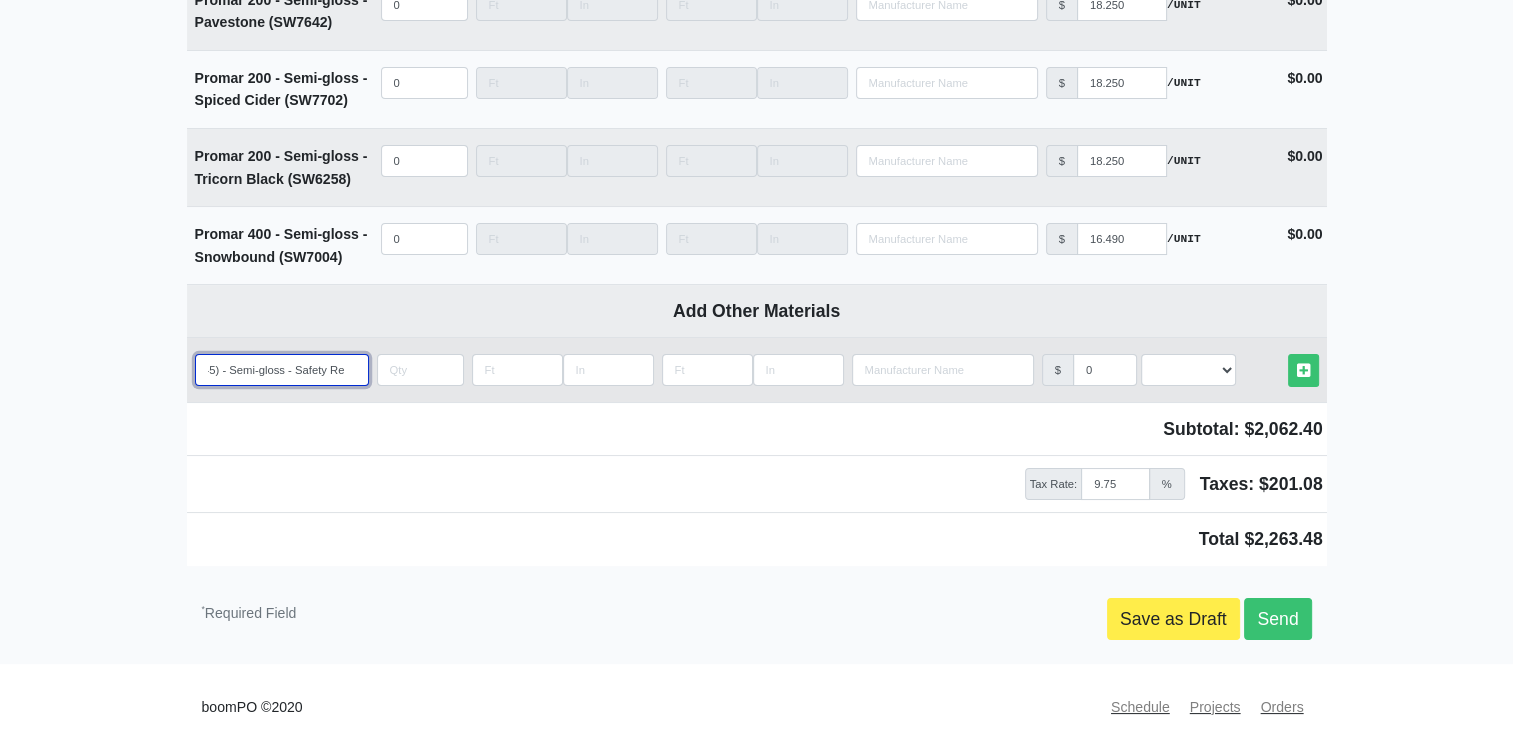 type on "Metal Paint (B66W00651-5) - Semi-gloss - Safety Red" 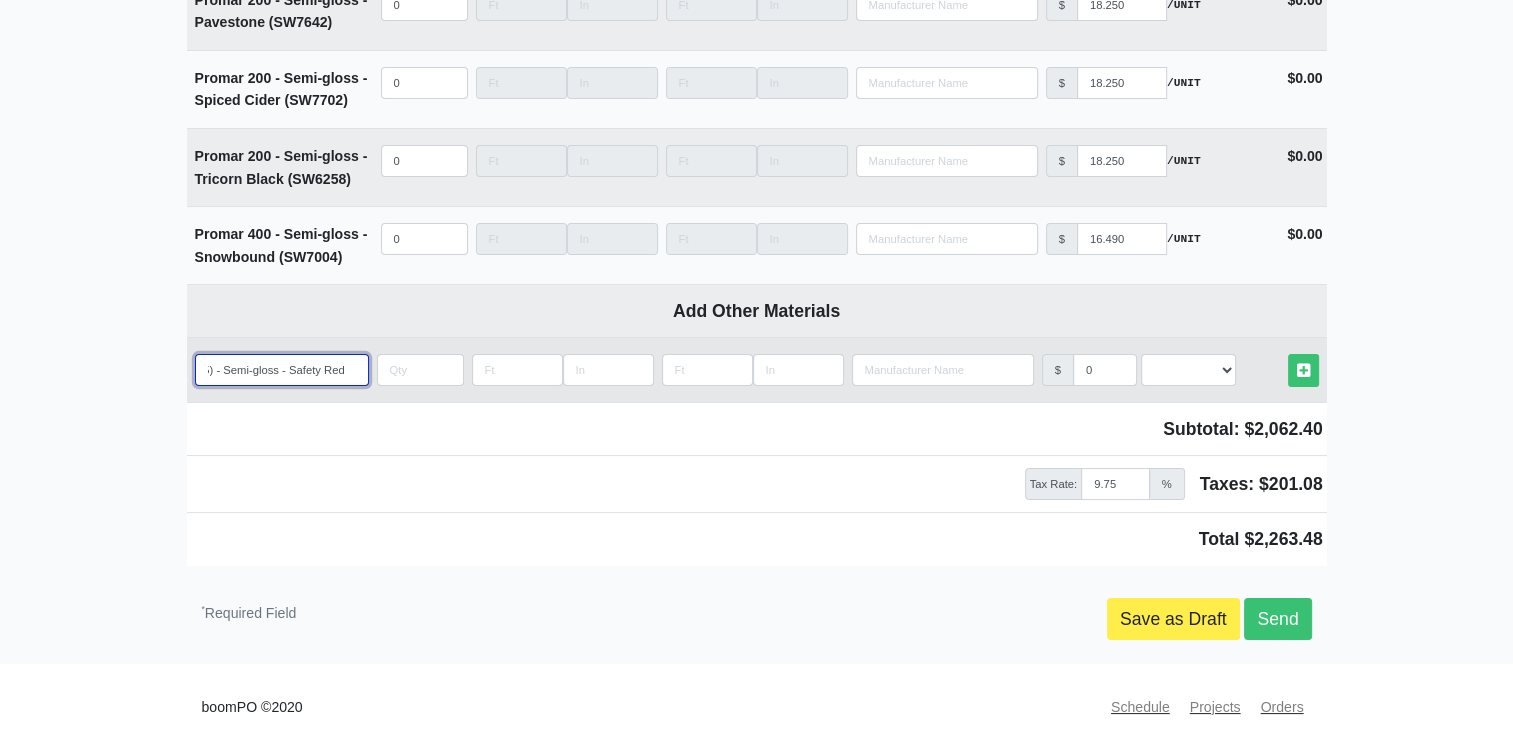 type on "Metal Paint (B66W00651-5) - Semi-gloss - Safety Red" 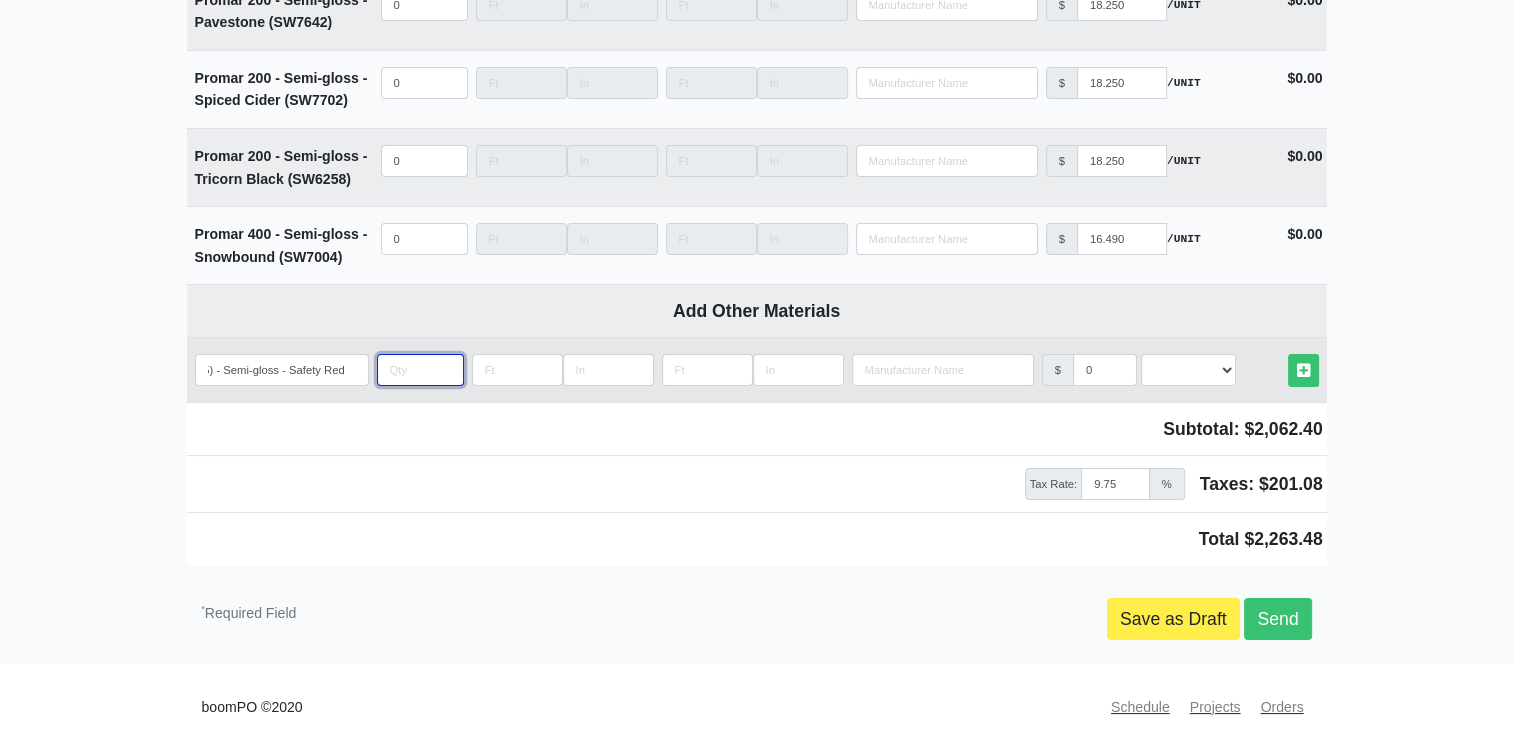 click at bounding box center (420, 370) 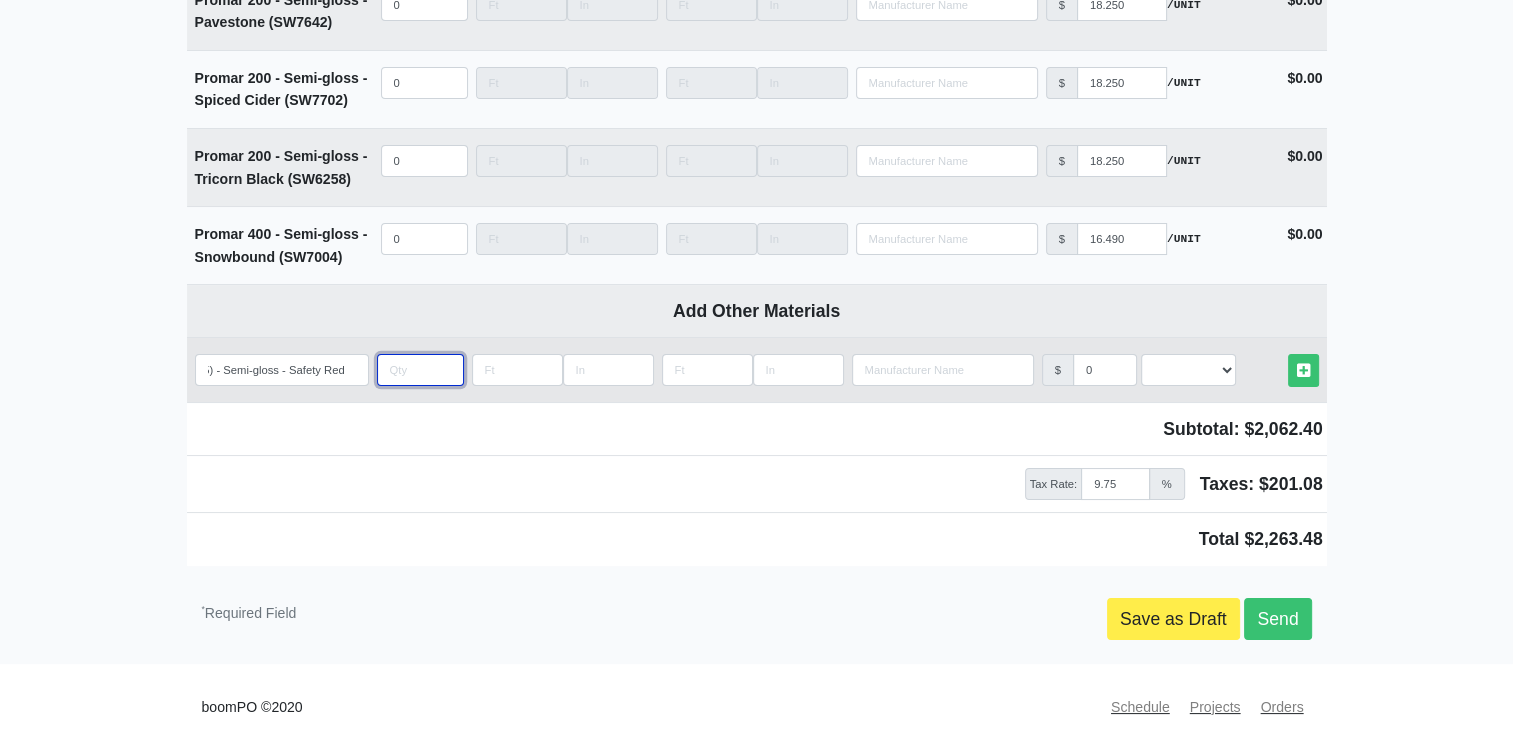 scroll, scrollTop: 0, scrollLeft: 0, axis: both 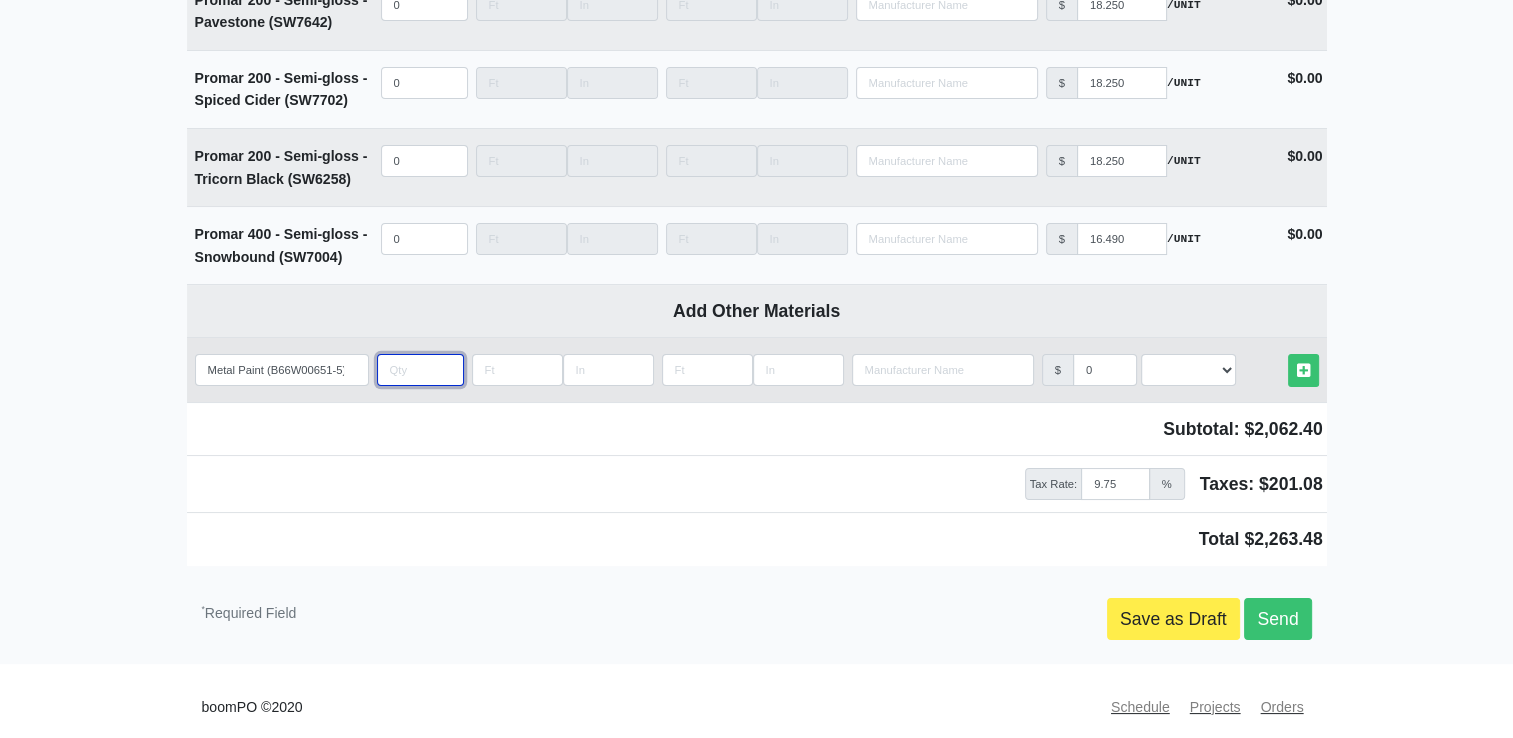 type on "1" 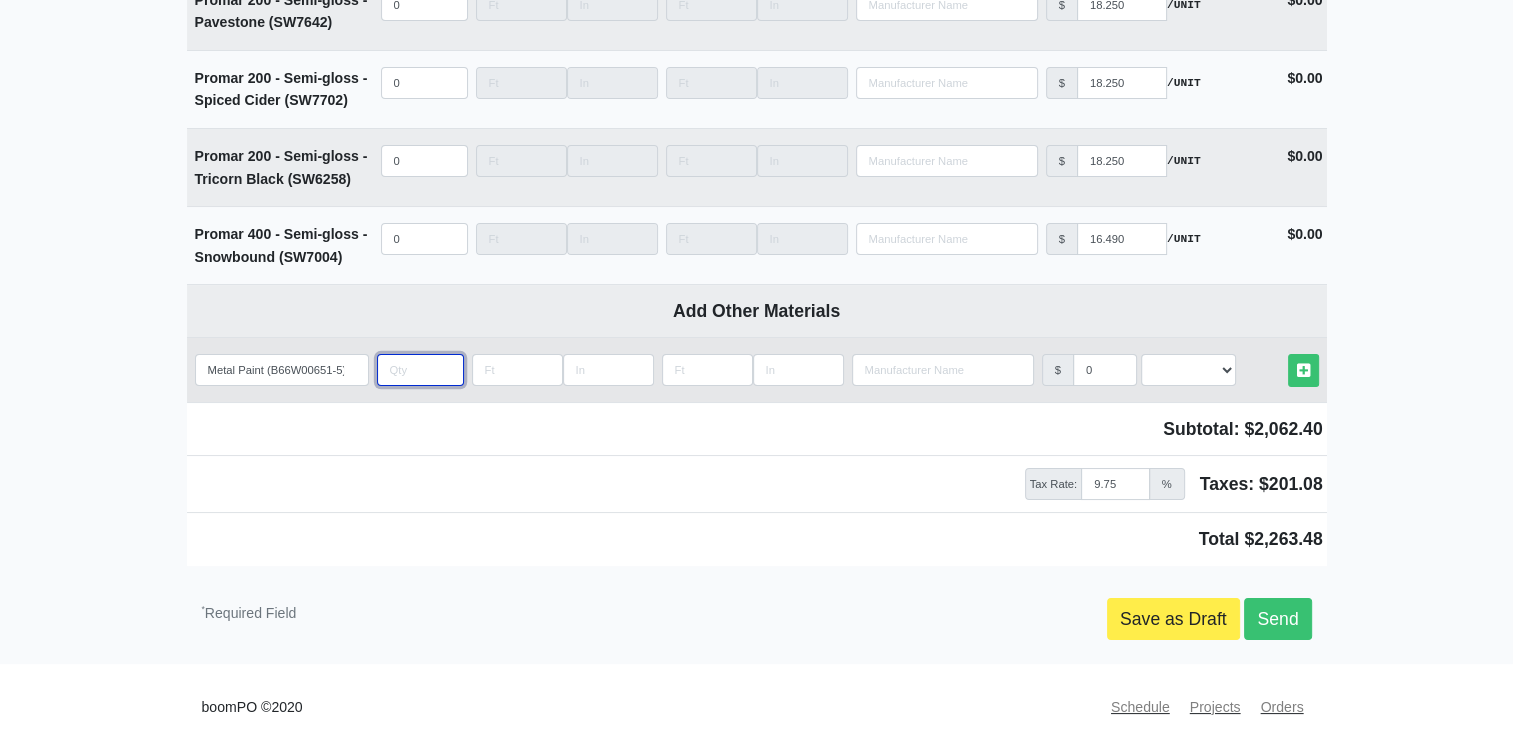 select 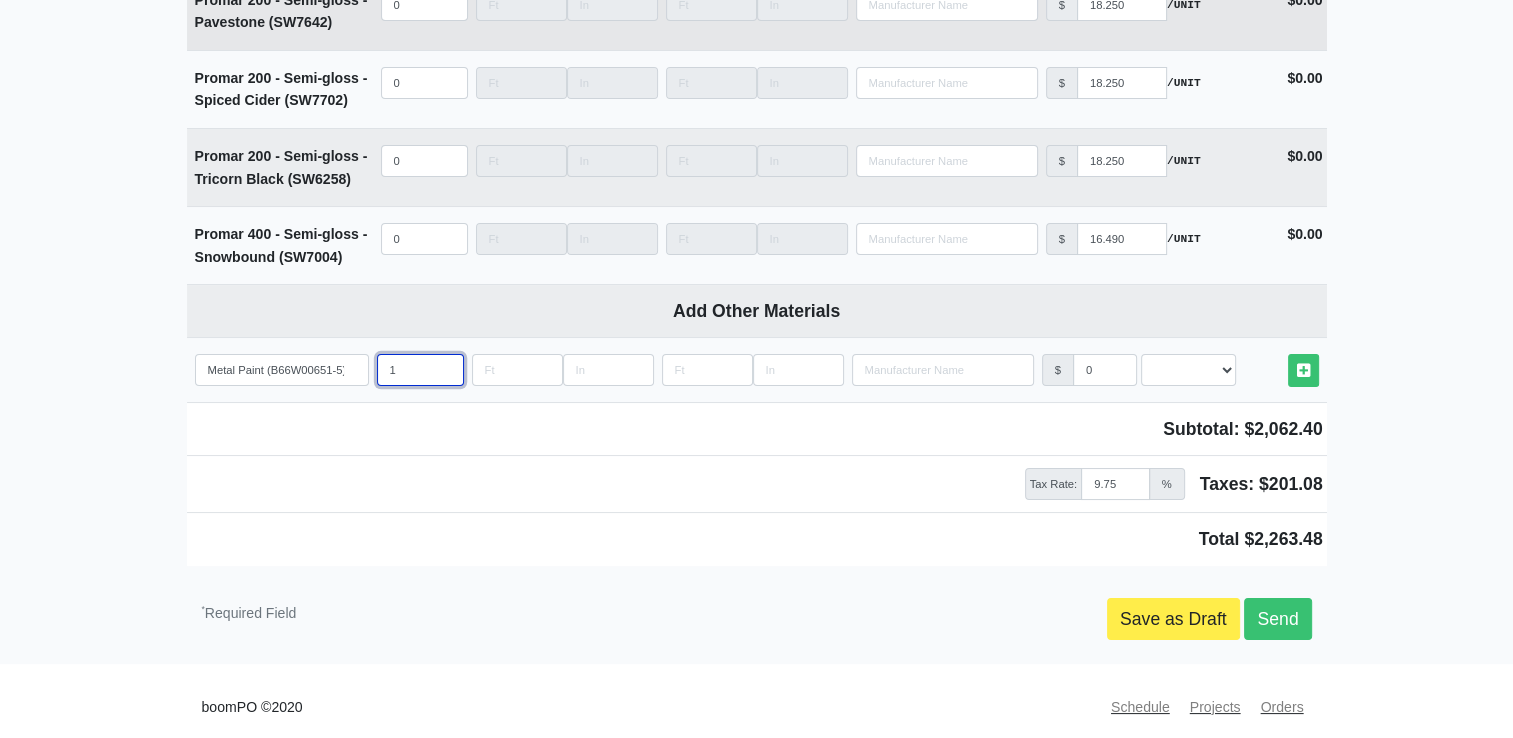 type on "1" 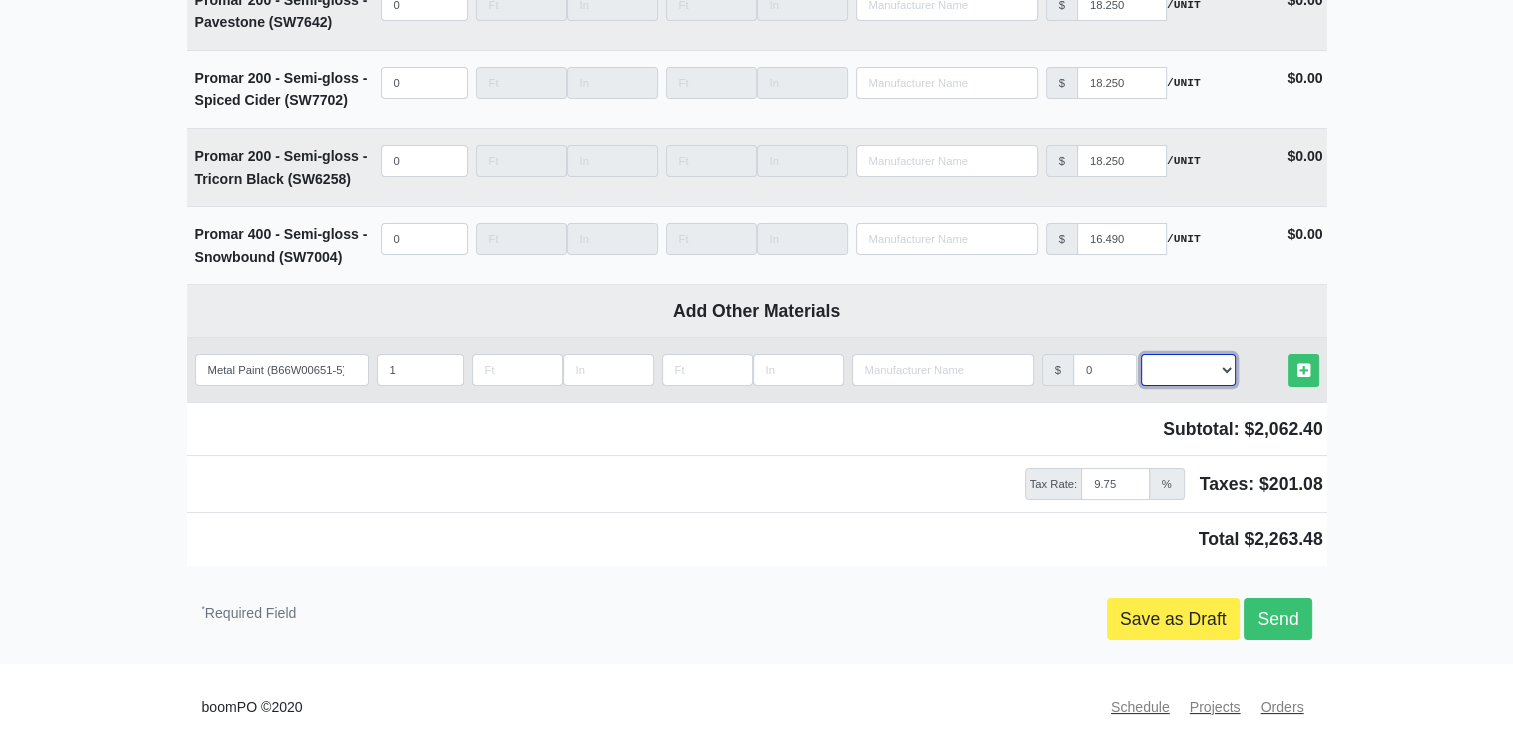 click on "Select an Option!   UNIT   MLF   LF   MSQFT   SQFT" at bounding box center [1188, 370] 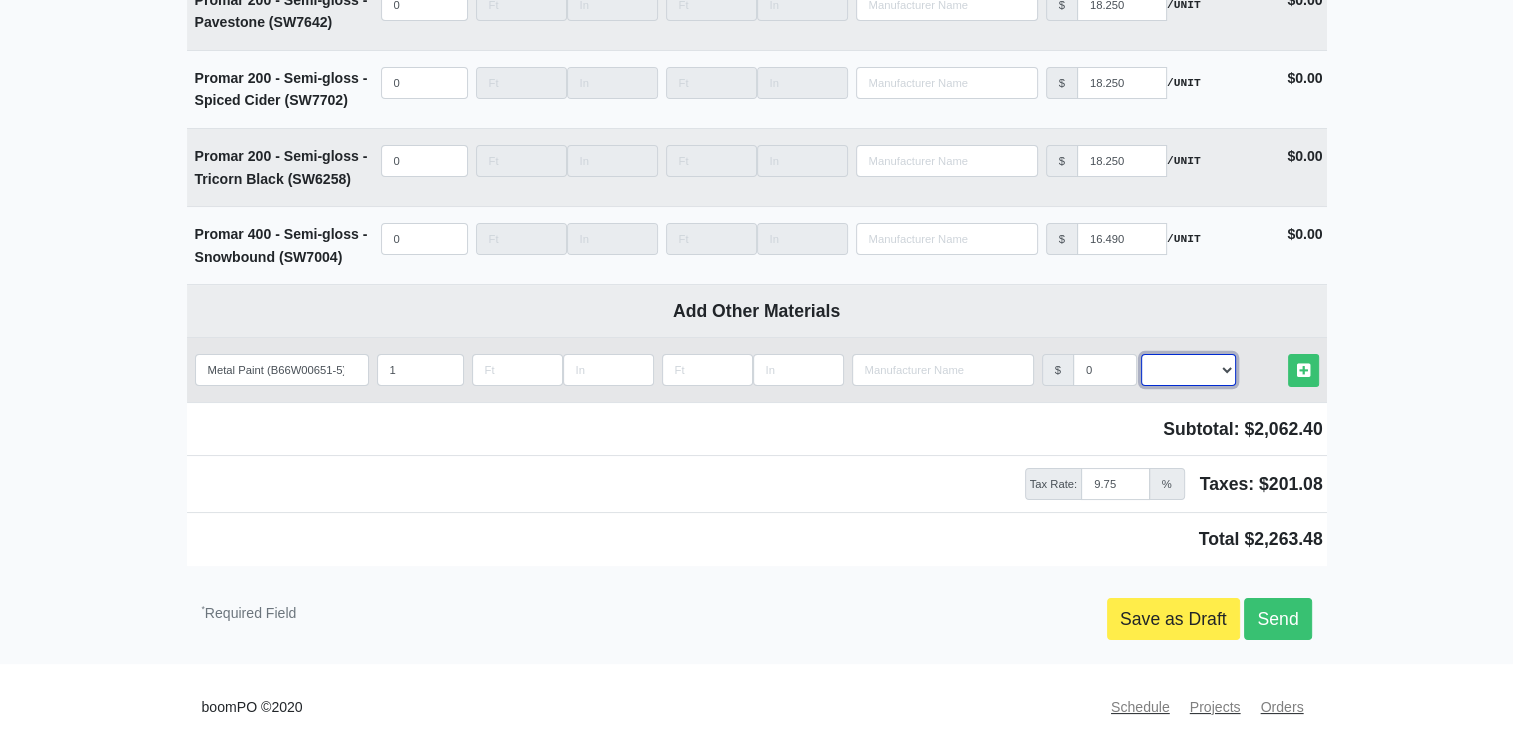 select on "2" 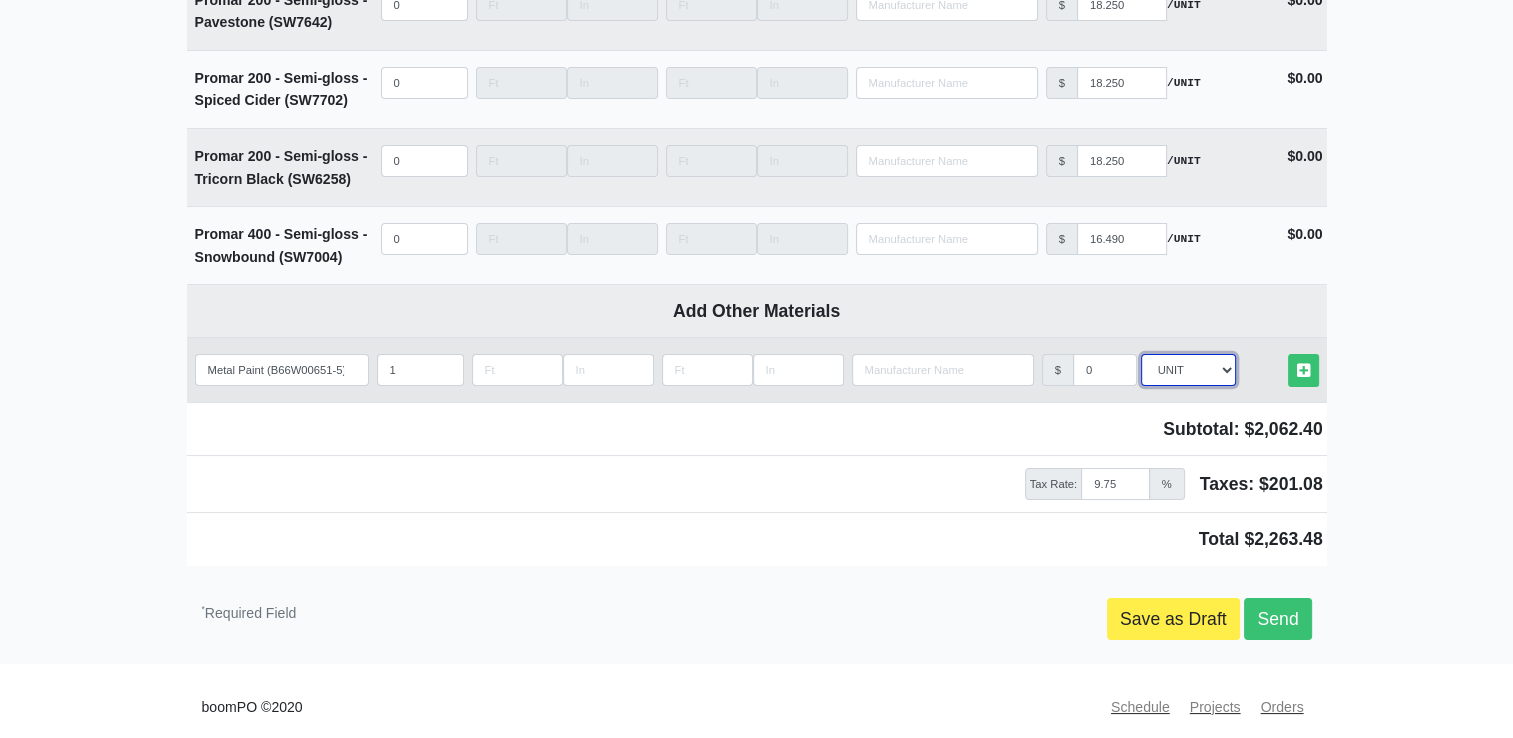 click on "Select an Option!   UNIT   MLF   LF   MSQFT   SQFT" at bounding box center (1188, 370) 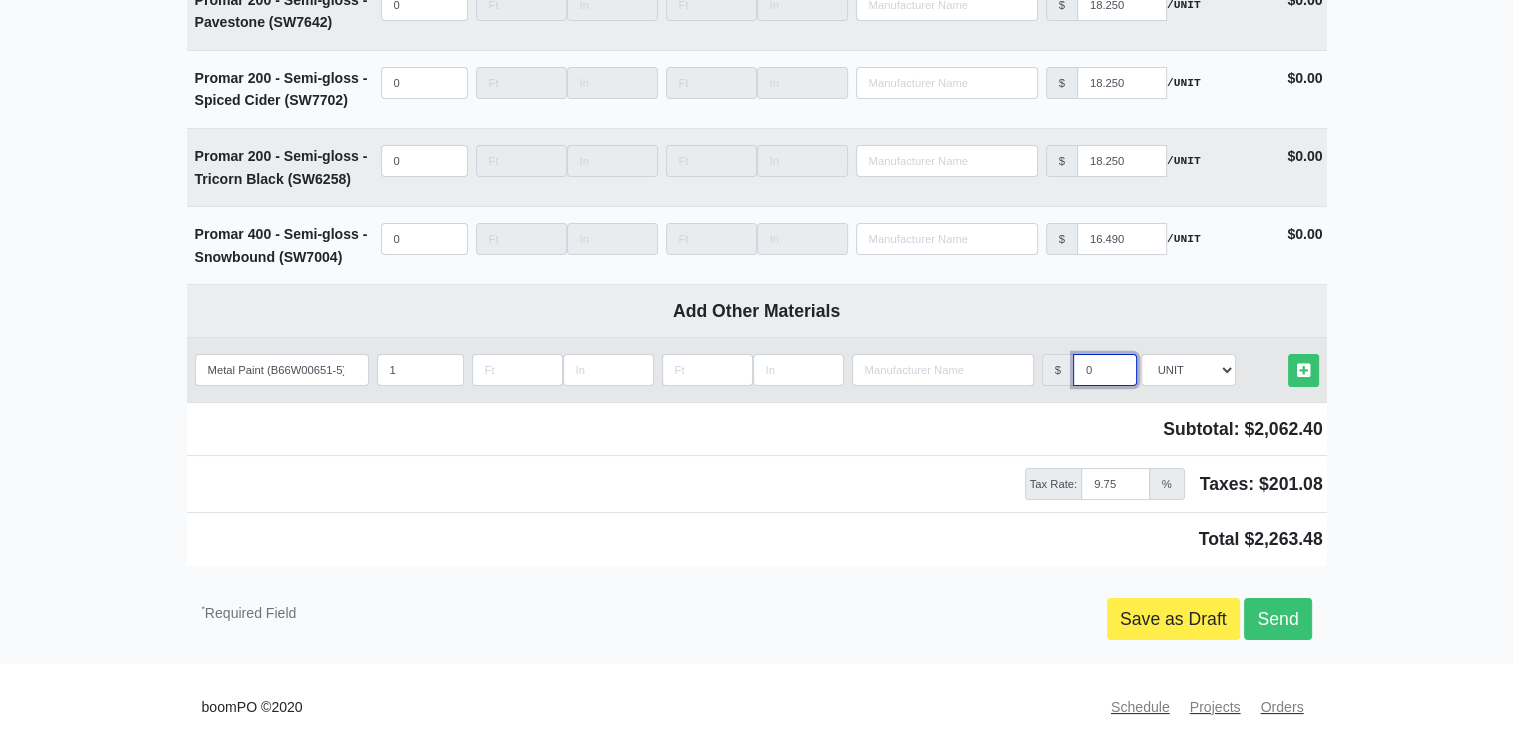 click on "0" at bounding box center [1105, 370] 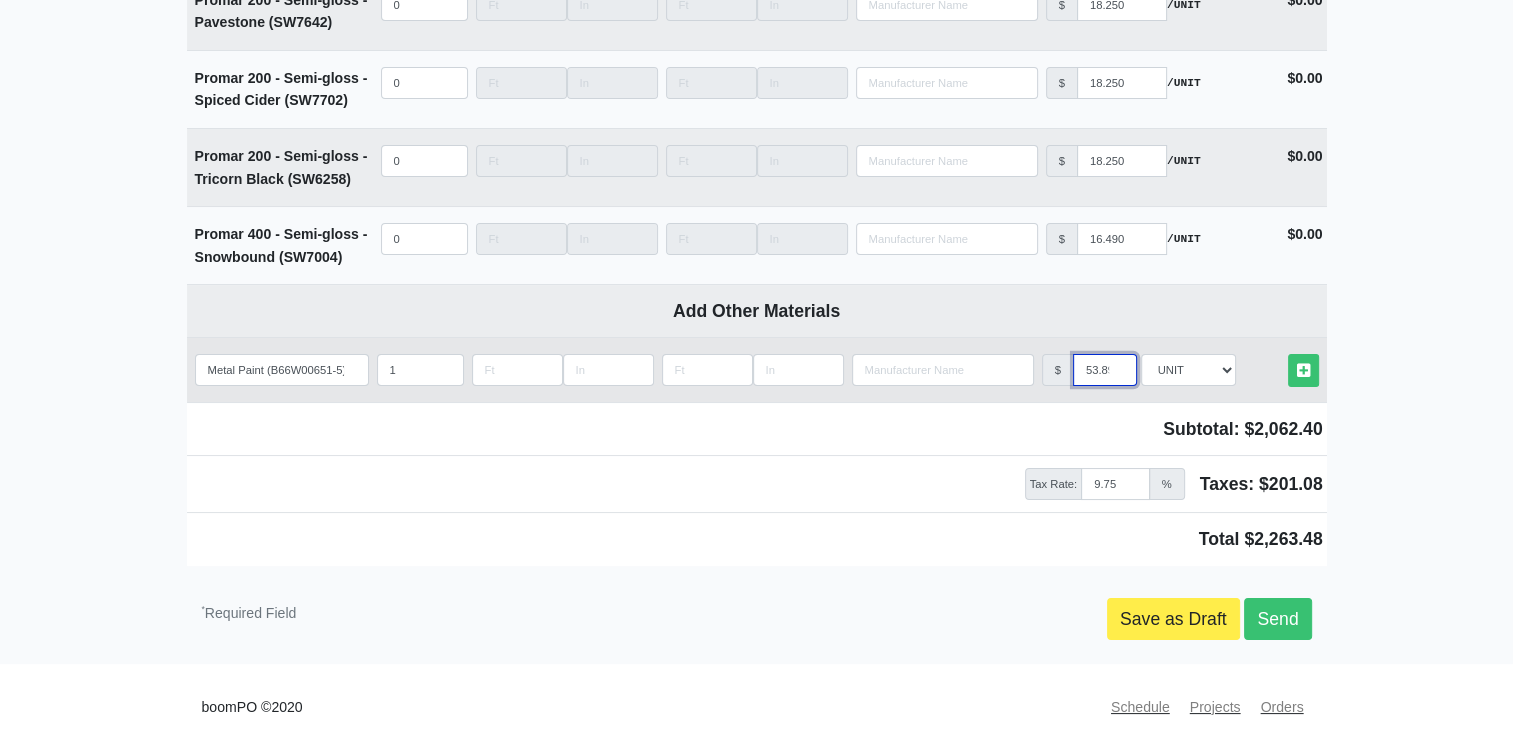 scroll, scrollTop: 0, scrollLeft: 4, axis: horizontal 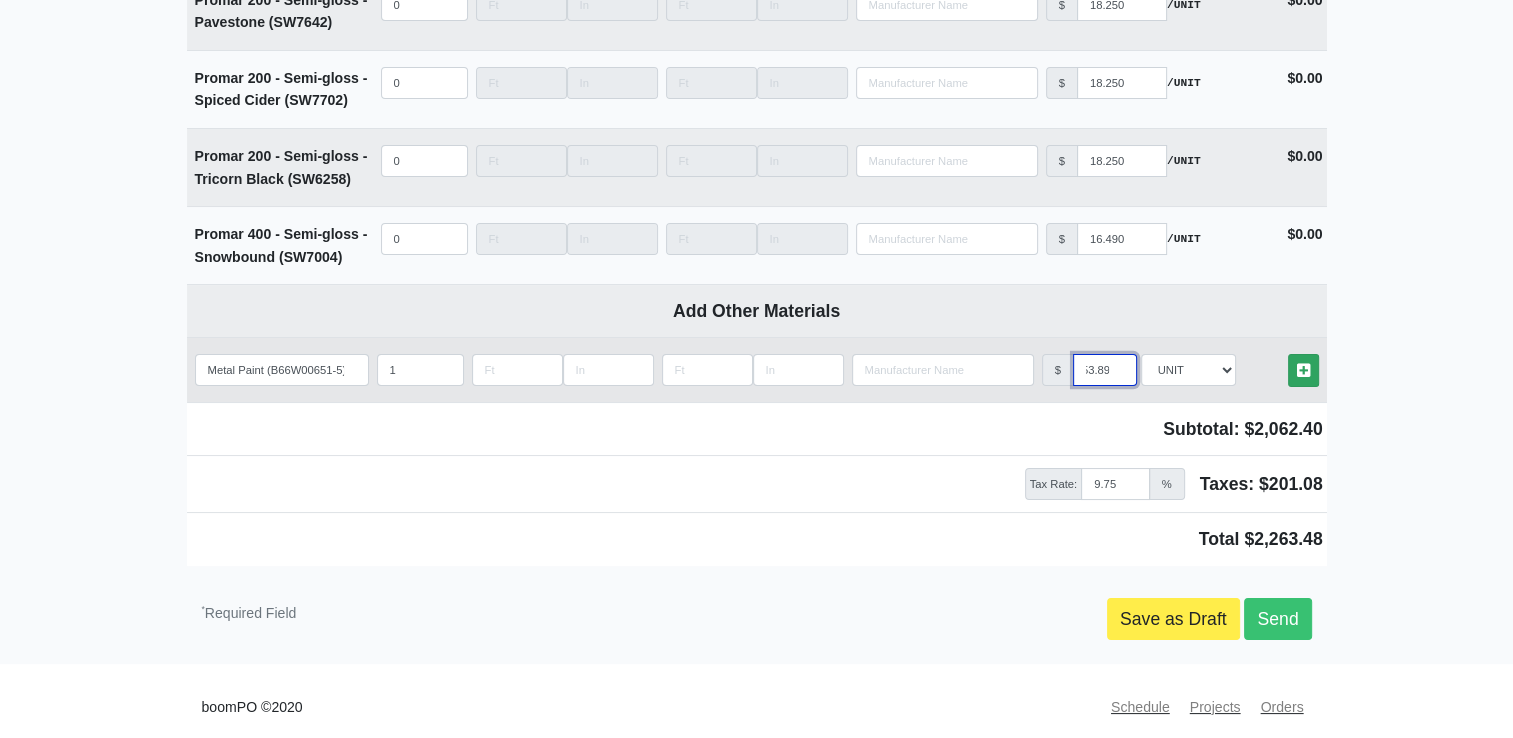 type on "53.89" 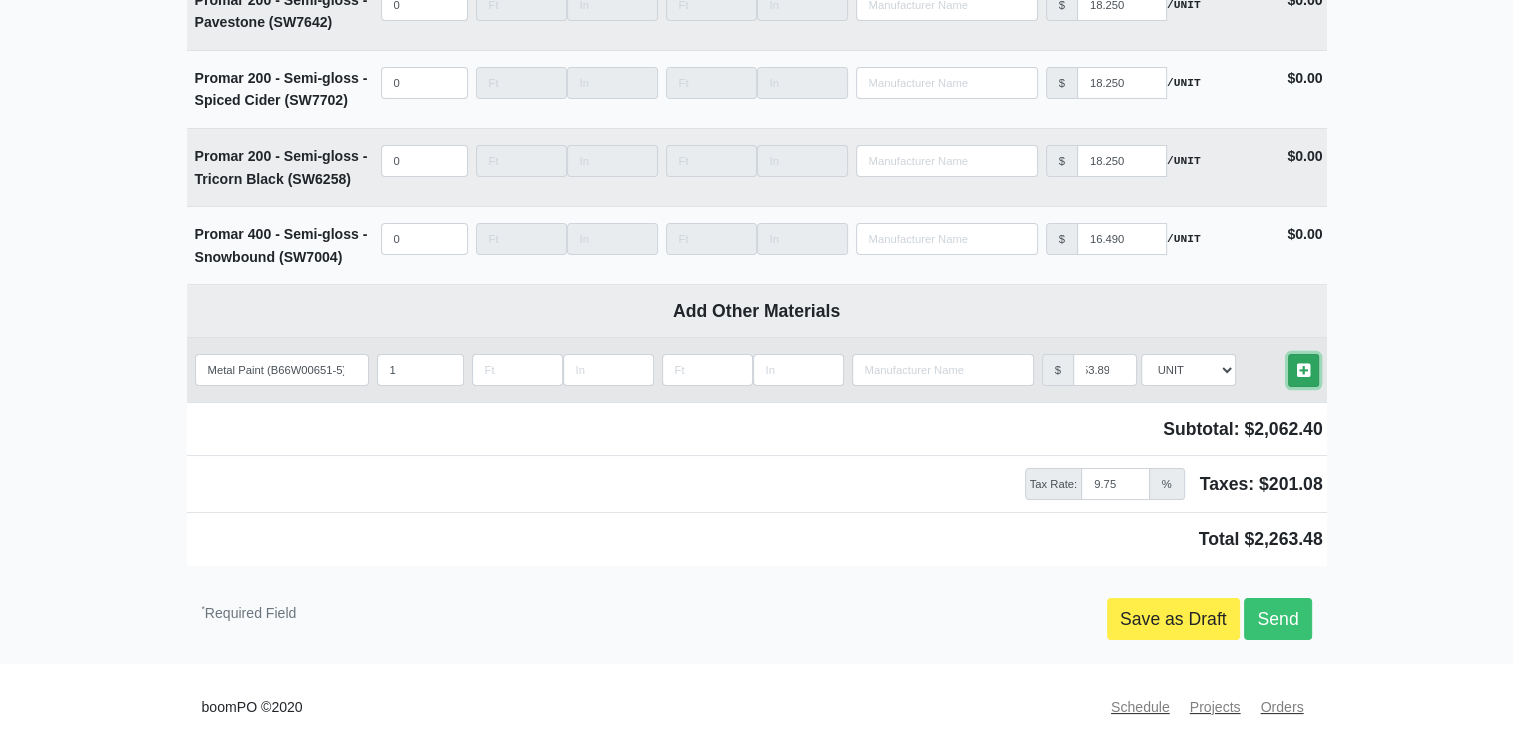 scroll, scrollTop: 0, scrollLeft: 0, axis: both 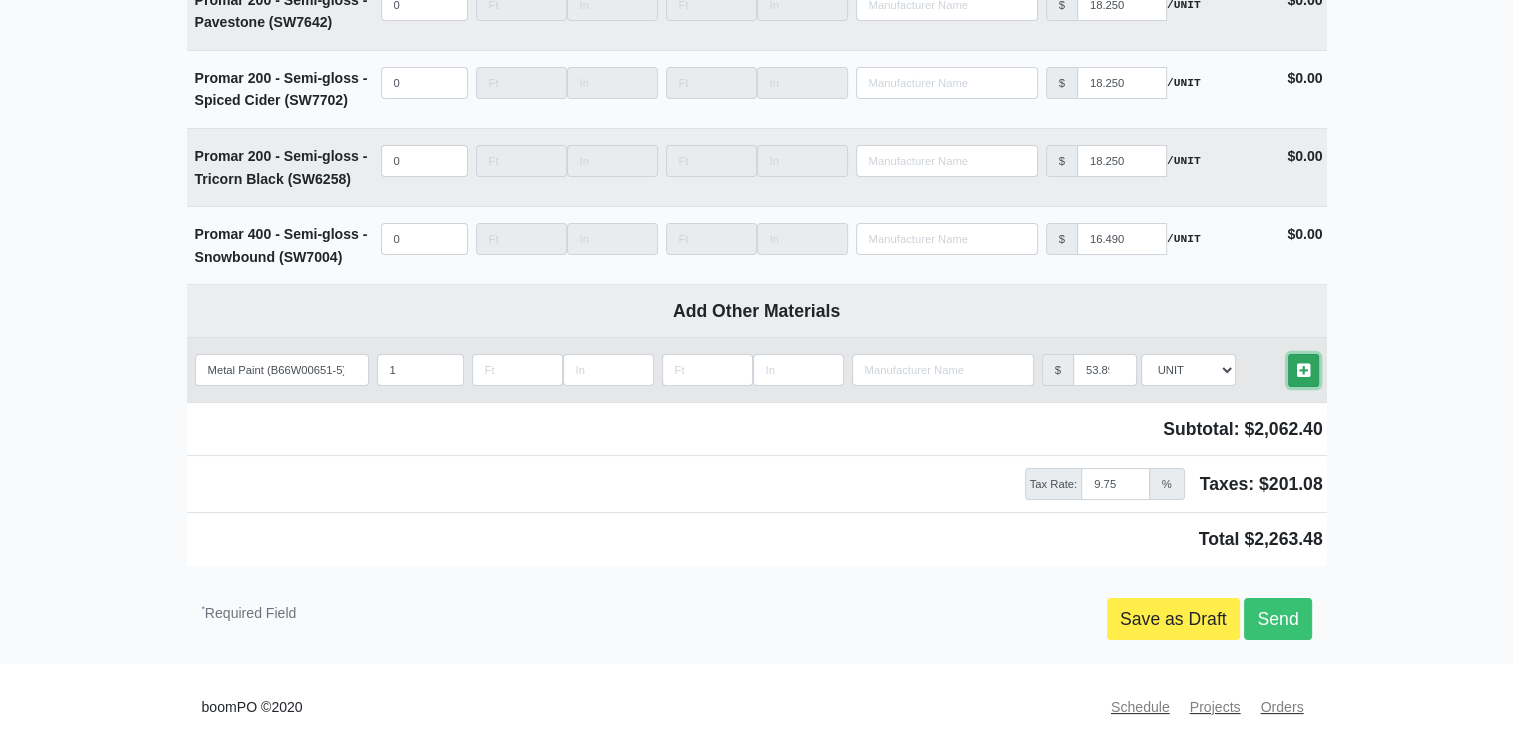 click at bounding box center [1303, 370] 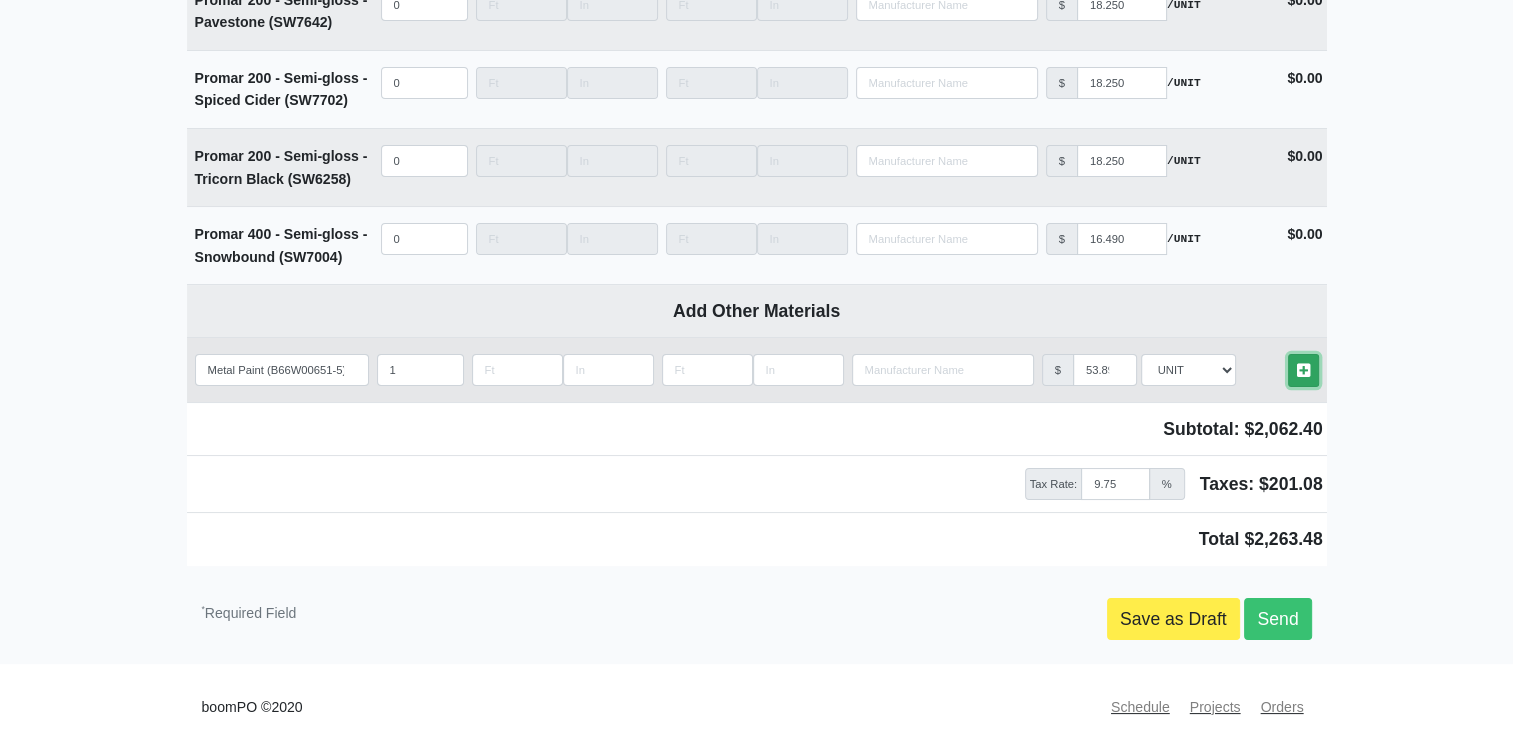 select 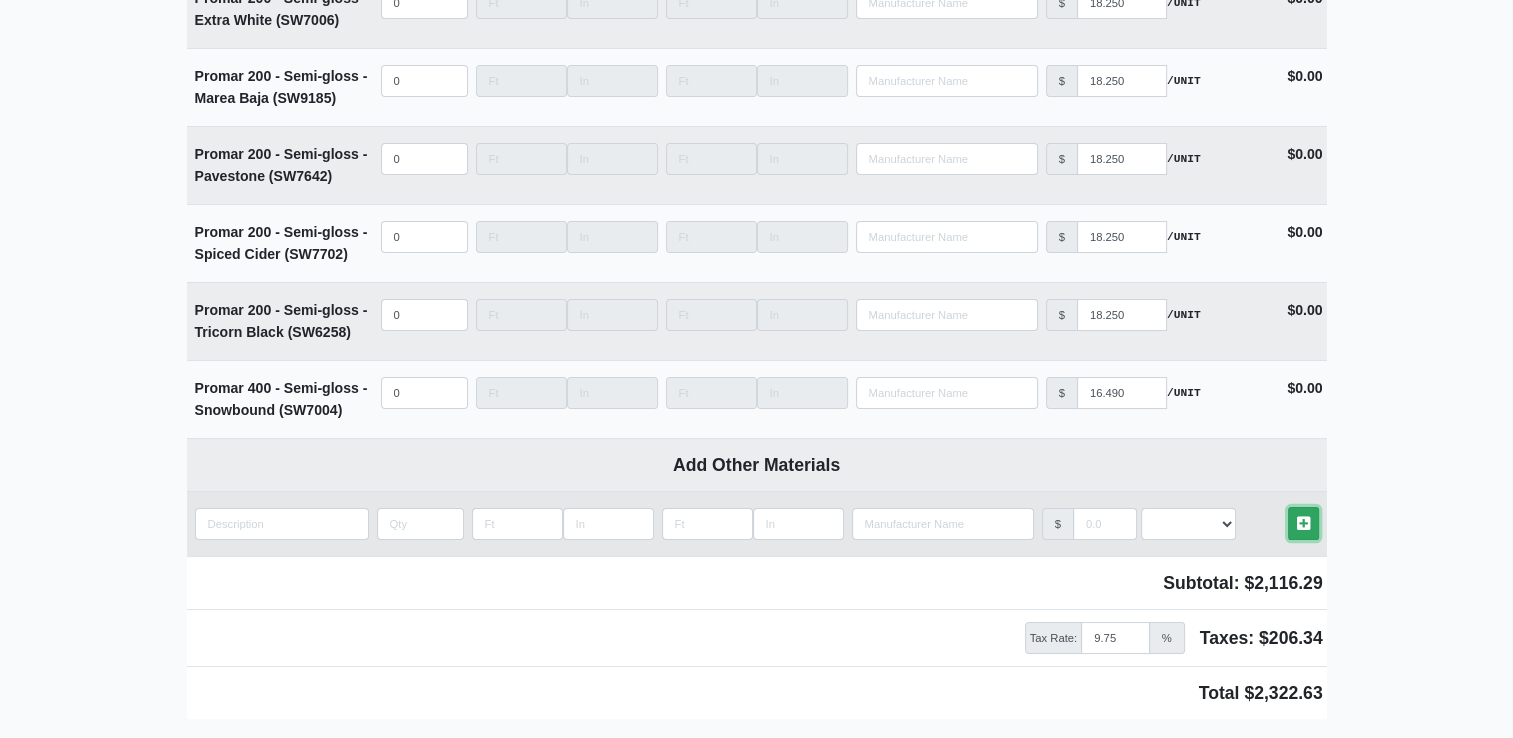 scroll, scrollTop: 7768, scrollLeft: 0, axis: vertical 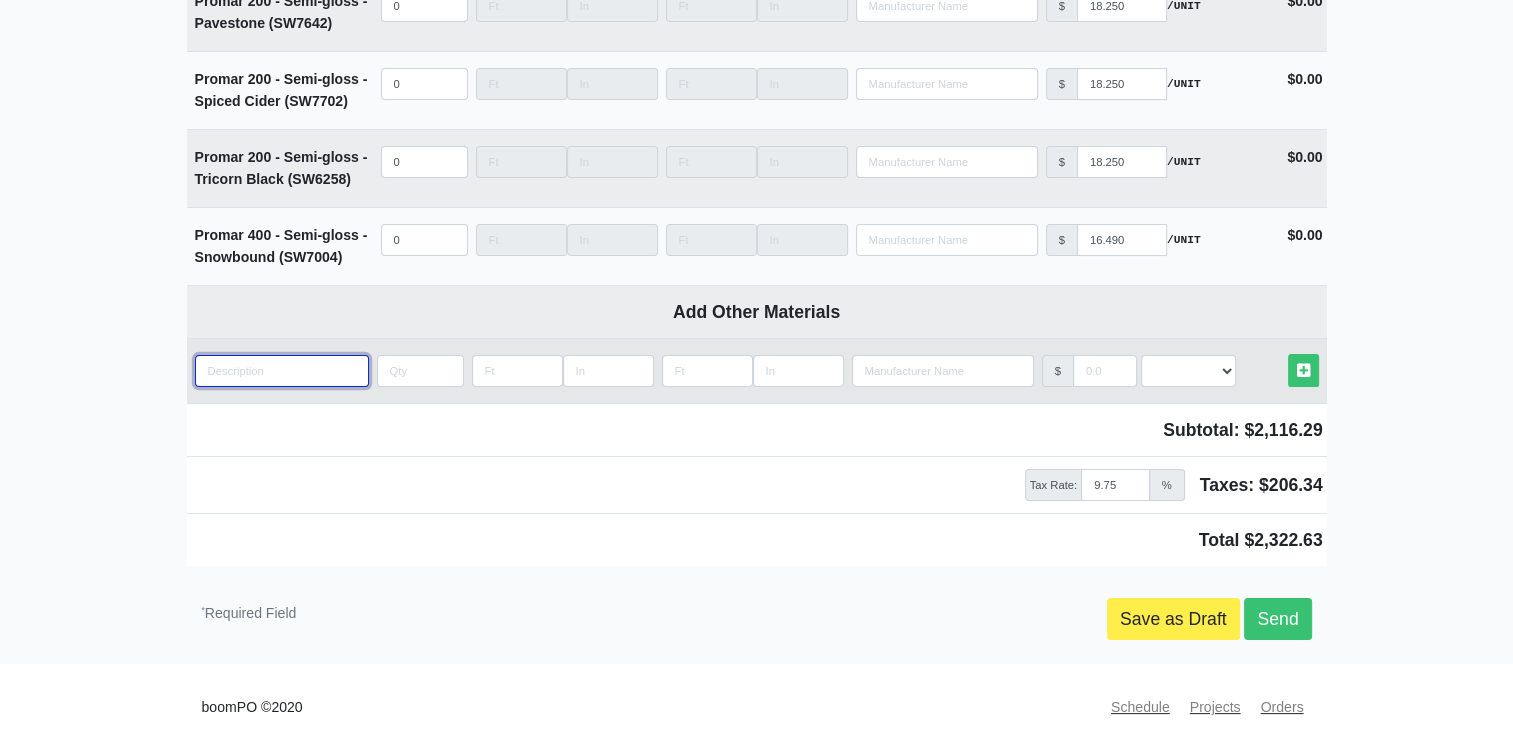 click at bounding box center (282, 371) 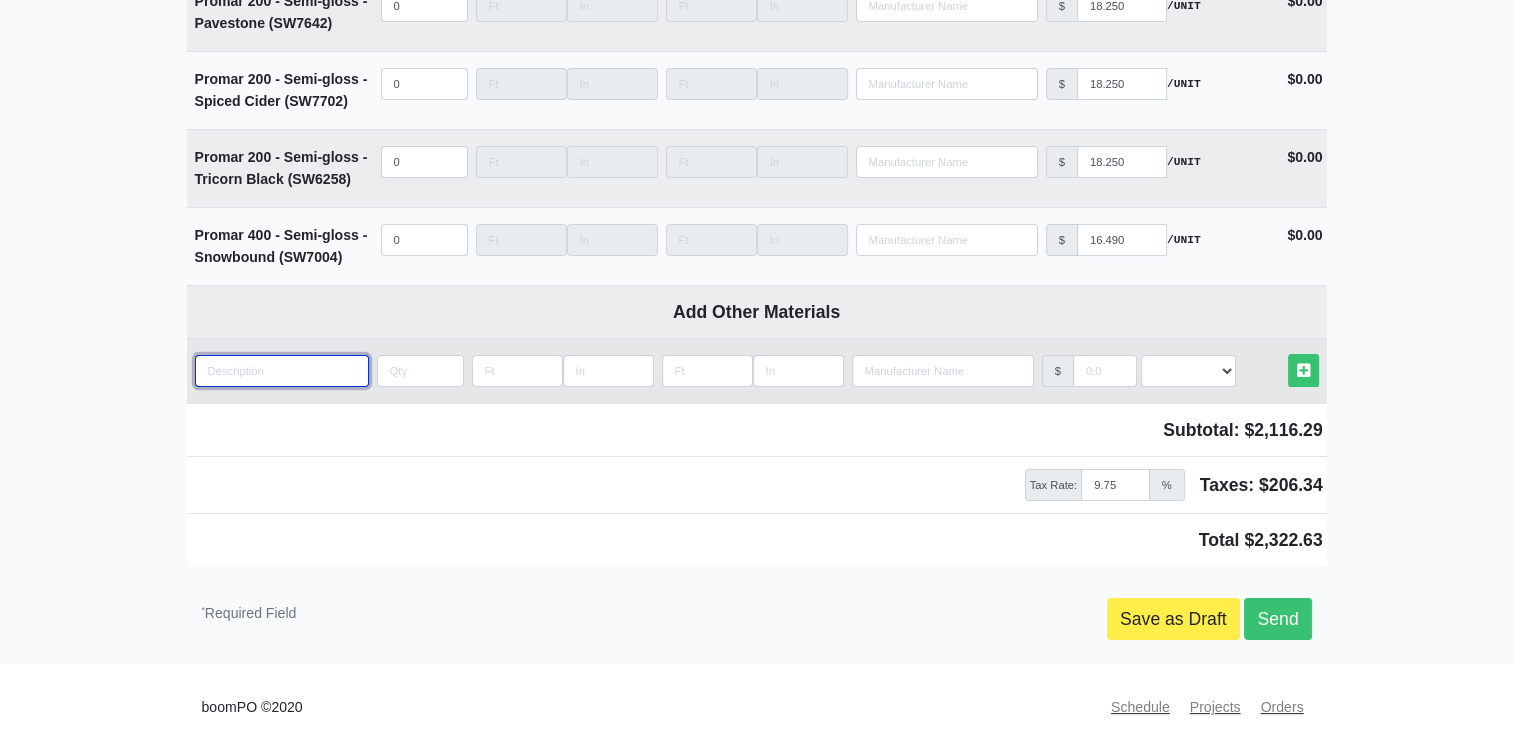 paste on "Metal Paint (B66W00651-5) - Semi-gloss - Safety Yellow" 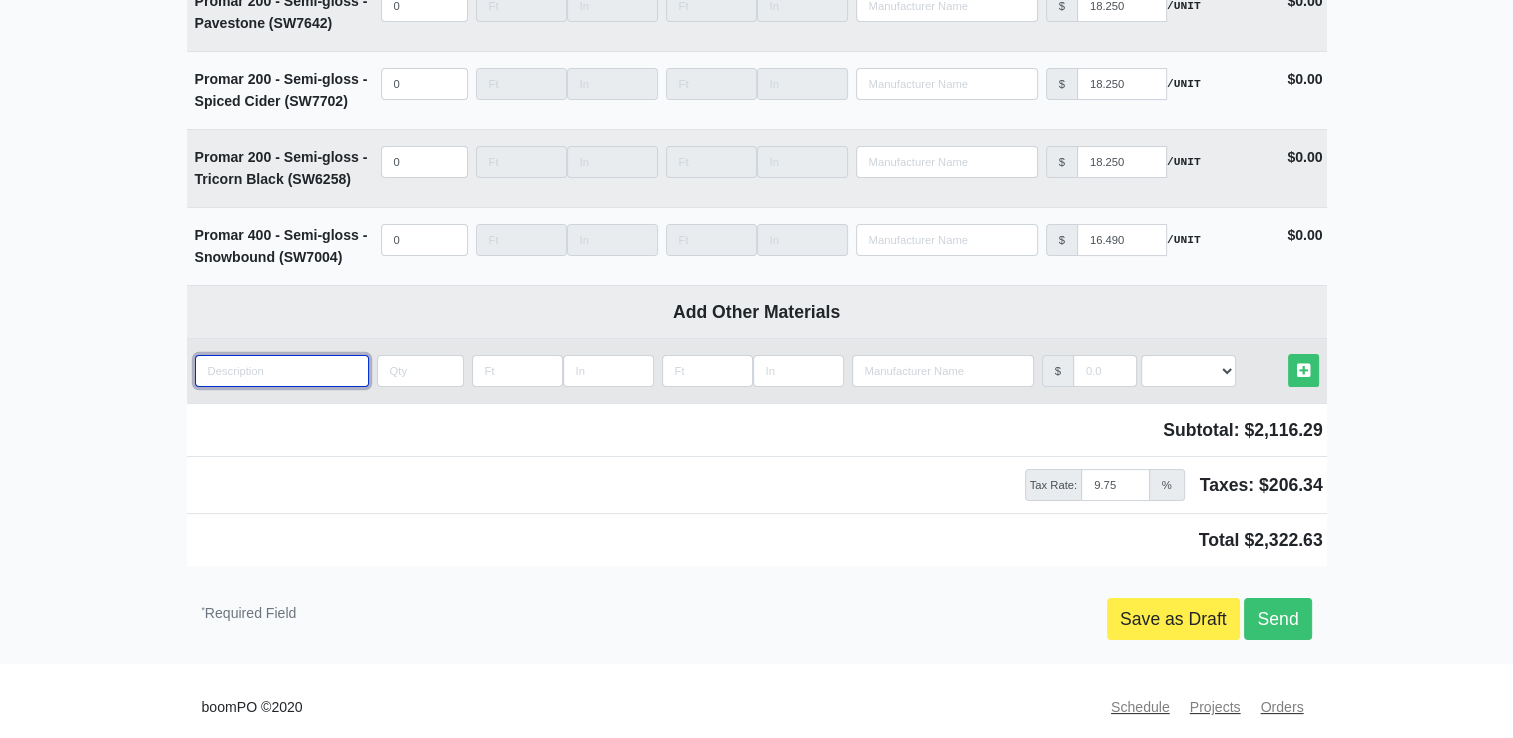 type on "Metal Paint (B66W00651-5) - Semi-gloss - Safety Yellow" 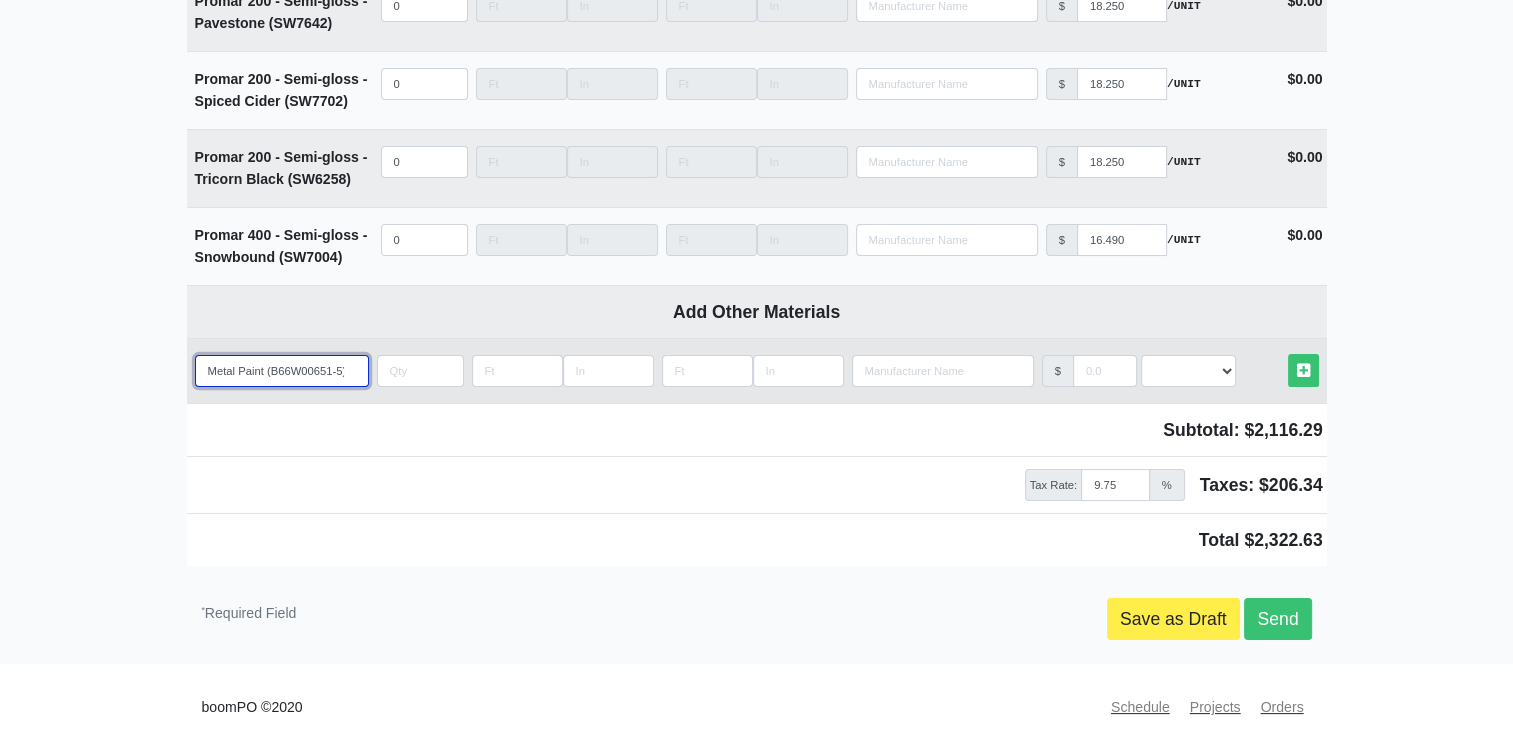 scroll, scrollTop: 0, scrollLeft: 144, axis: horizontal 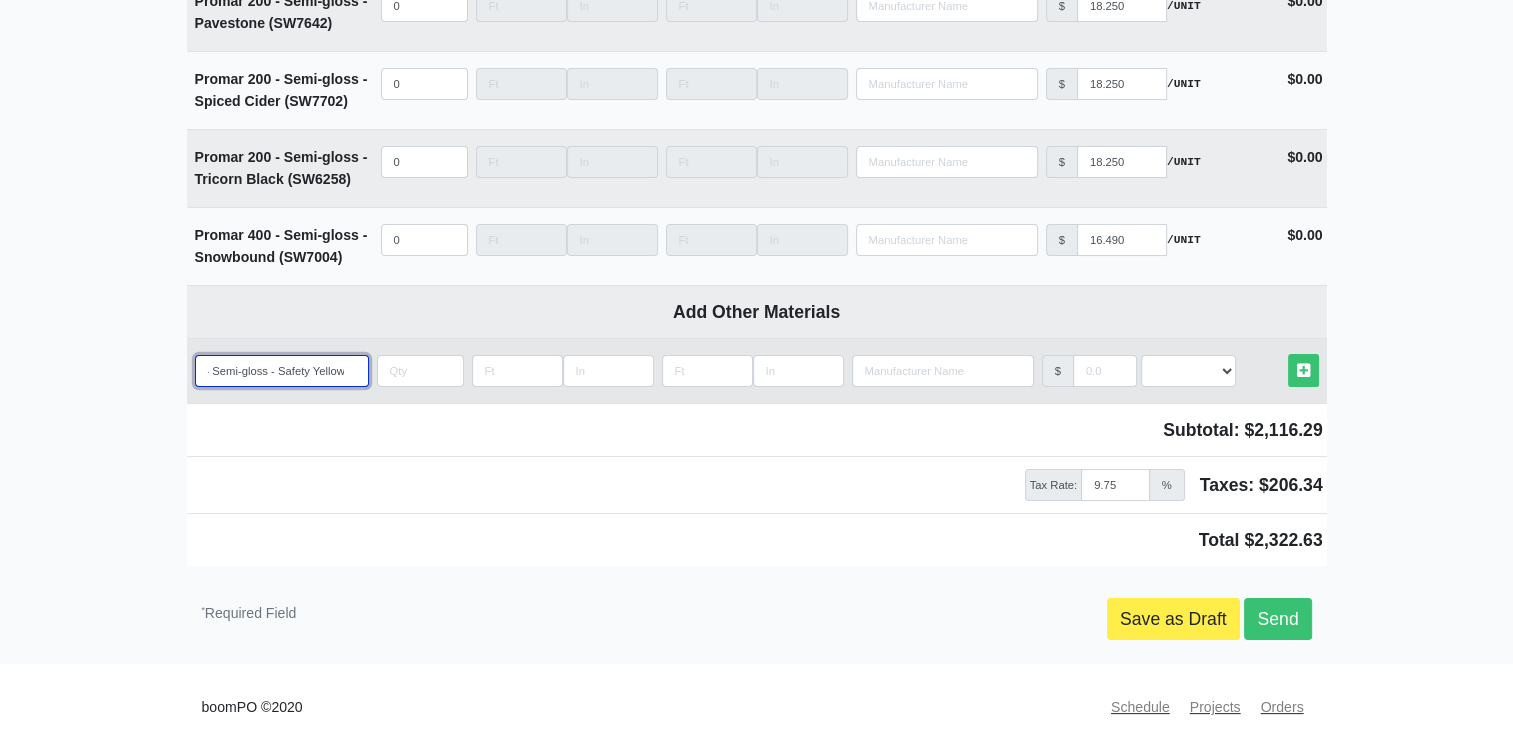 type on "Metal Paint (B66W00651-5) - Semi-gloss - Safety Yello" 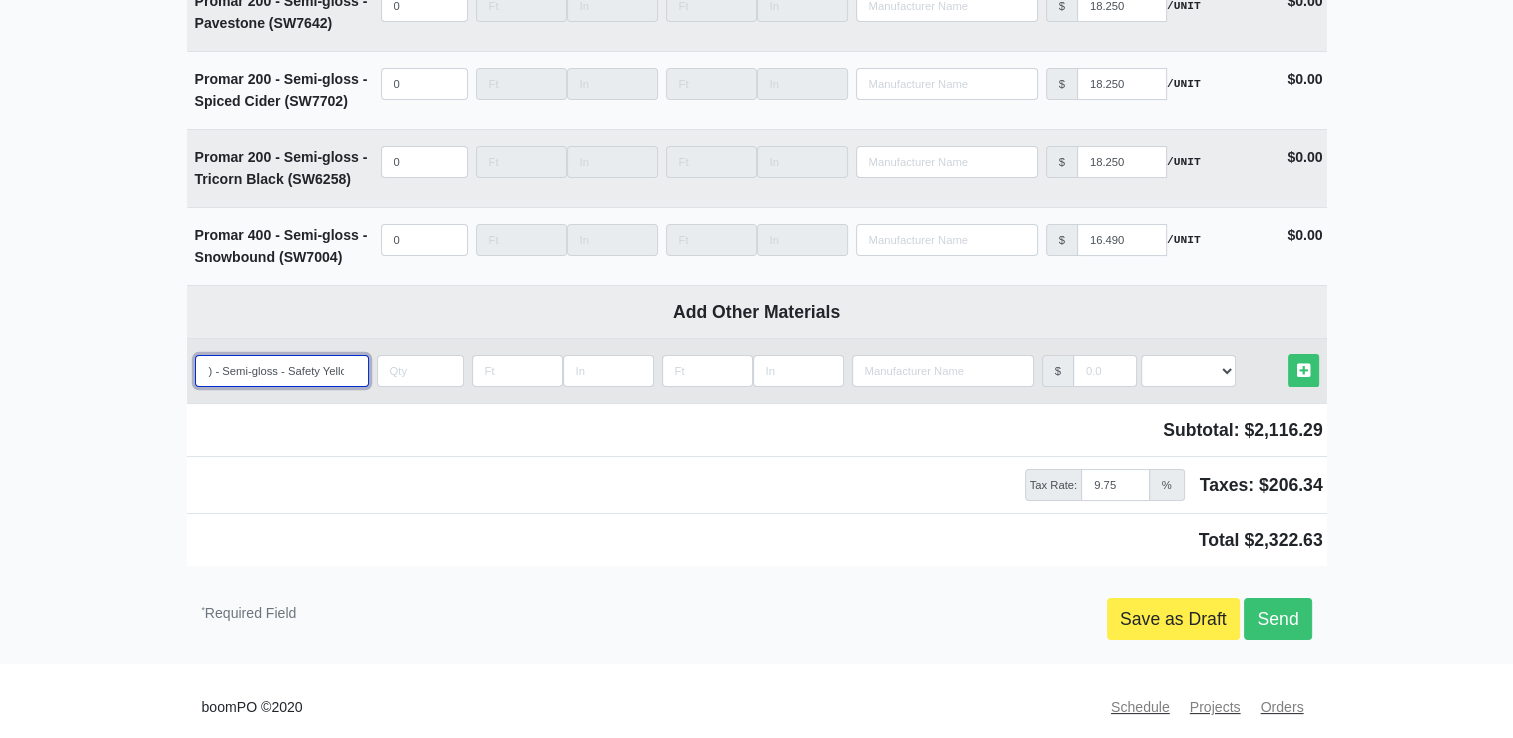 type on "Metal Paint (B66W00651-5) - Semi-gloss - Safety Yell" 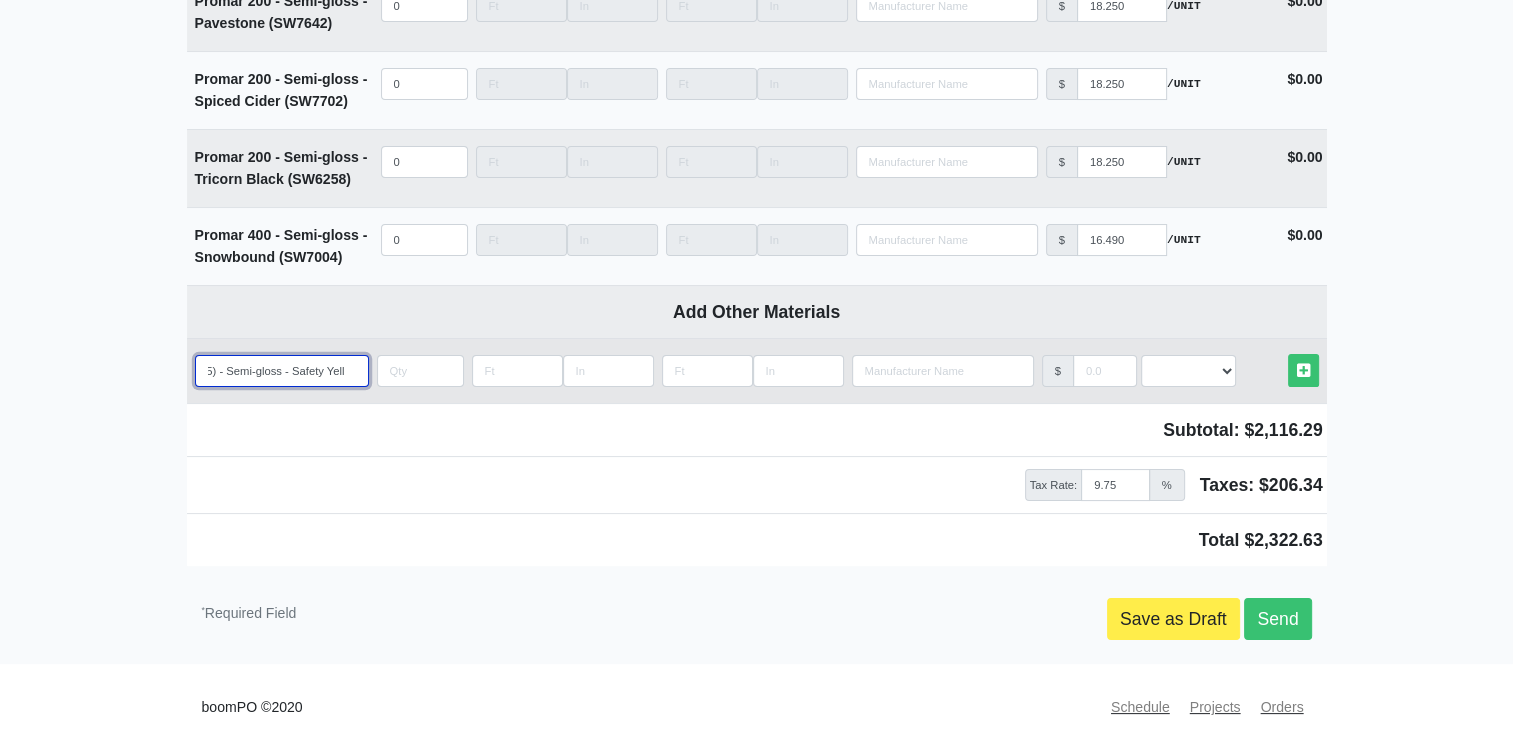 type on "Metal Paint (B66W00651-5) - Semi-gloss - Safety Yel" 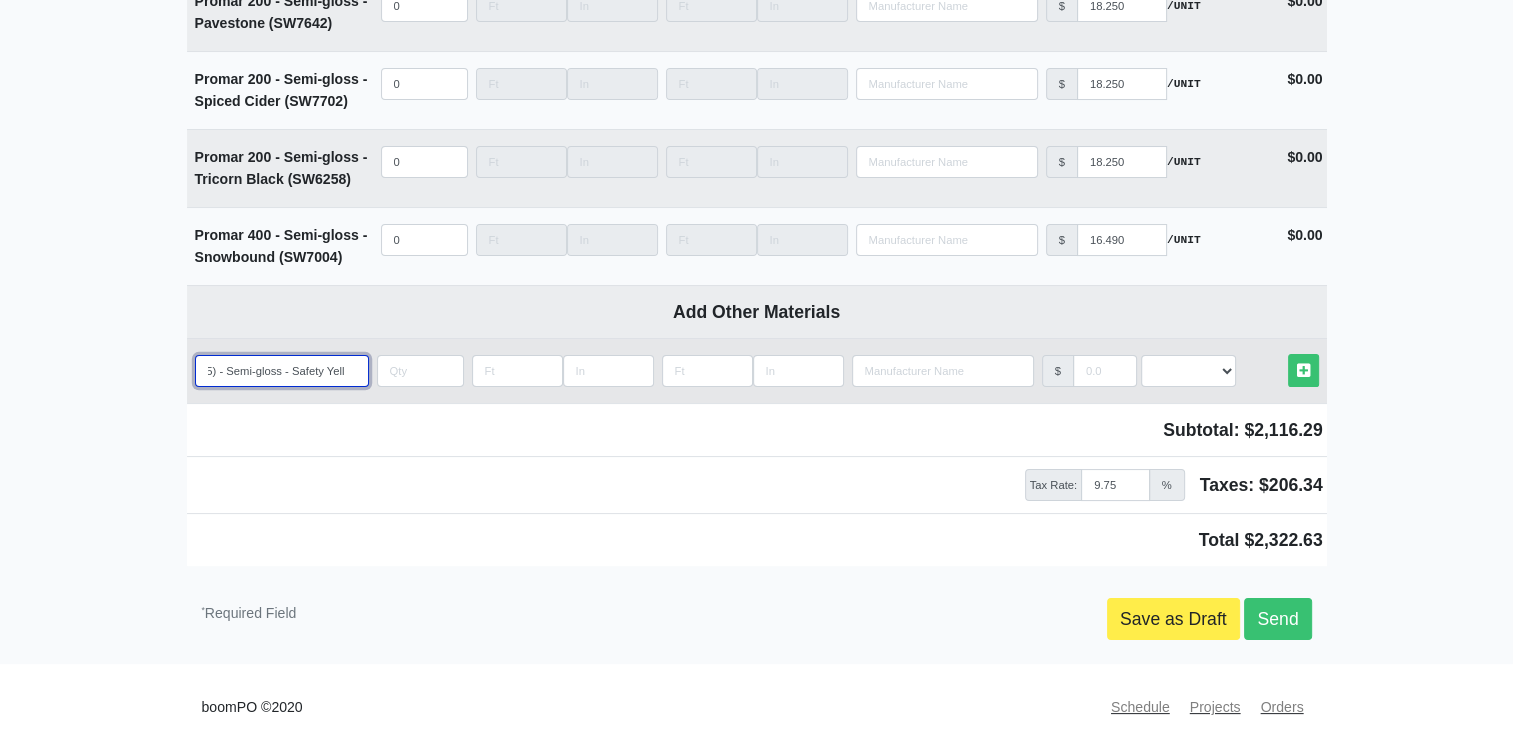 select 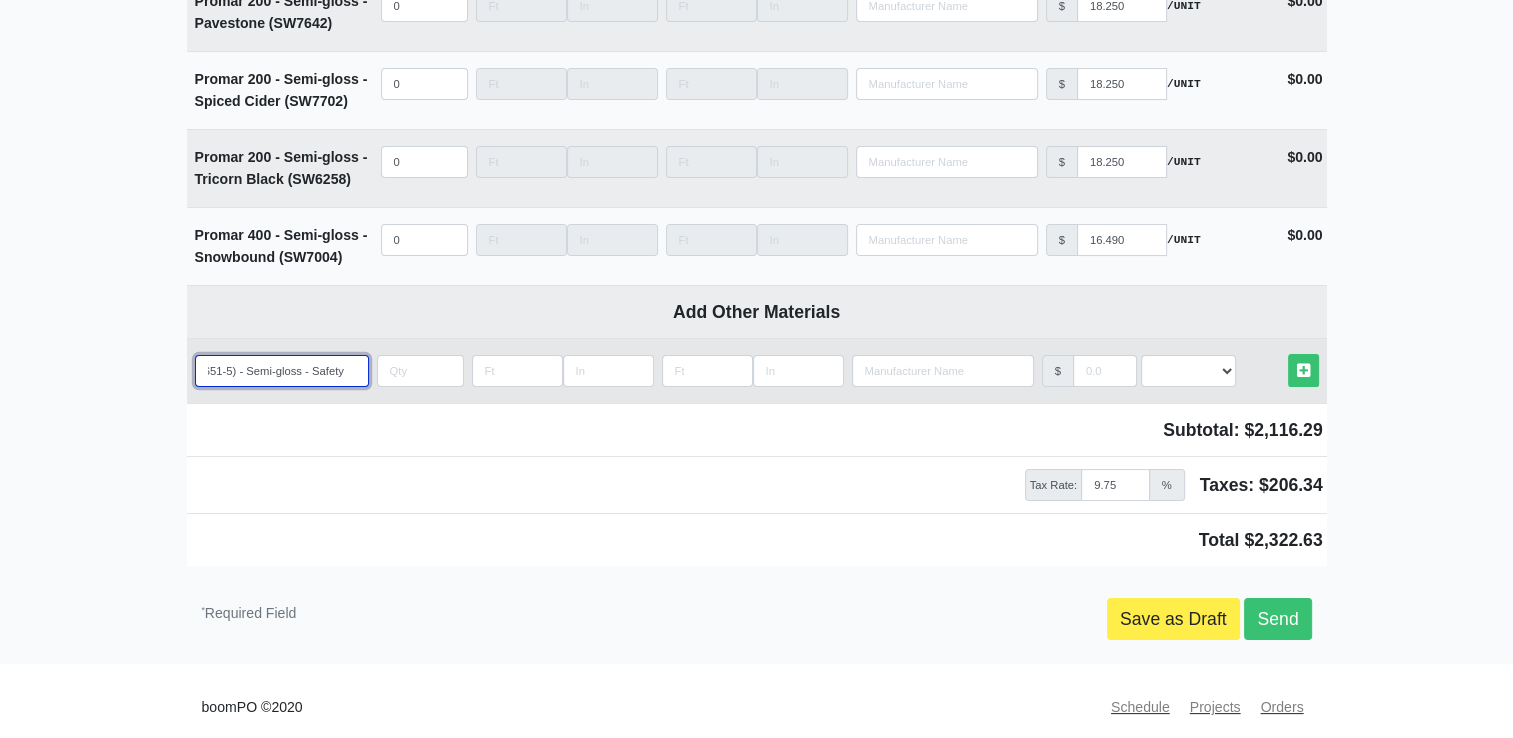 type on "Metal Paint (B66W00651-5) - Semi-gloss - Safety Ye" 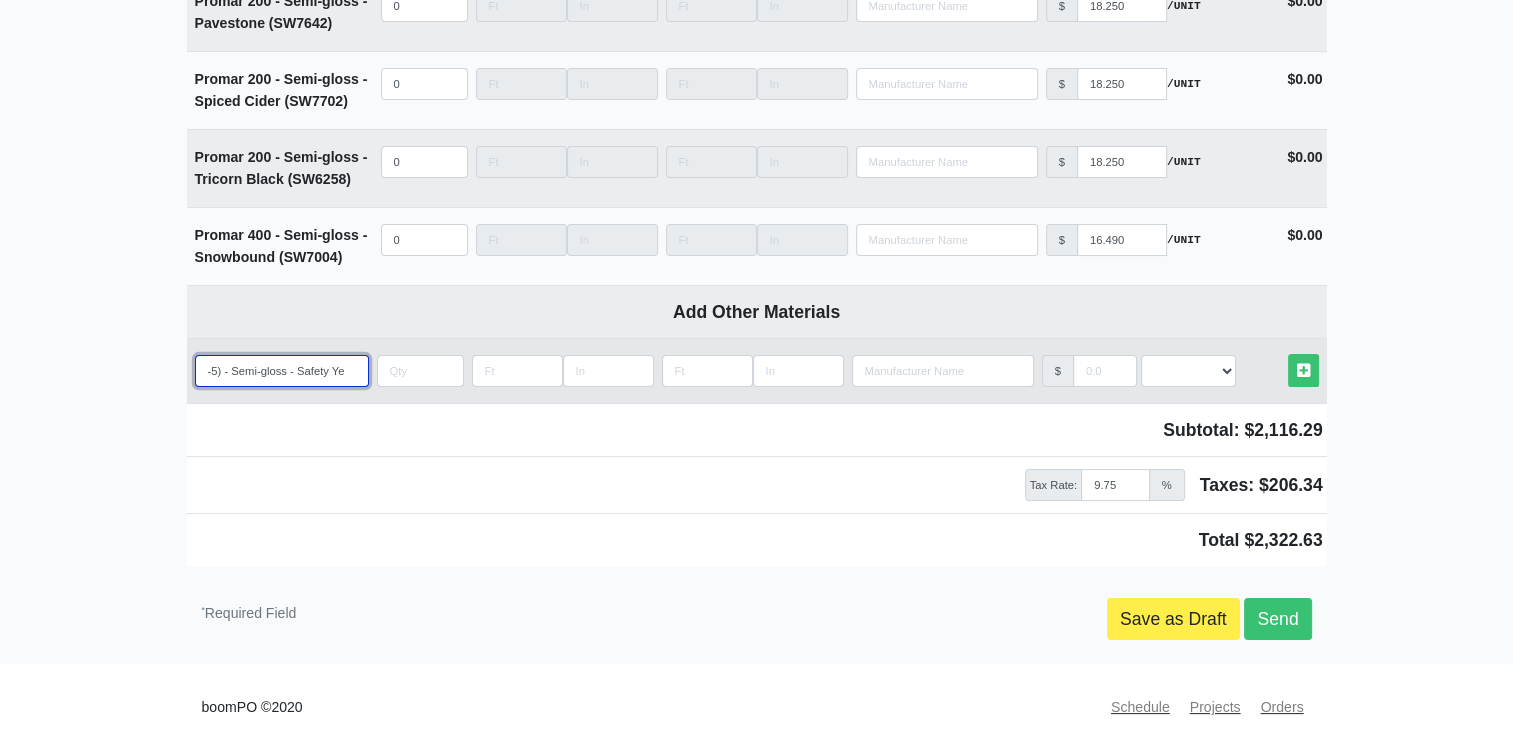 type on "Metal Paint (B66W00651-5) - Semi-gloss - Safety Y" 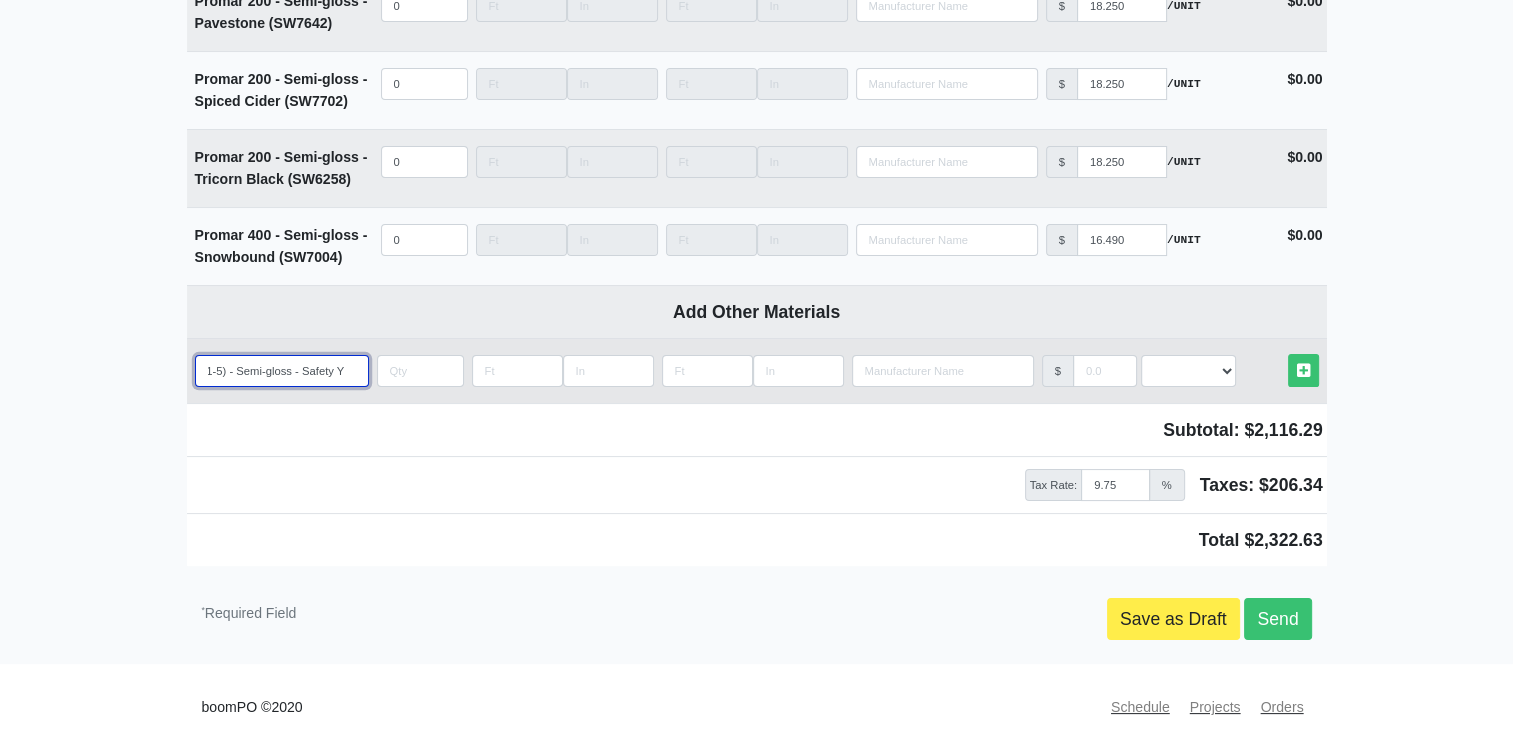 type on "Metal Paint (B66W00651-5) - Semi-gloss - Safety" 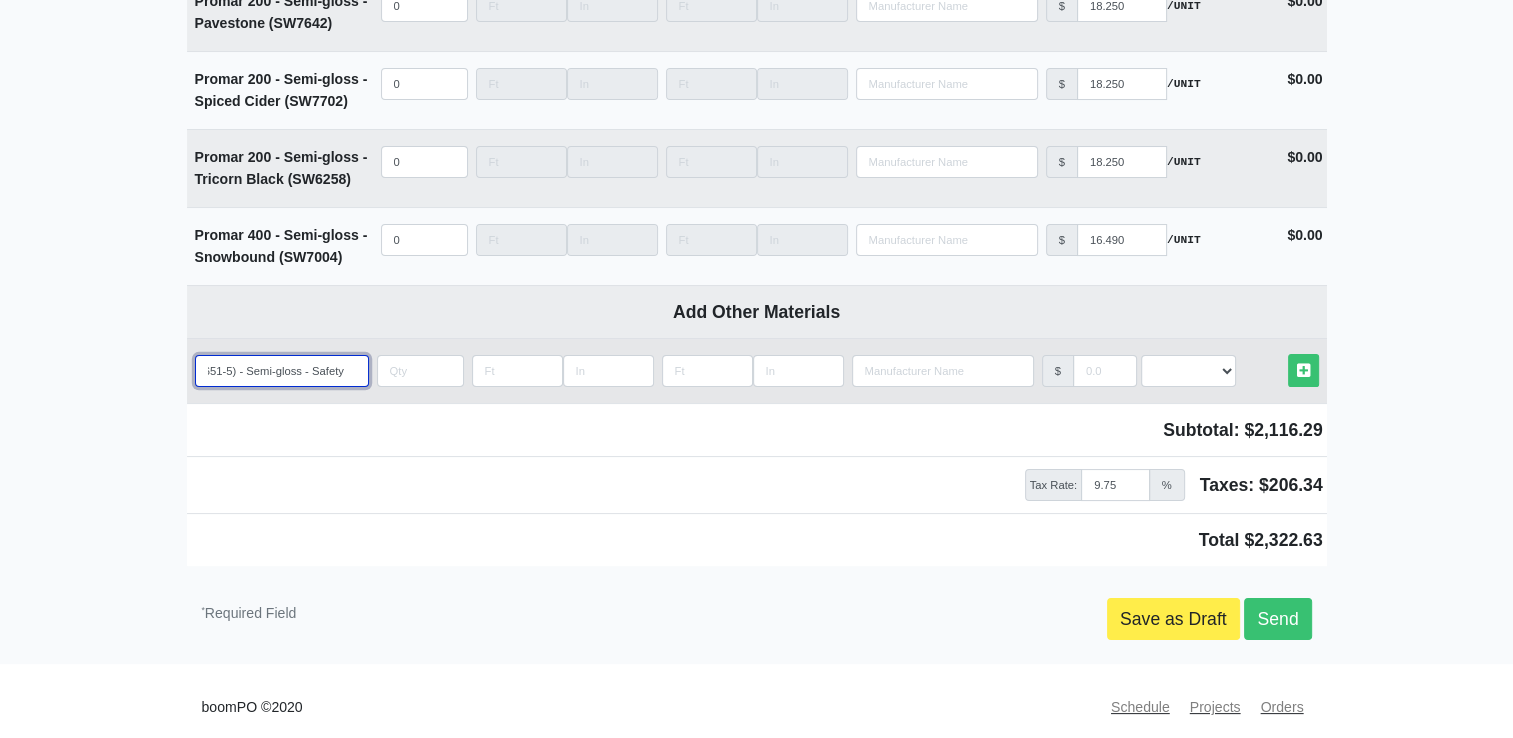 type on "Metal Paint (B66W00651-5) - Semi-gloss - Safety B" 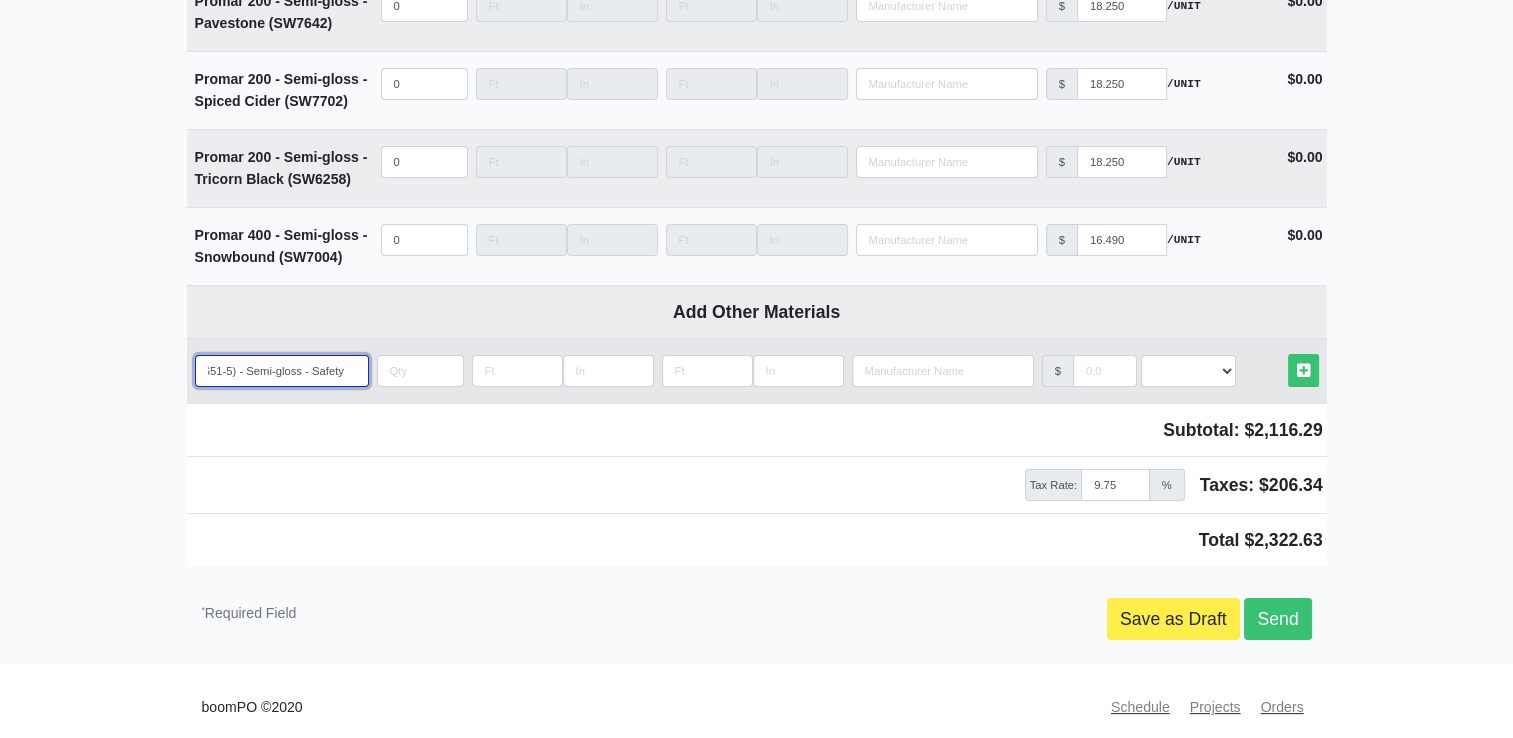 select 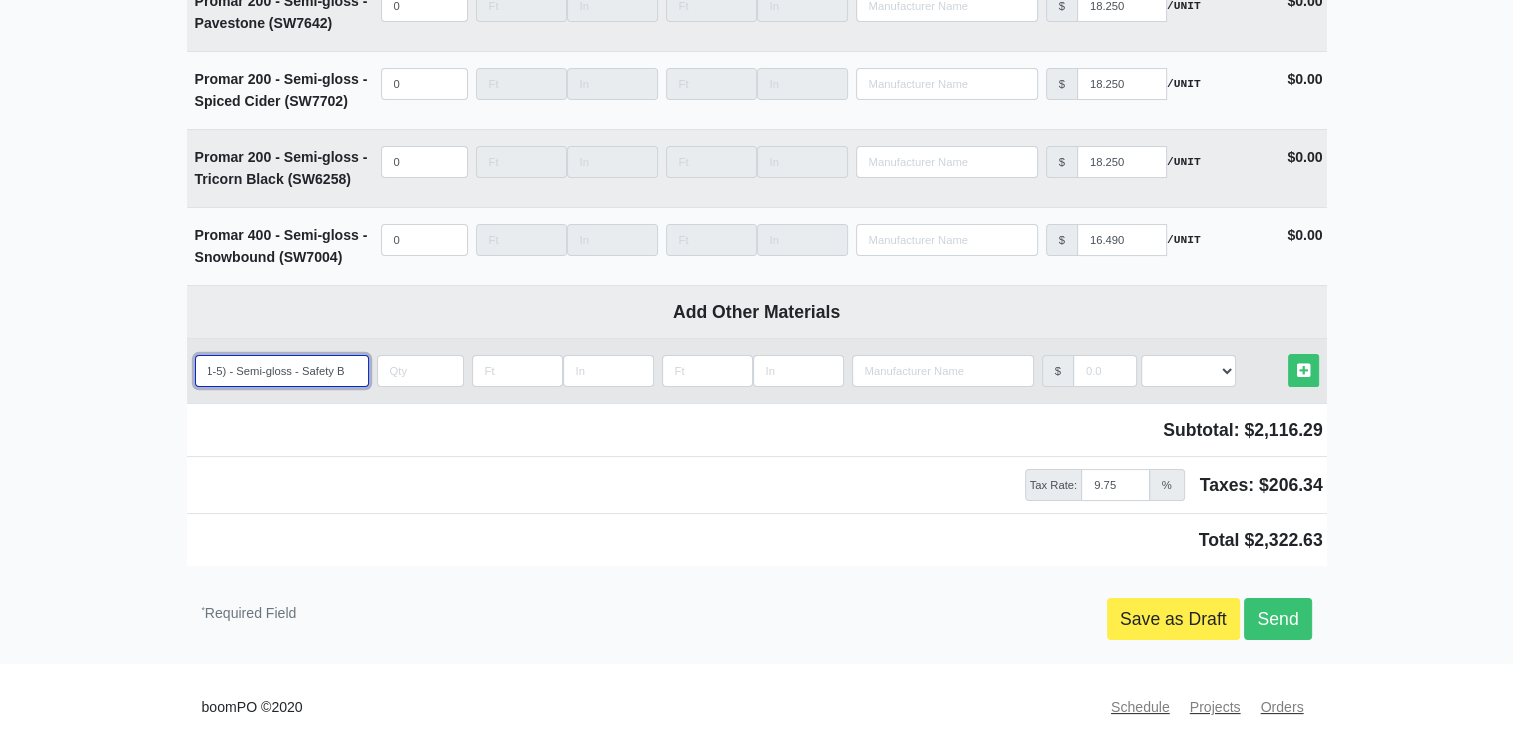 type on "Metal Paint (B66W00651-5) - Semi-gloss - Safety Bl" 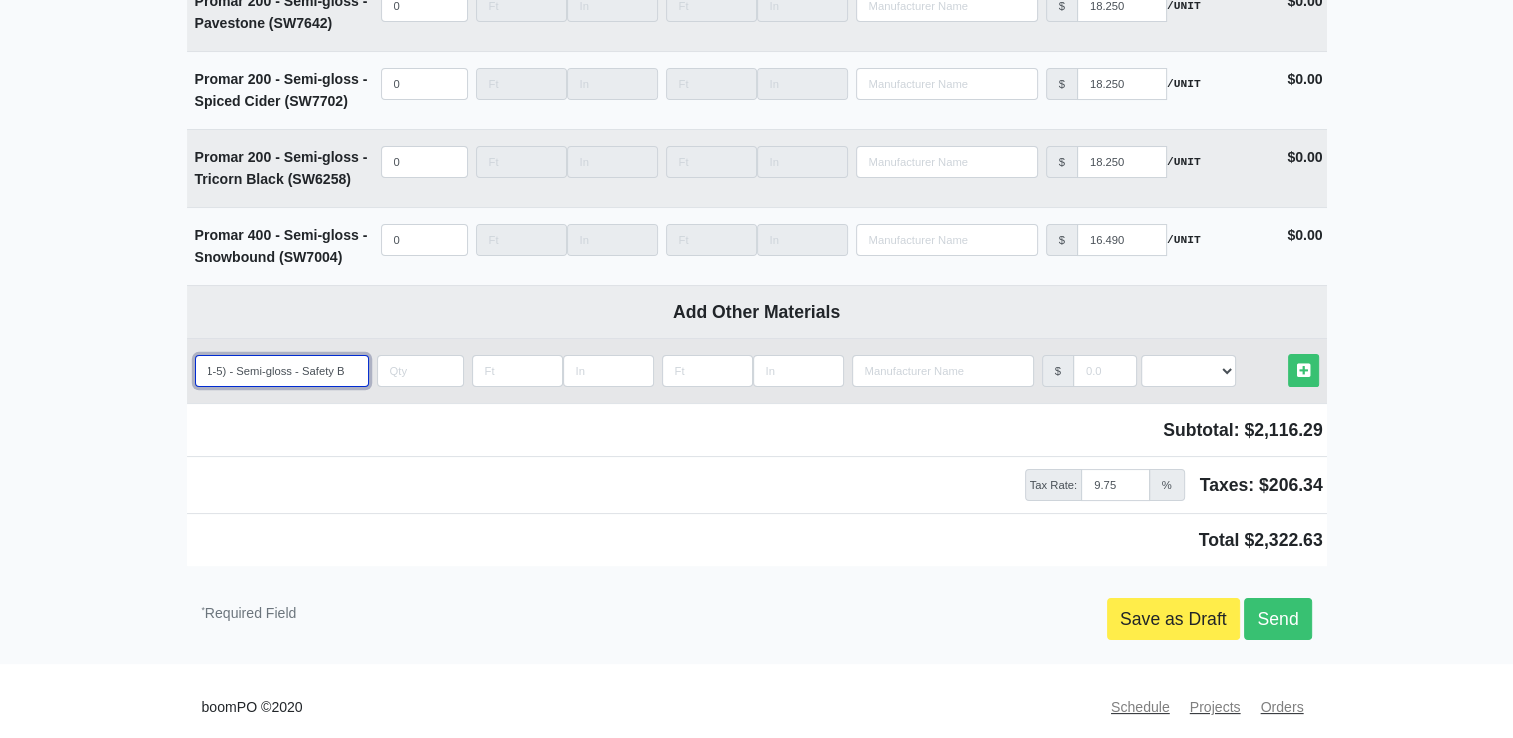 select 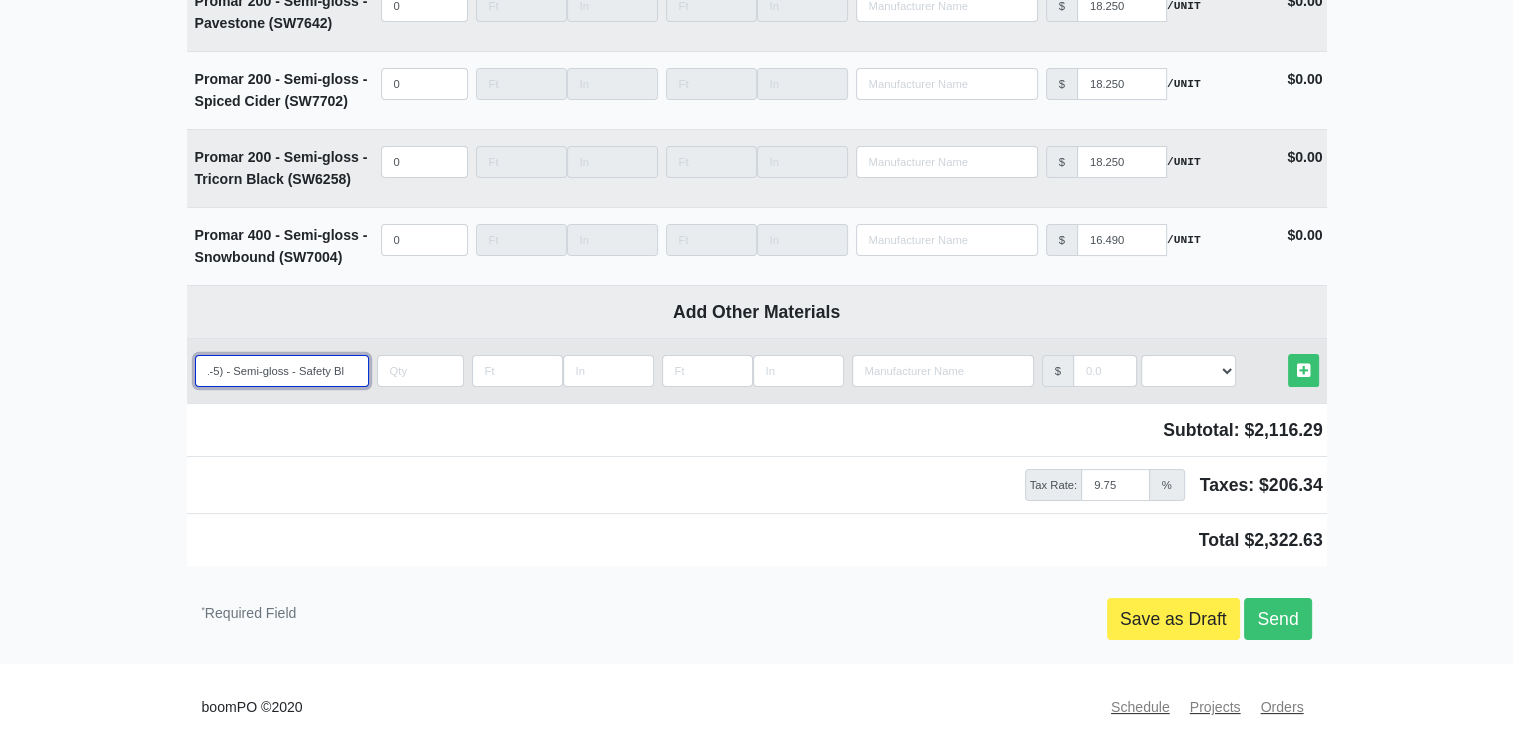 type on "Metal Paint (B66W00651-5) - Semi-gloss - Safety Blu" 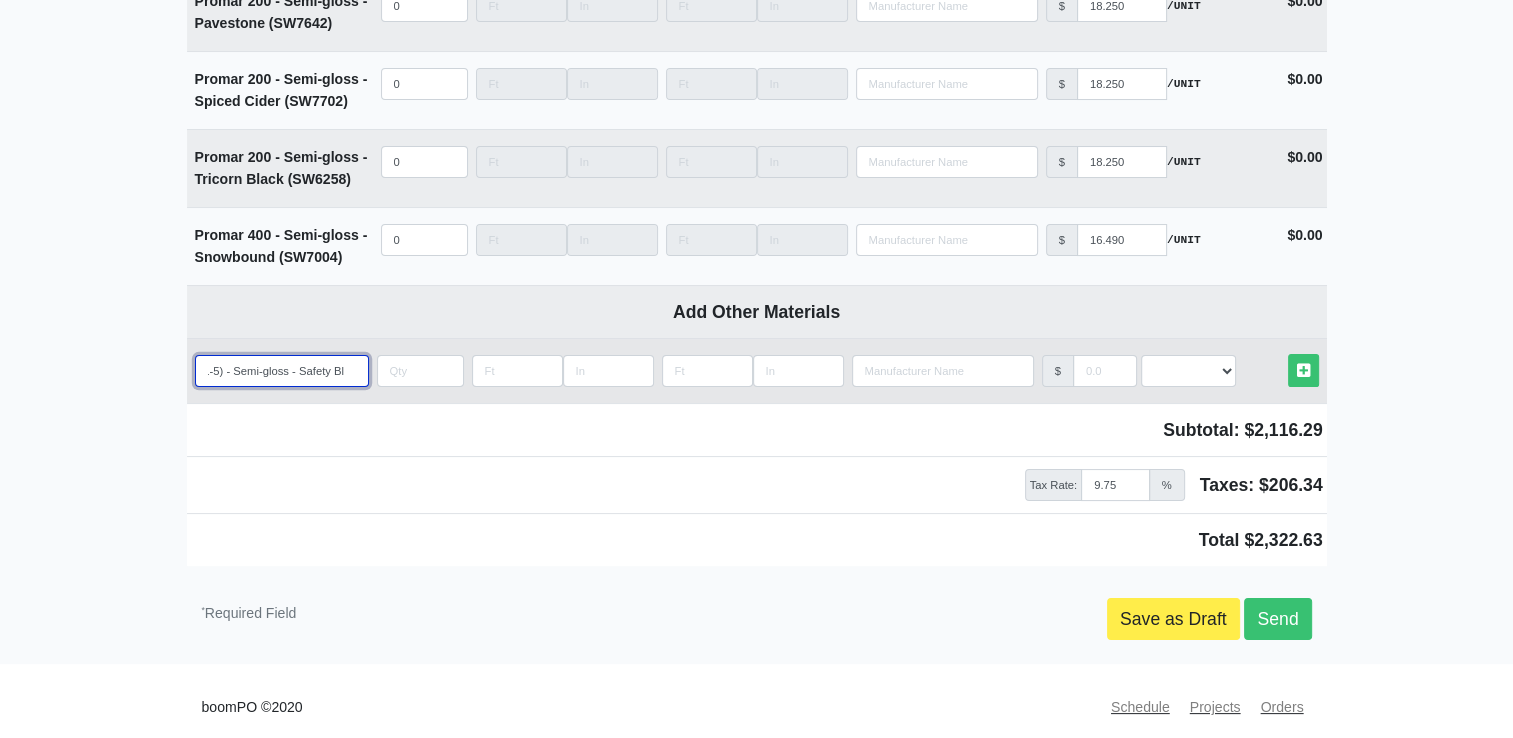 select 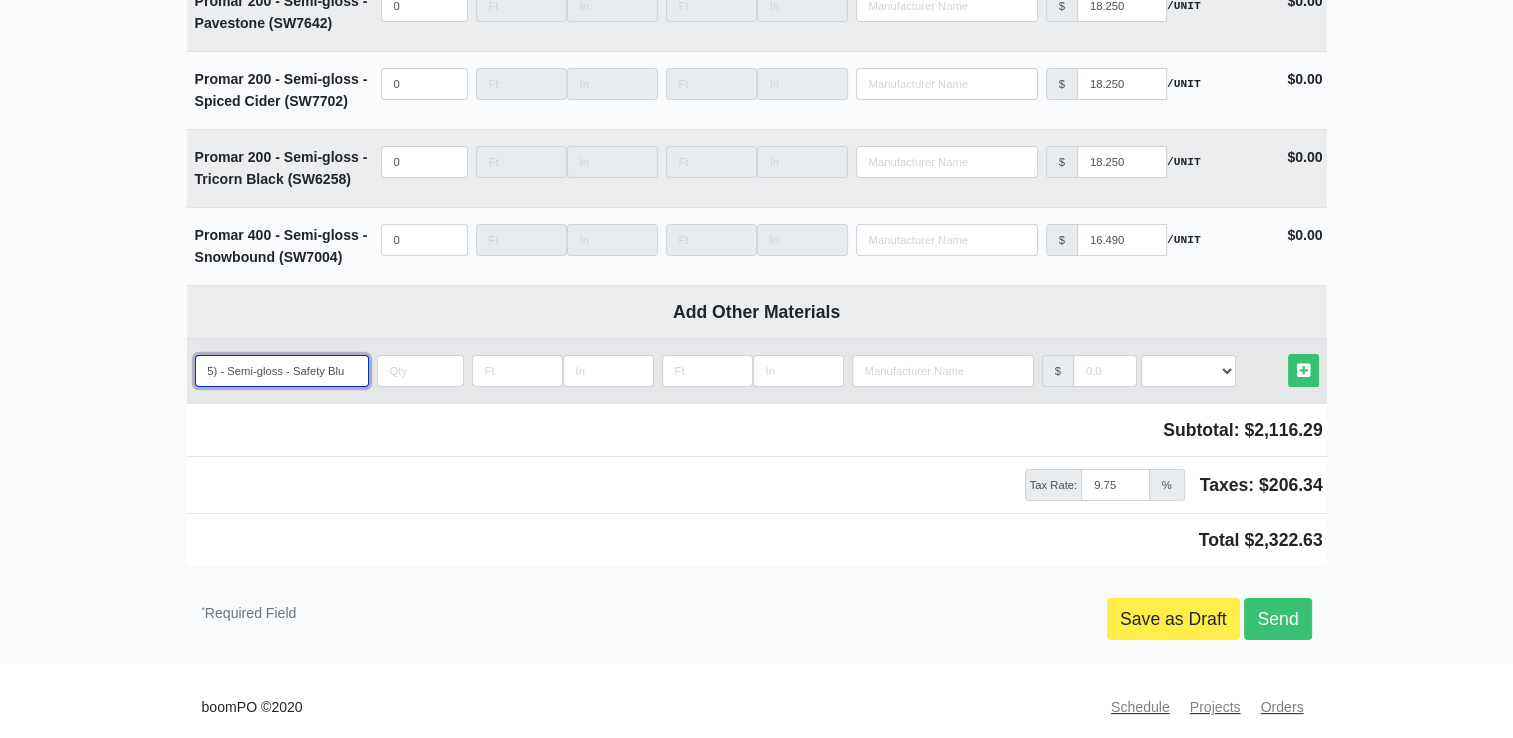 type on "Metal Paint (B66W00651-5) - Semi-gloss - Safety Blue" 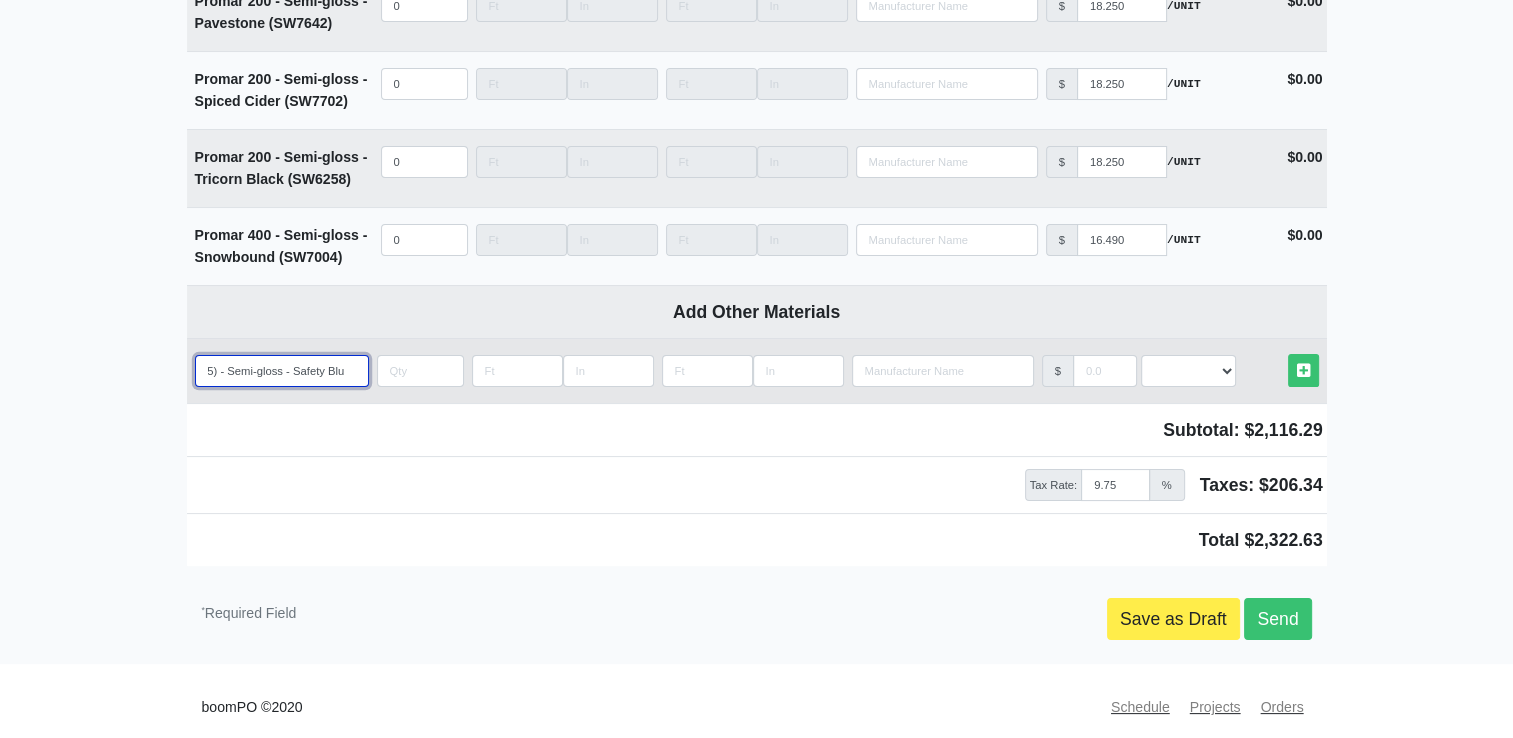 select 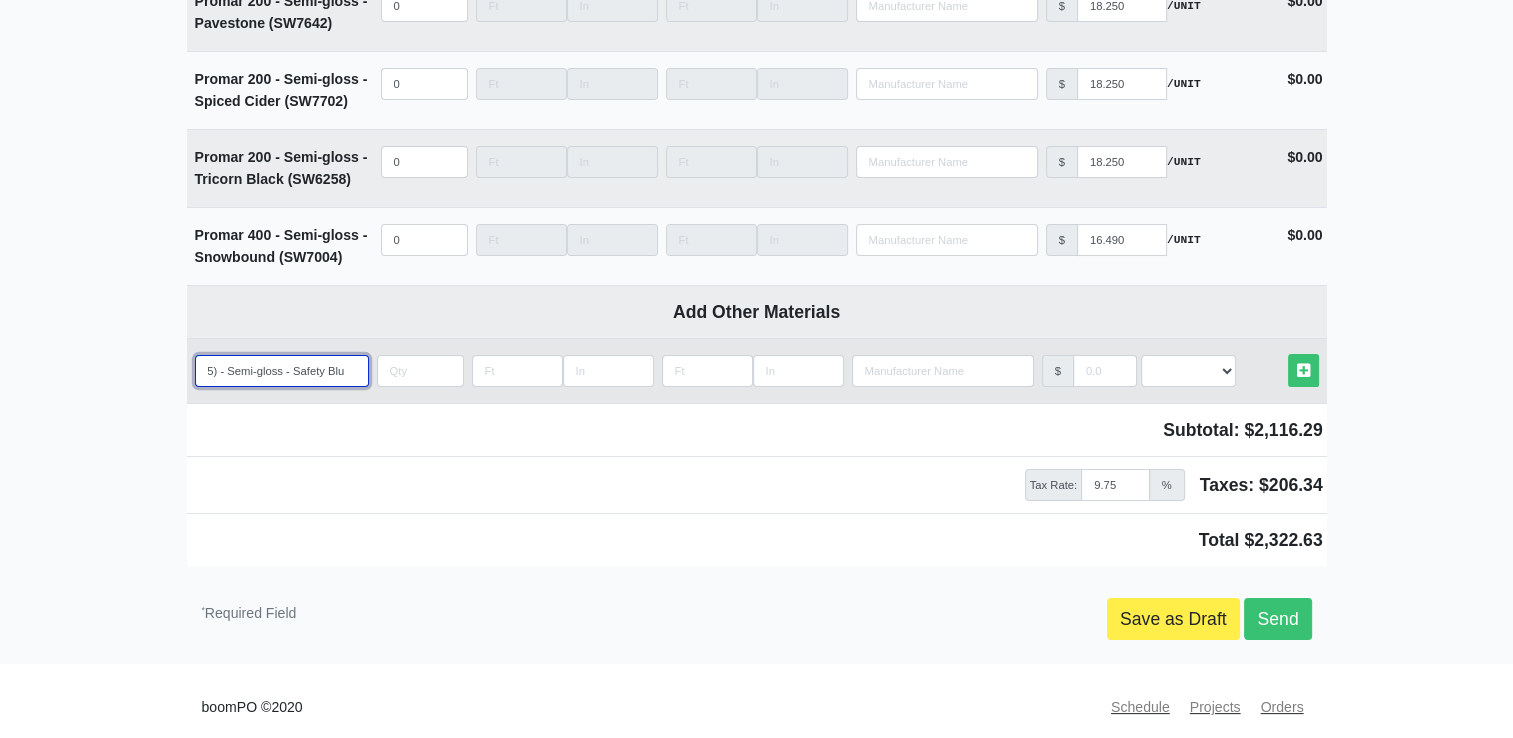 scroll, scrollTop: 0, scrollLeft: 135, axis: horizontal 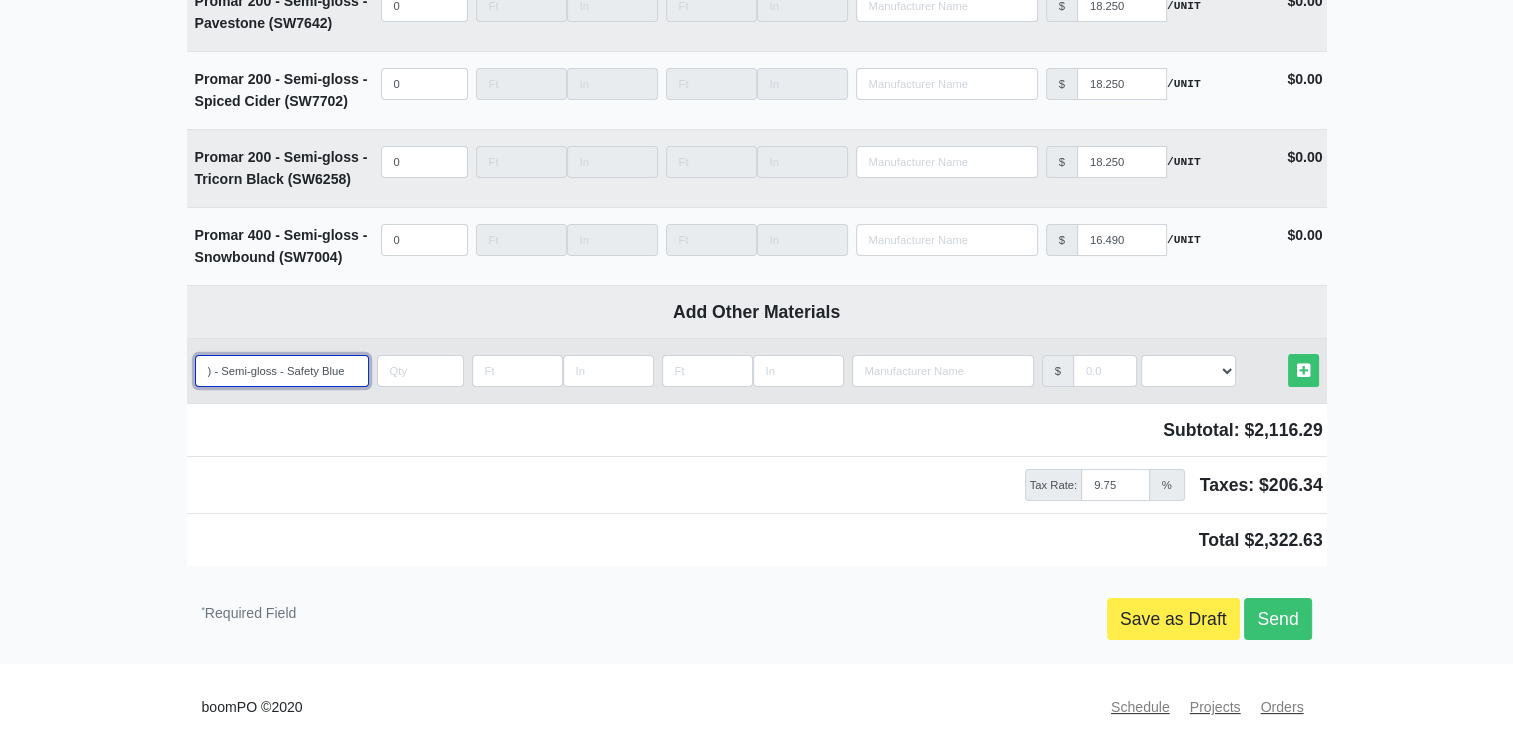 type on "Metal Paint (B66W00651-5) - Semi-gloss - Safety Blue" 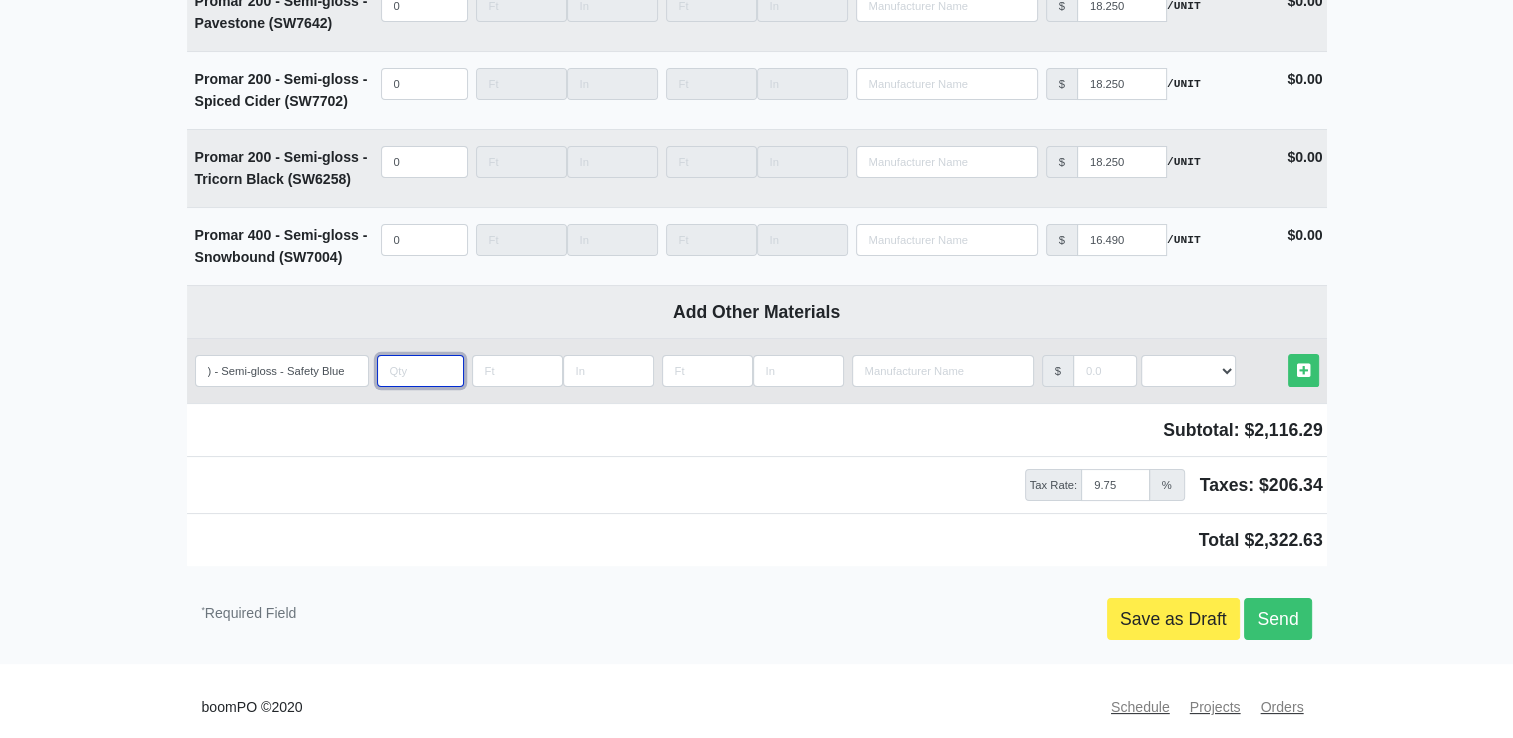 click at bounding box center [420, 371] 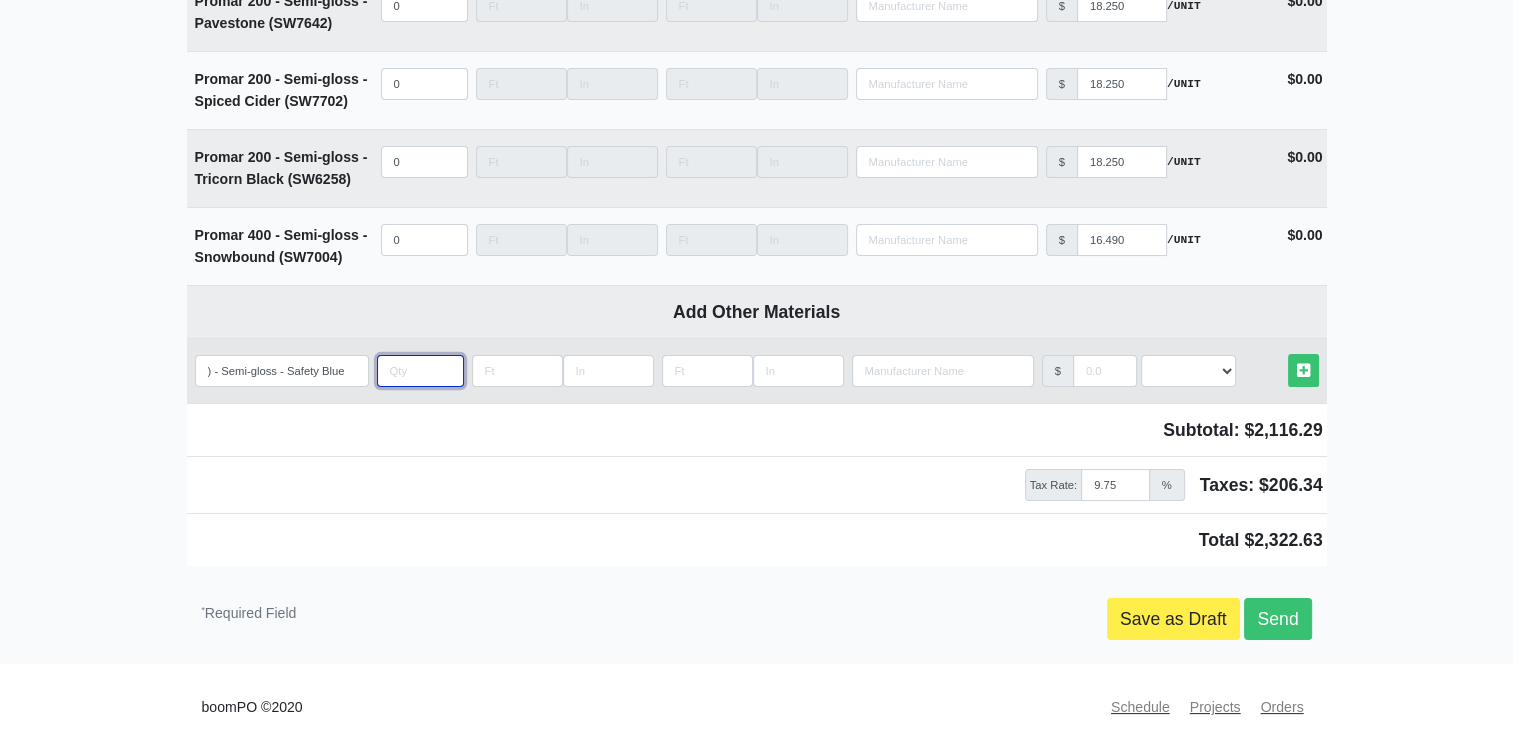 scroll, scrollTop: 0, scrollLeft: 0, axis: both 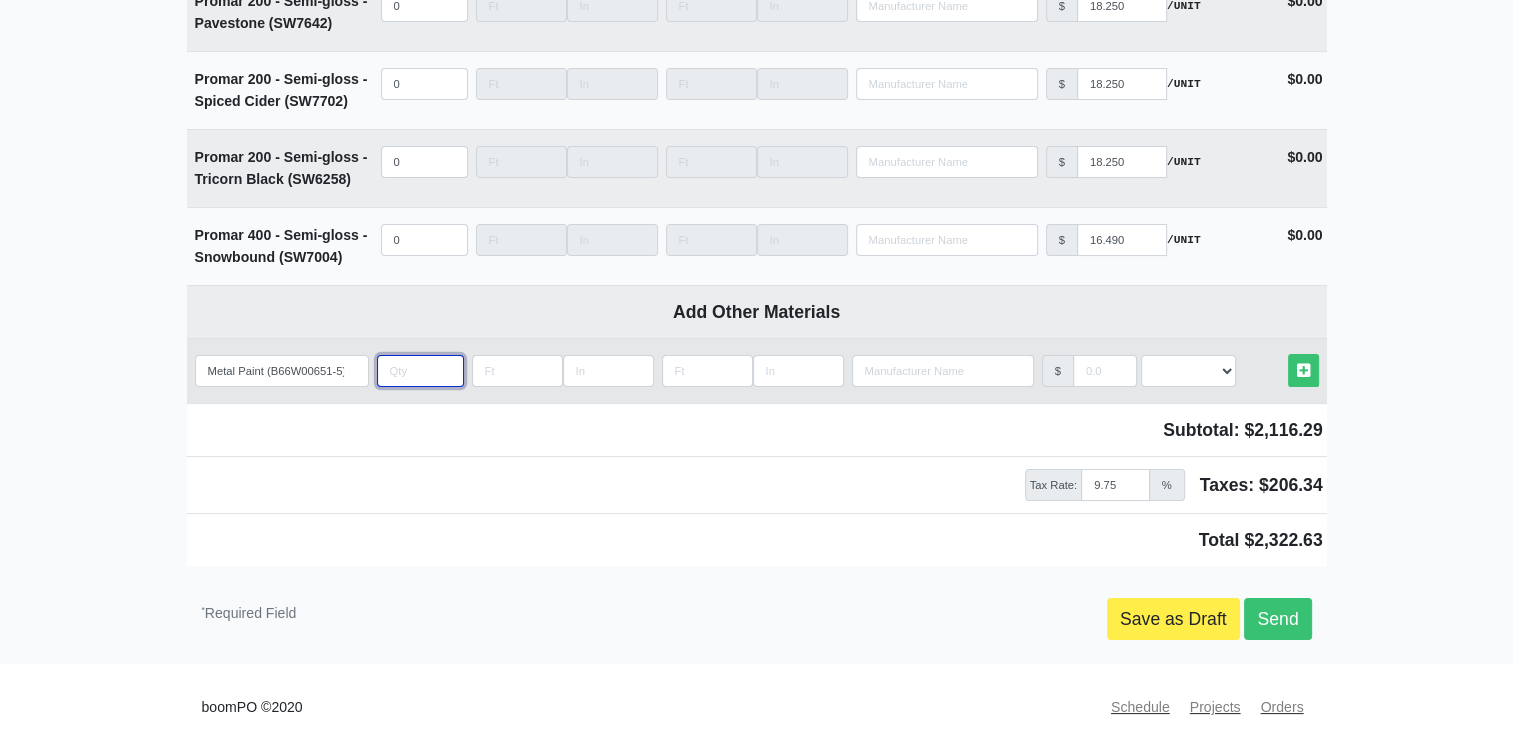 type on "1" 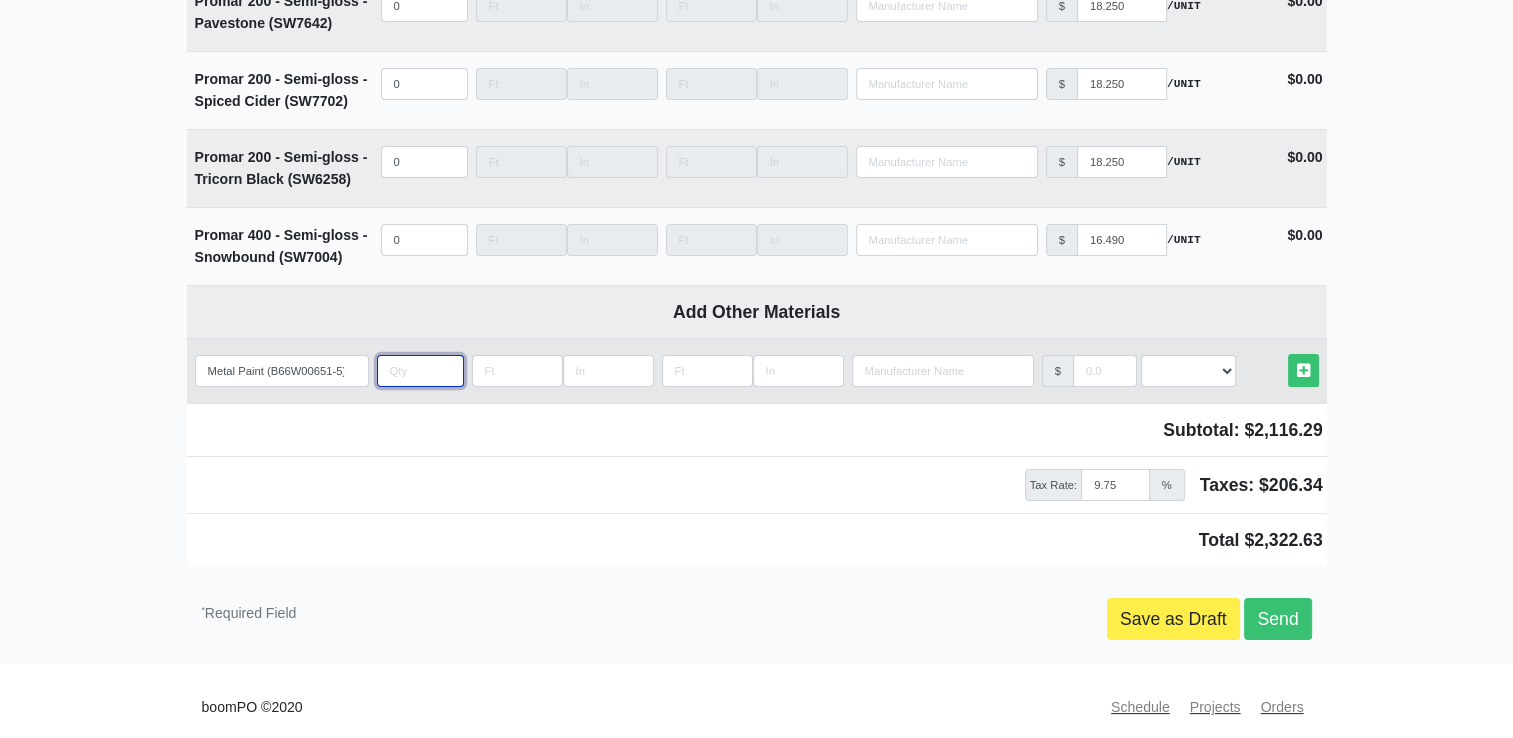 select 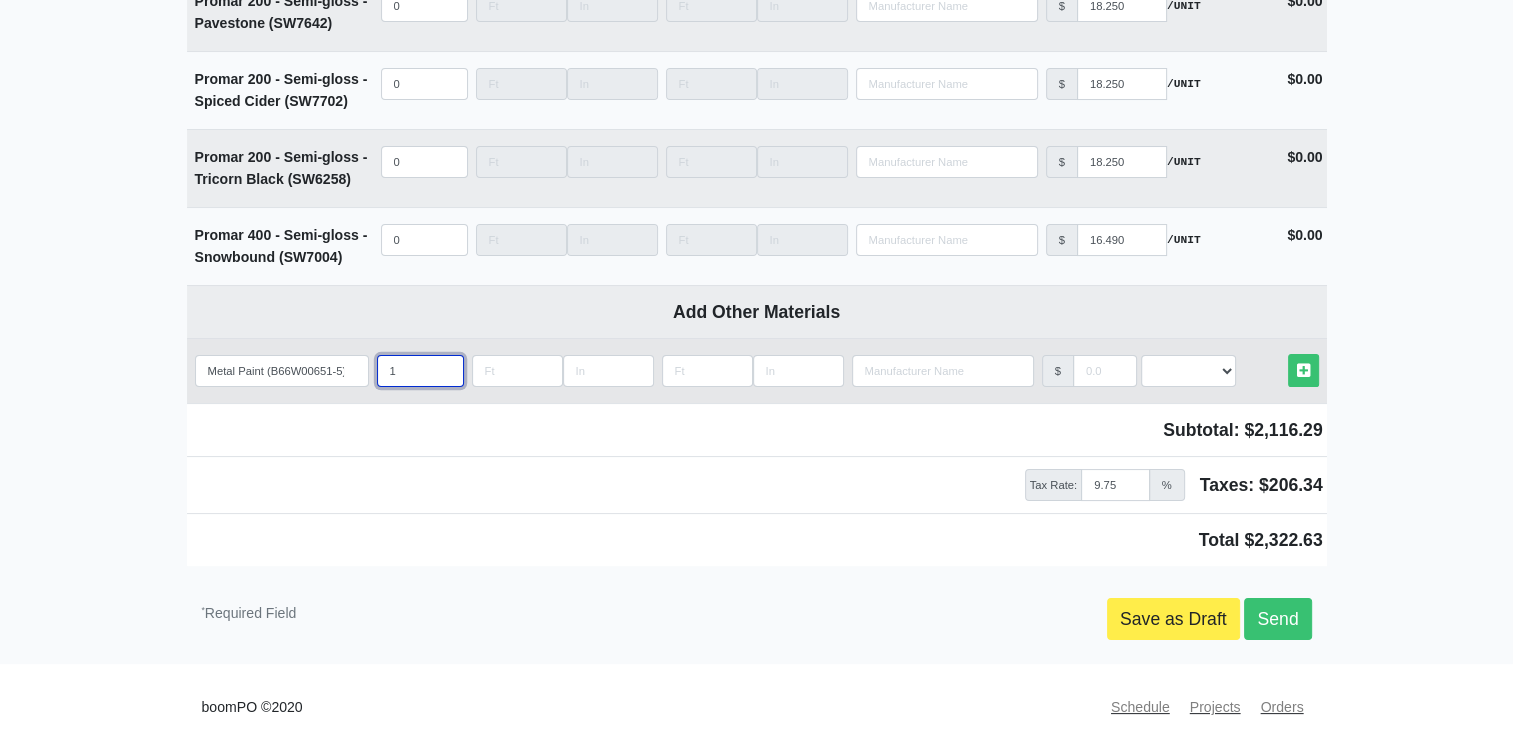 type on "1" 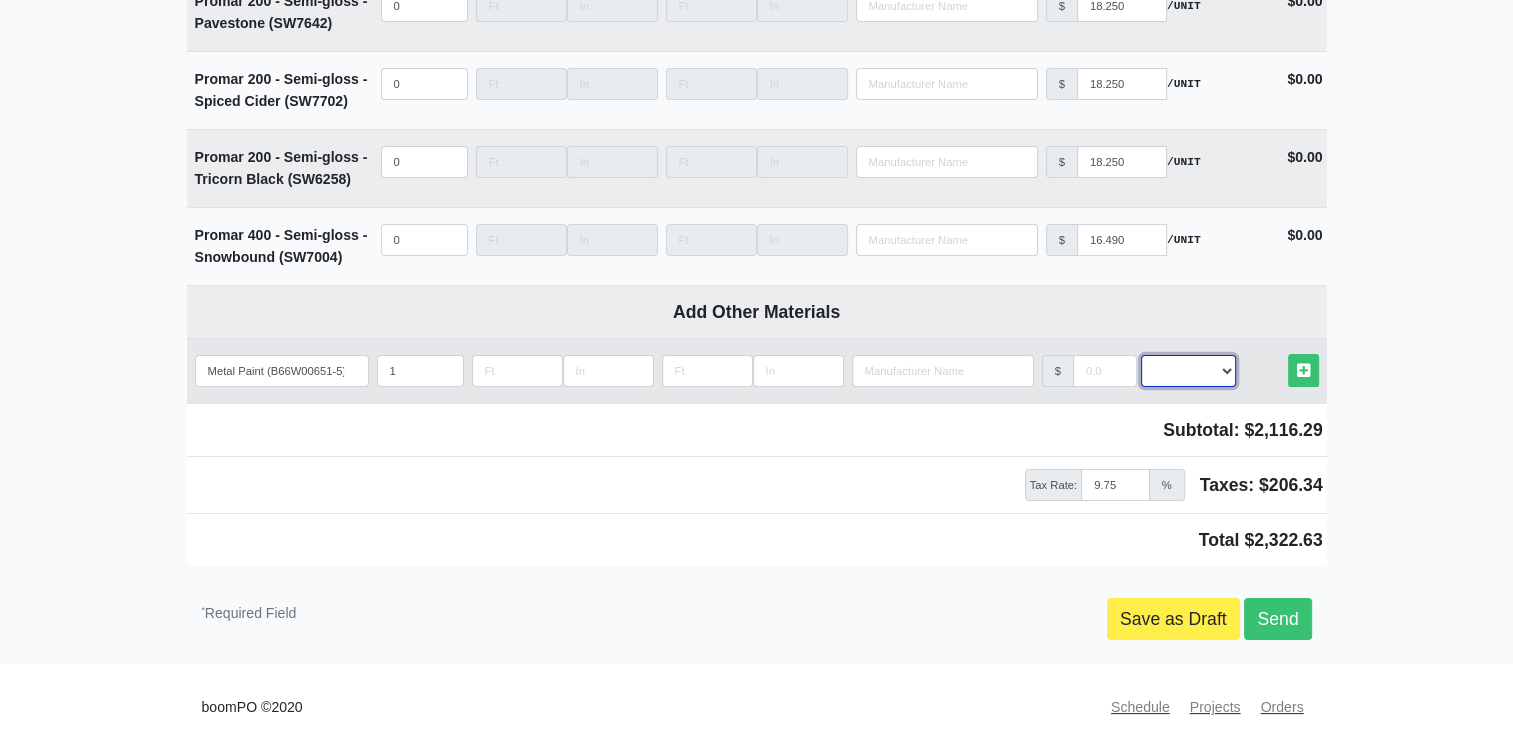 click on "Select an Option!   UNIT   MLF   LF   MSQFT   SQFT" at bounding box center [1188, 371] 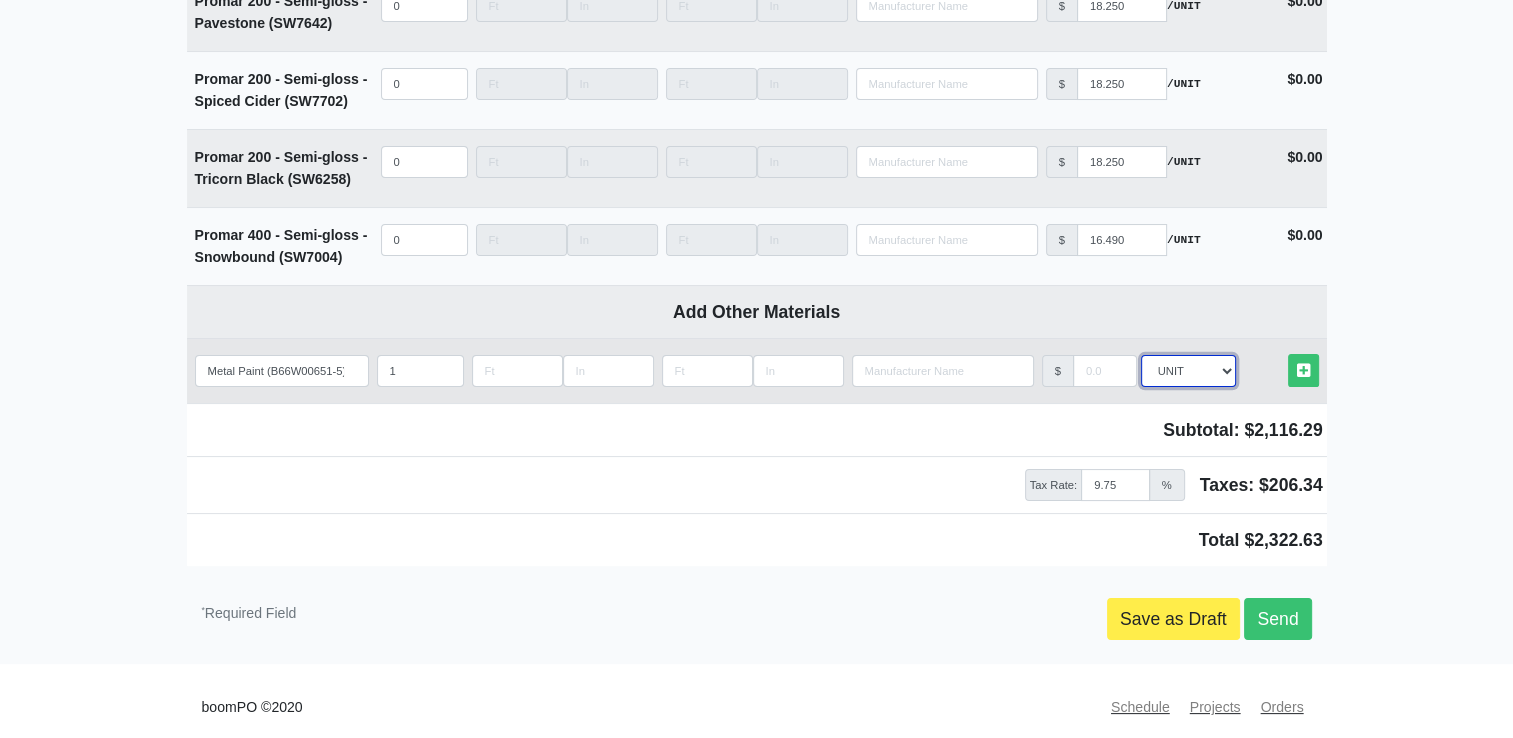 click on "Select an Option!   UNIT   MLF   LF   MSQFT   SQFT" at bounding box center (1188, 371) 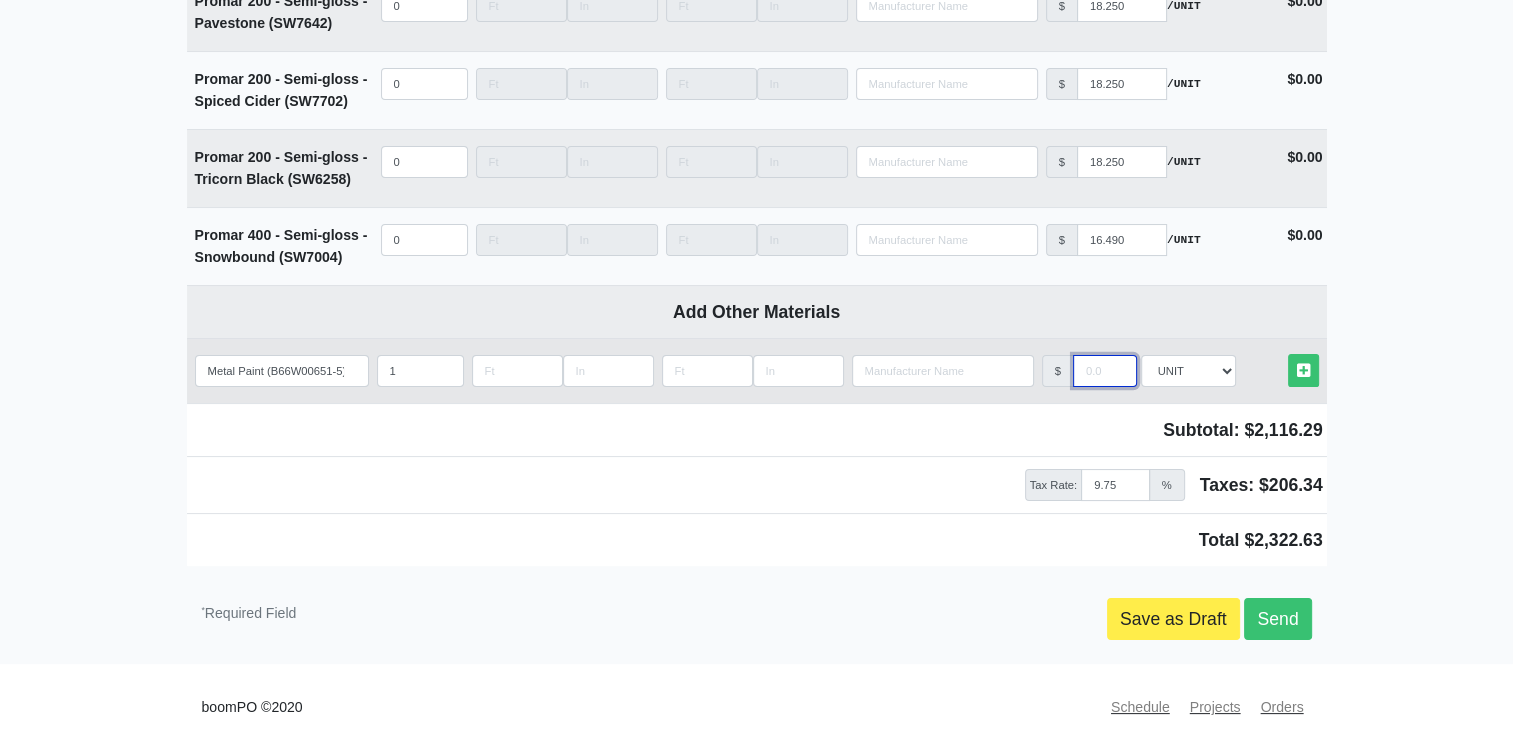 click at bounding box center [1105, 371] 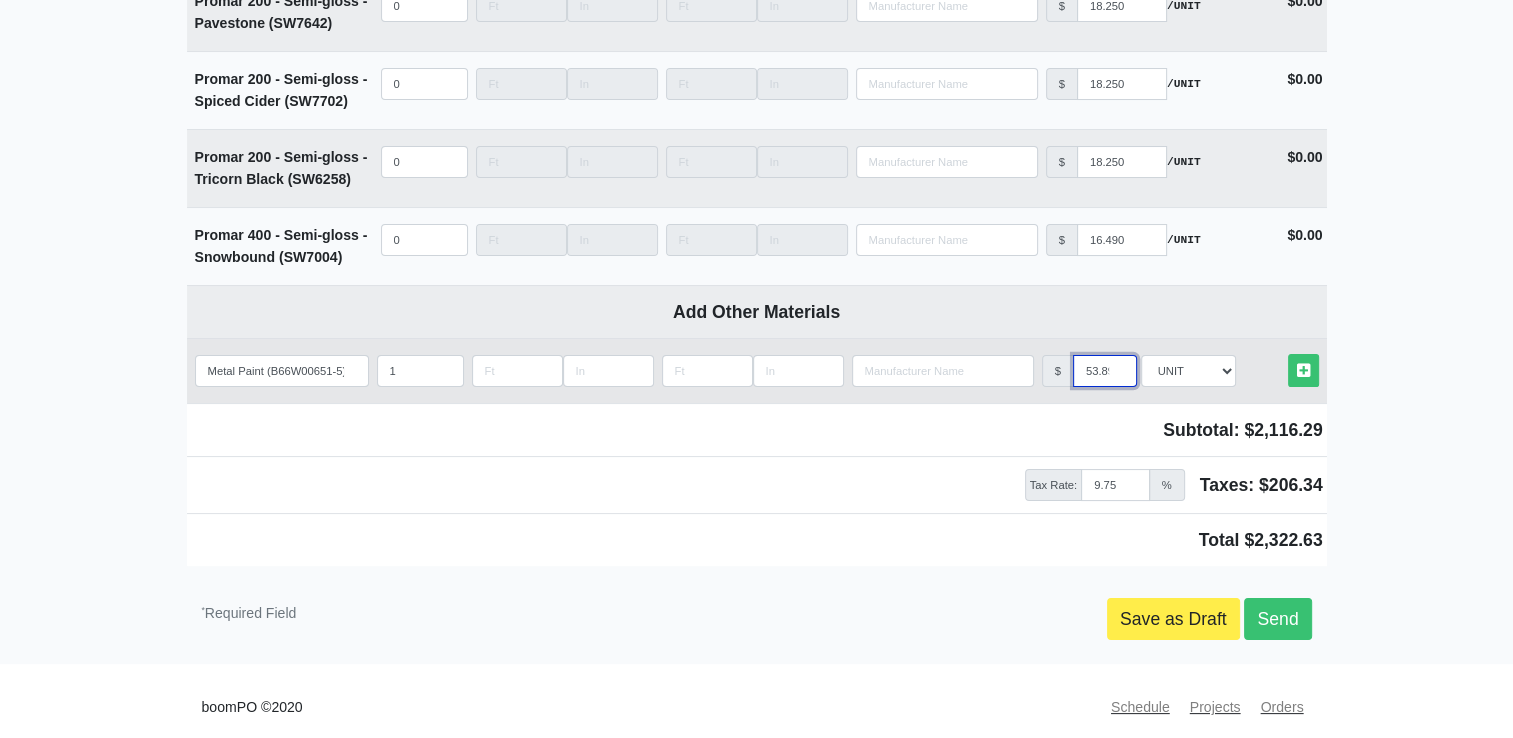 scroll, scrollTop: 0, scrollLeft: 4, axis: horizontal 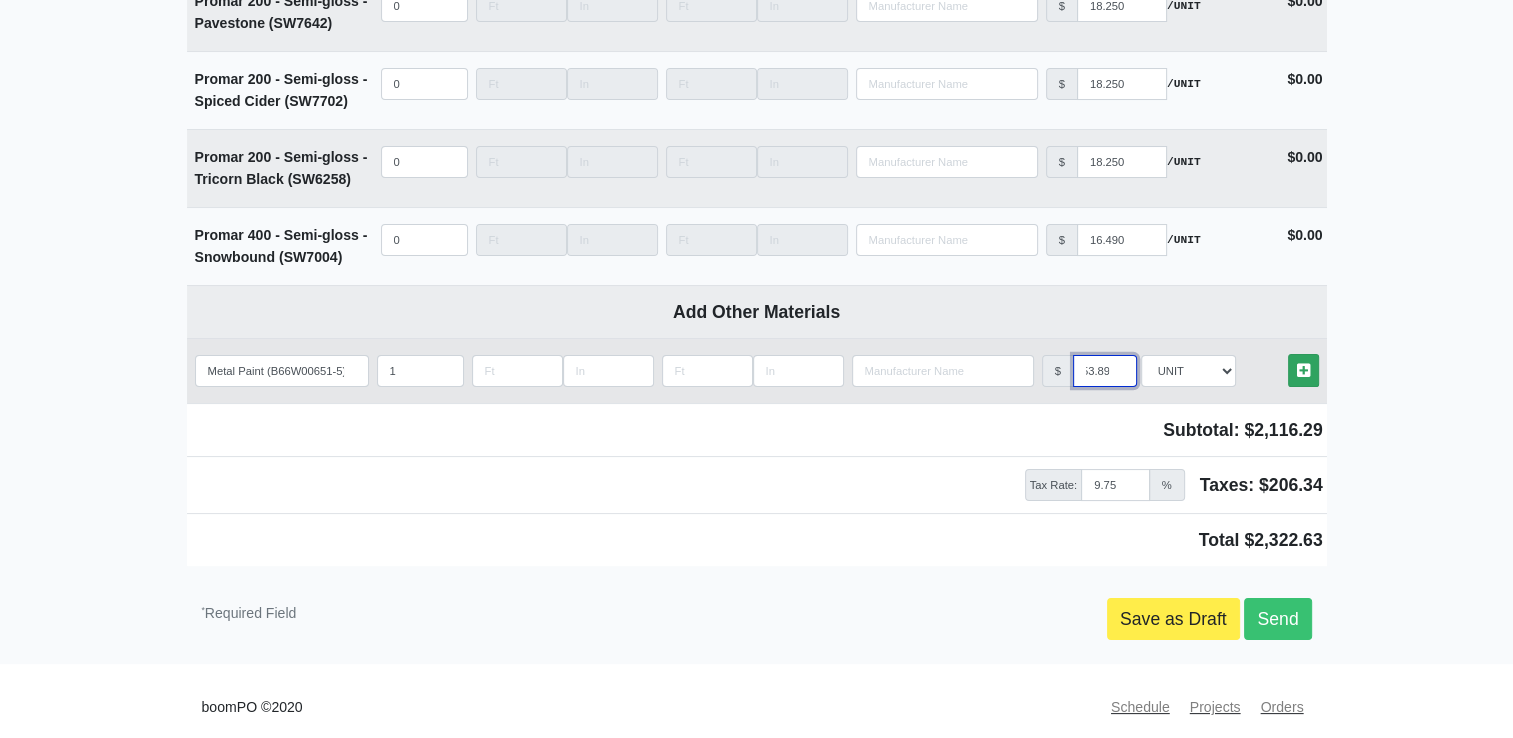 type on "53.89" 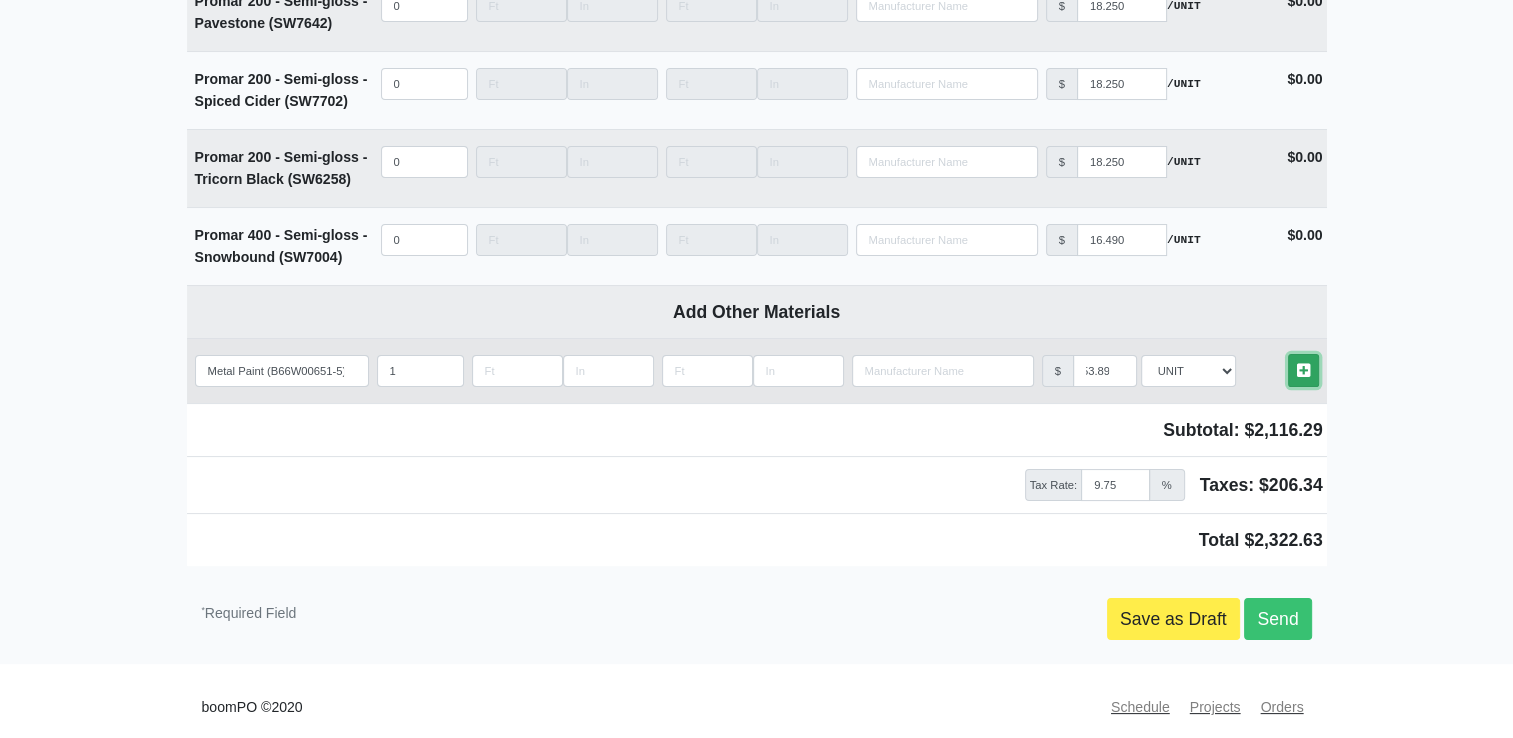 scroll, scrollTop: 0, scrollLeft: 0, axis: both 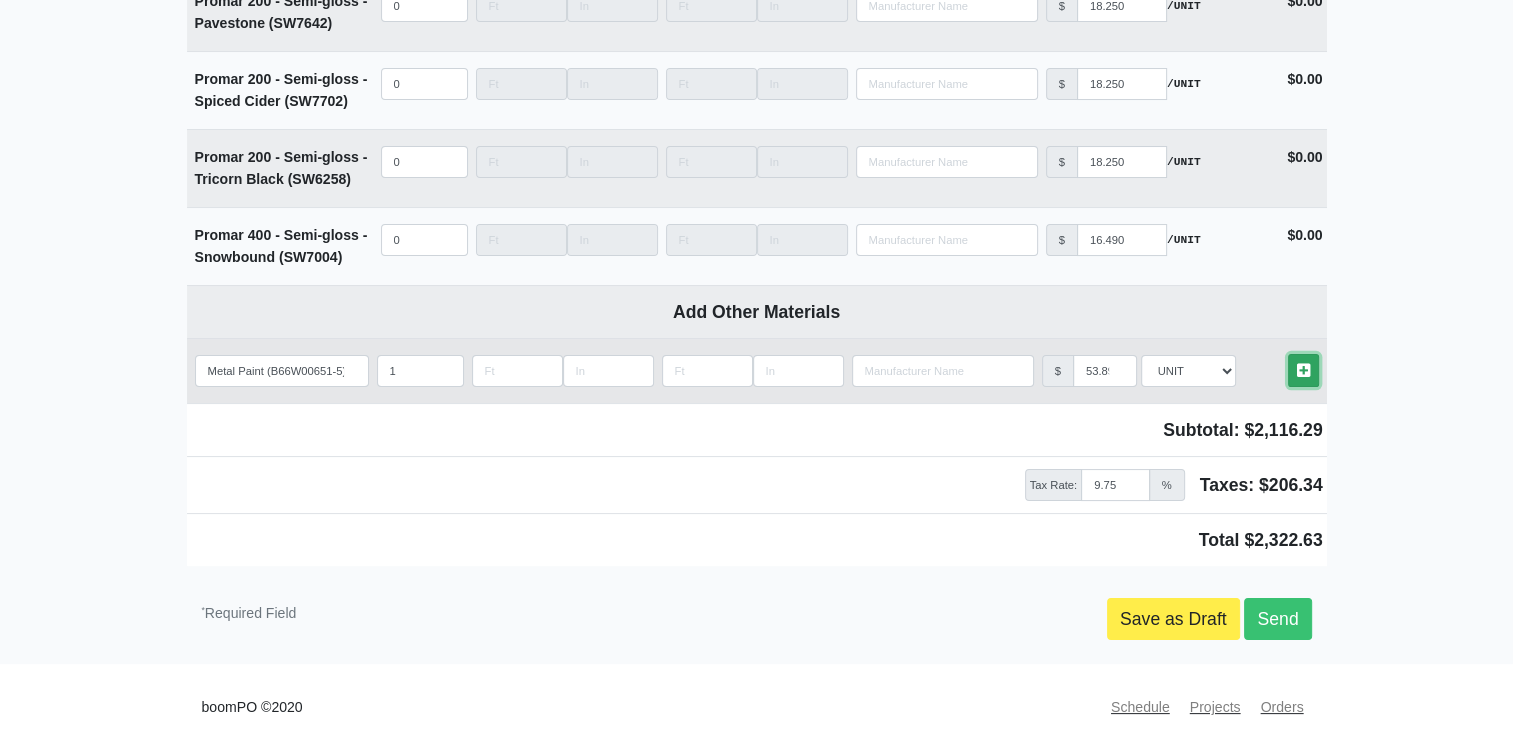 click at bounding box center (1303, 370) 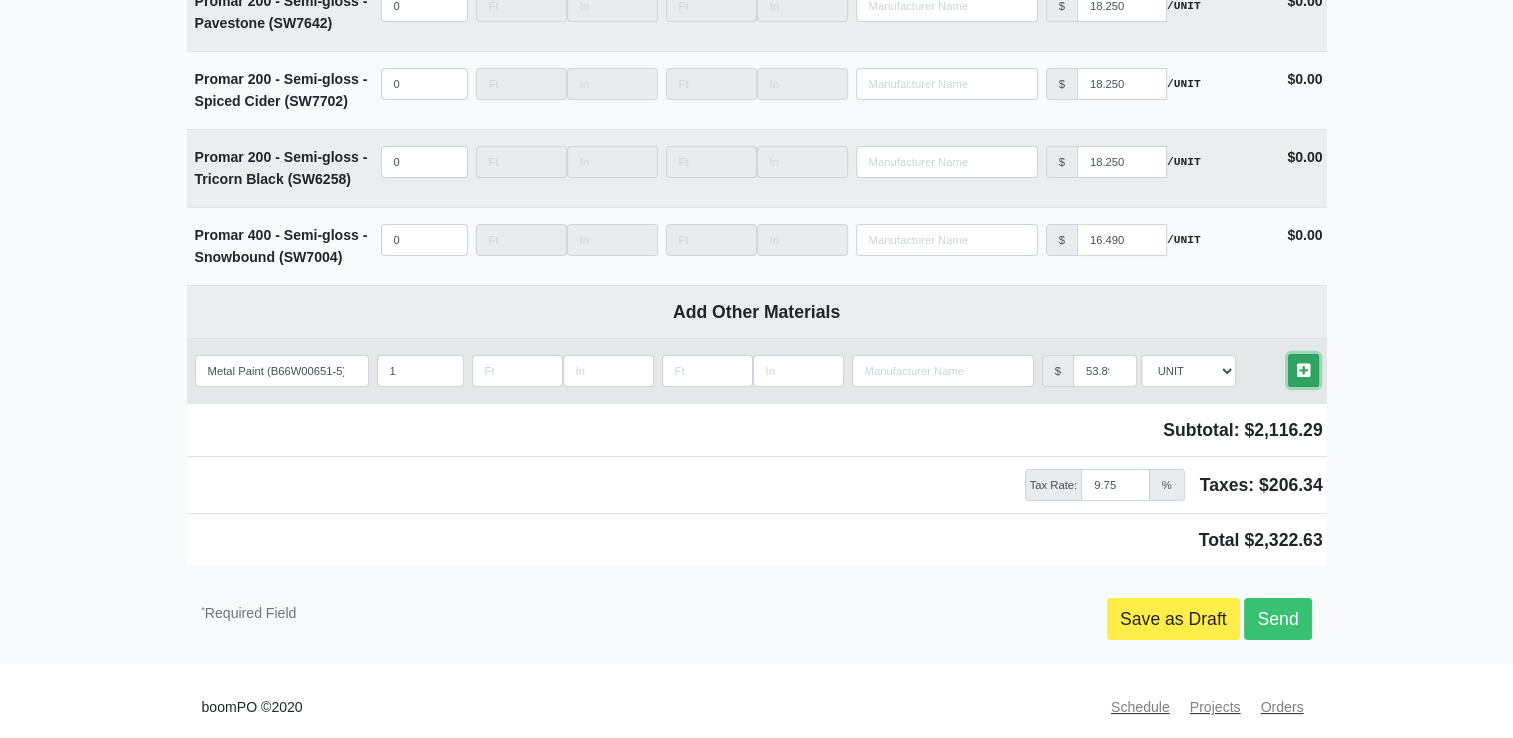 type 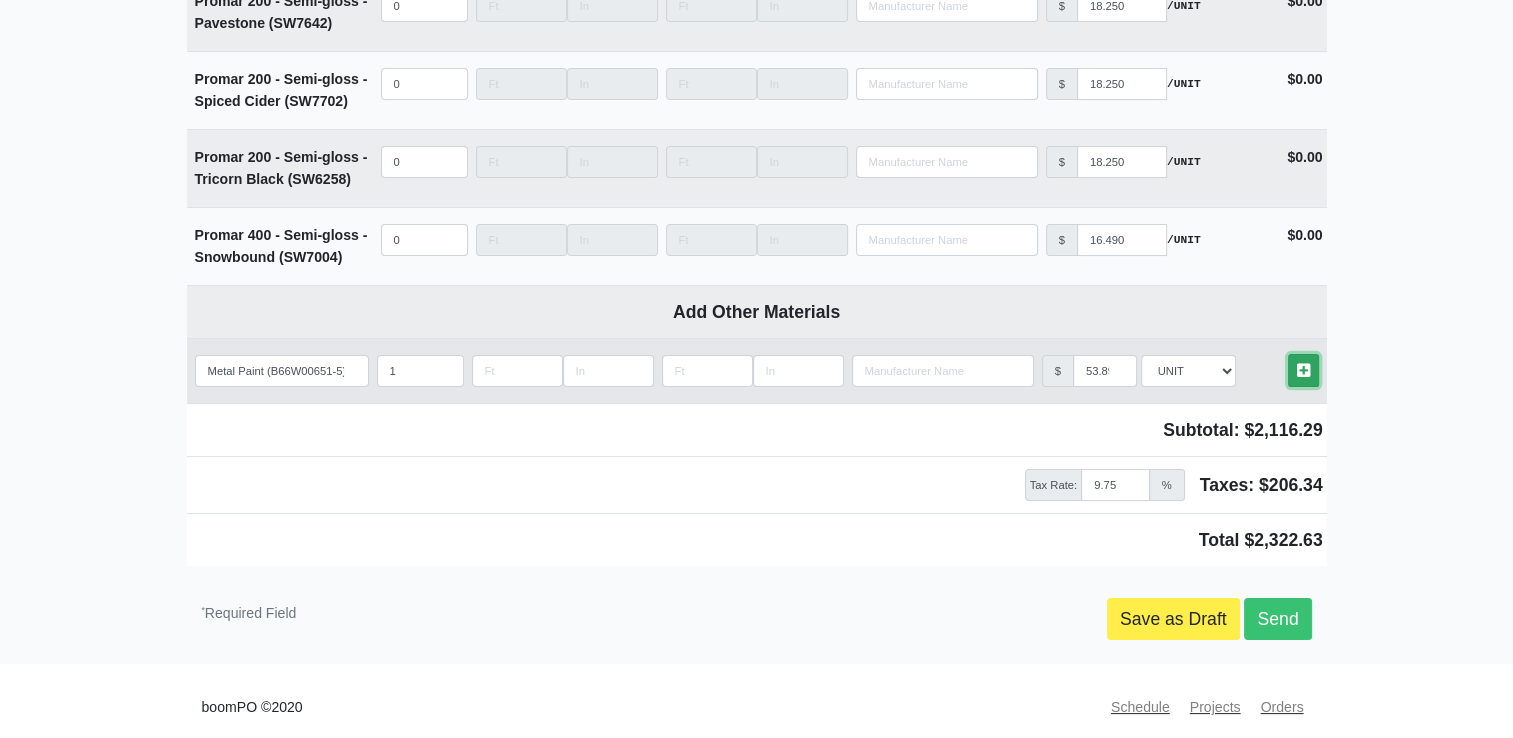 type 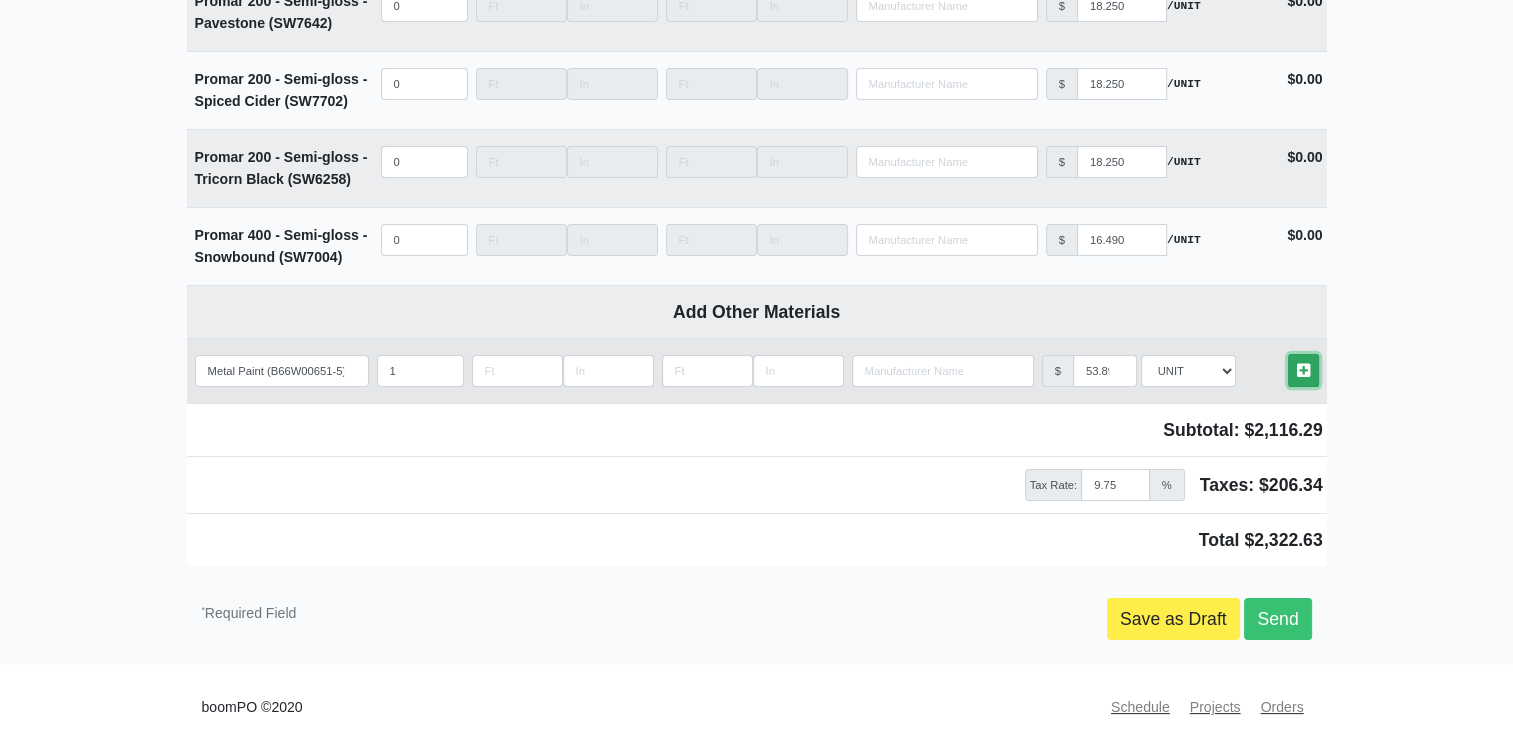 type 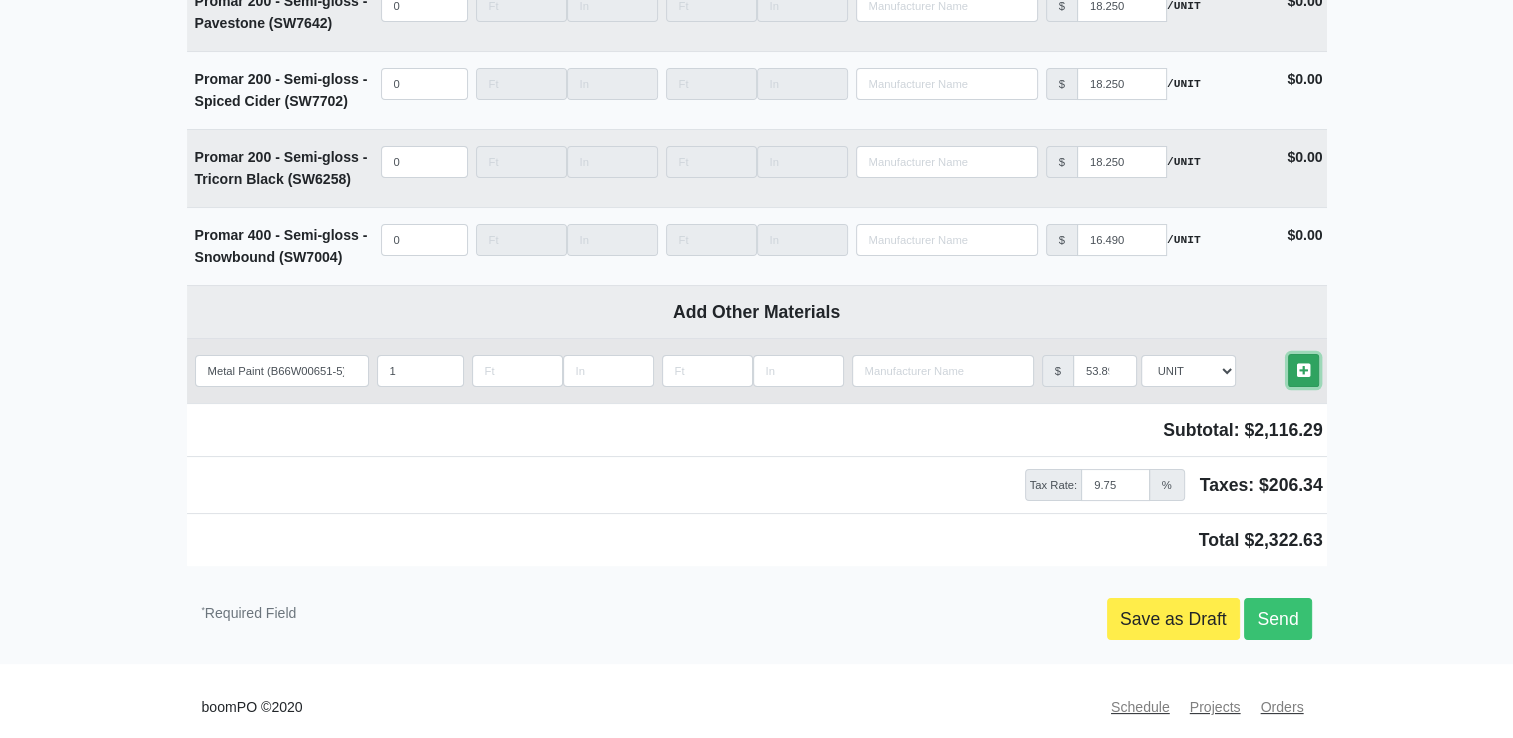 select 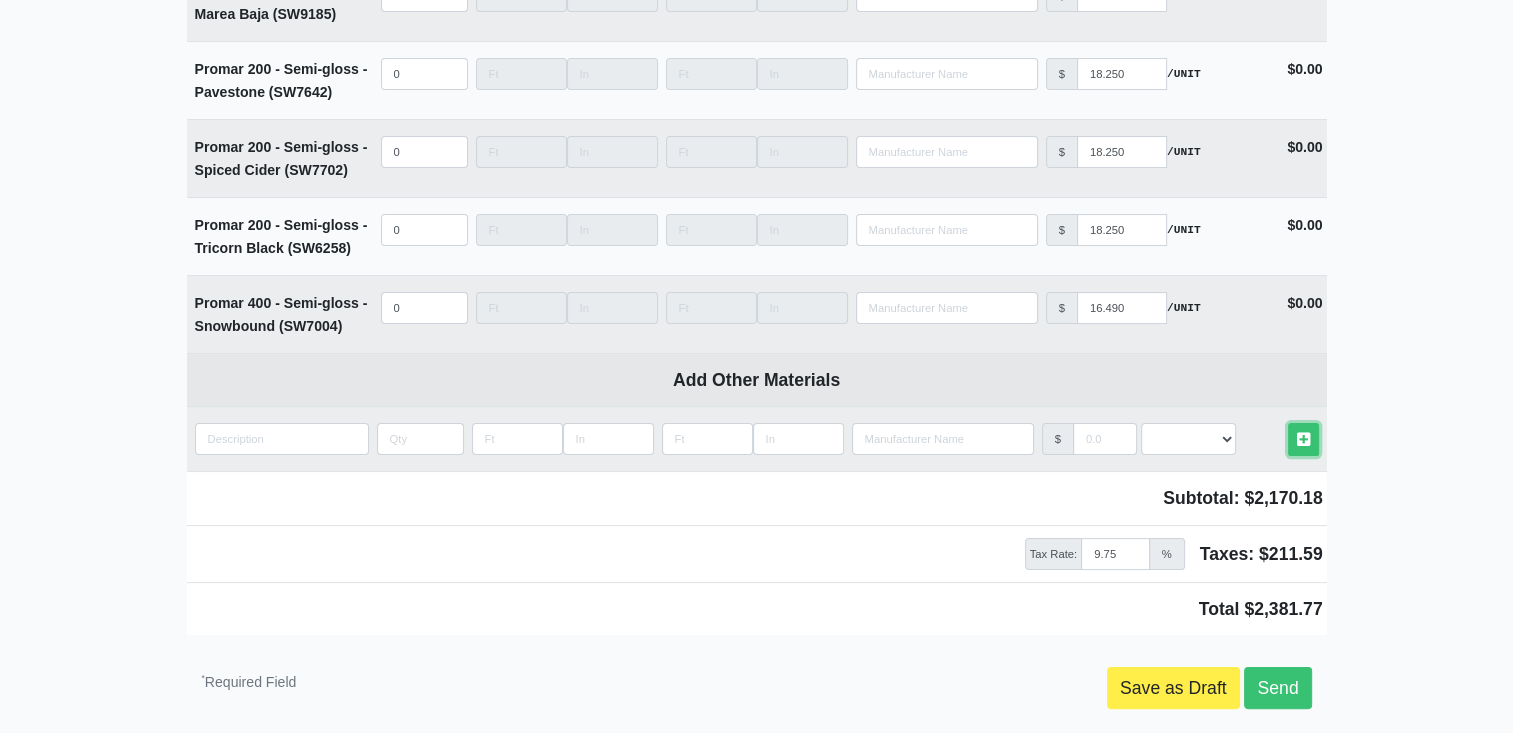 scroll, scrollTop: 7869, scrollLeft: 0, axis: vertical 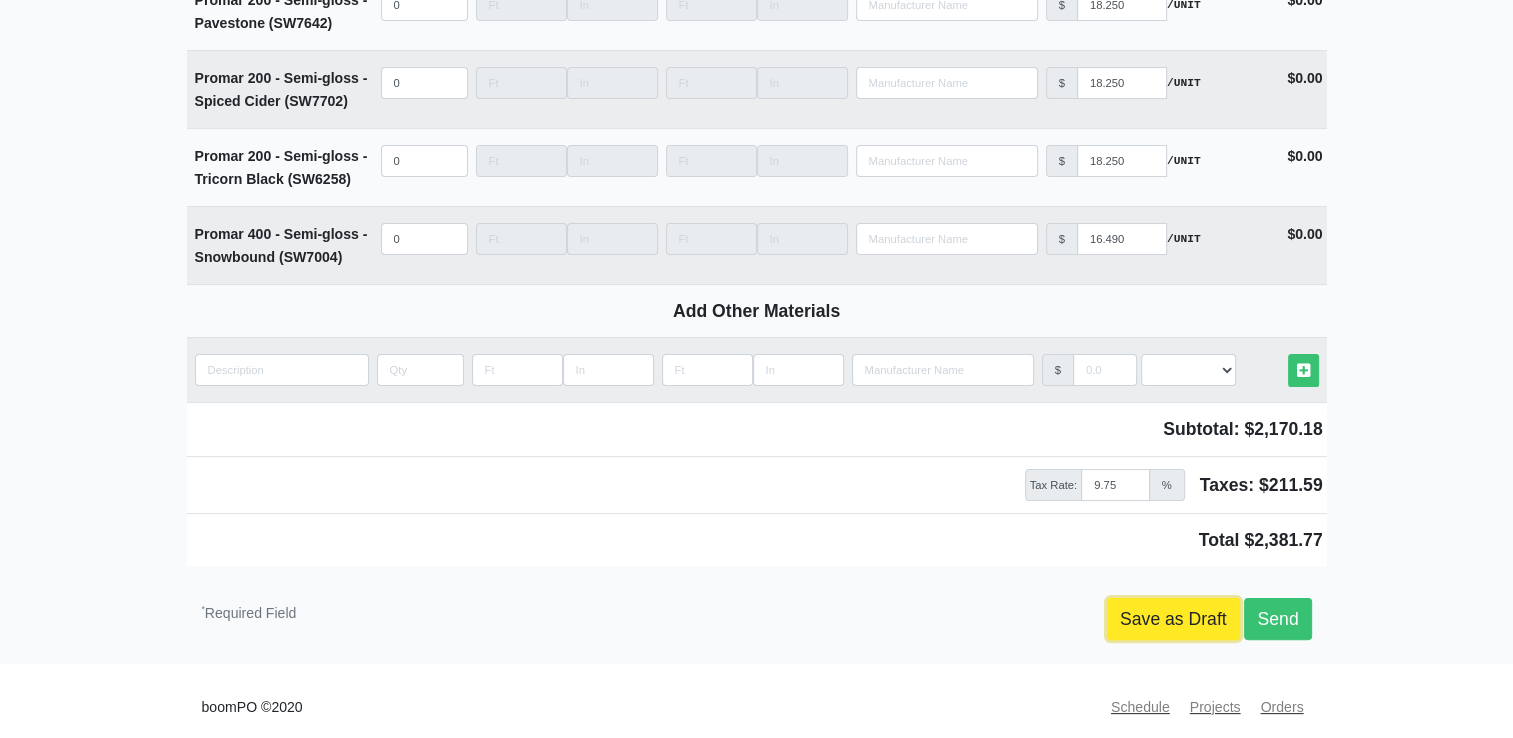 click on "Save as Draft" at bounding box center (1173, 619) 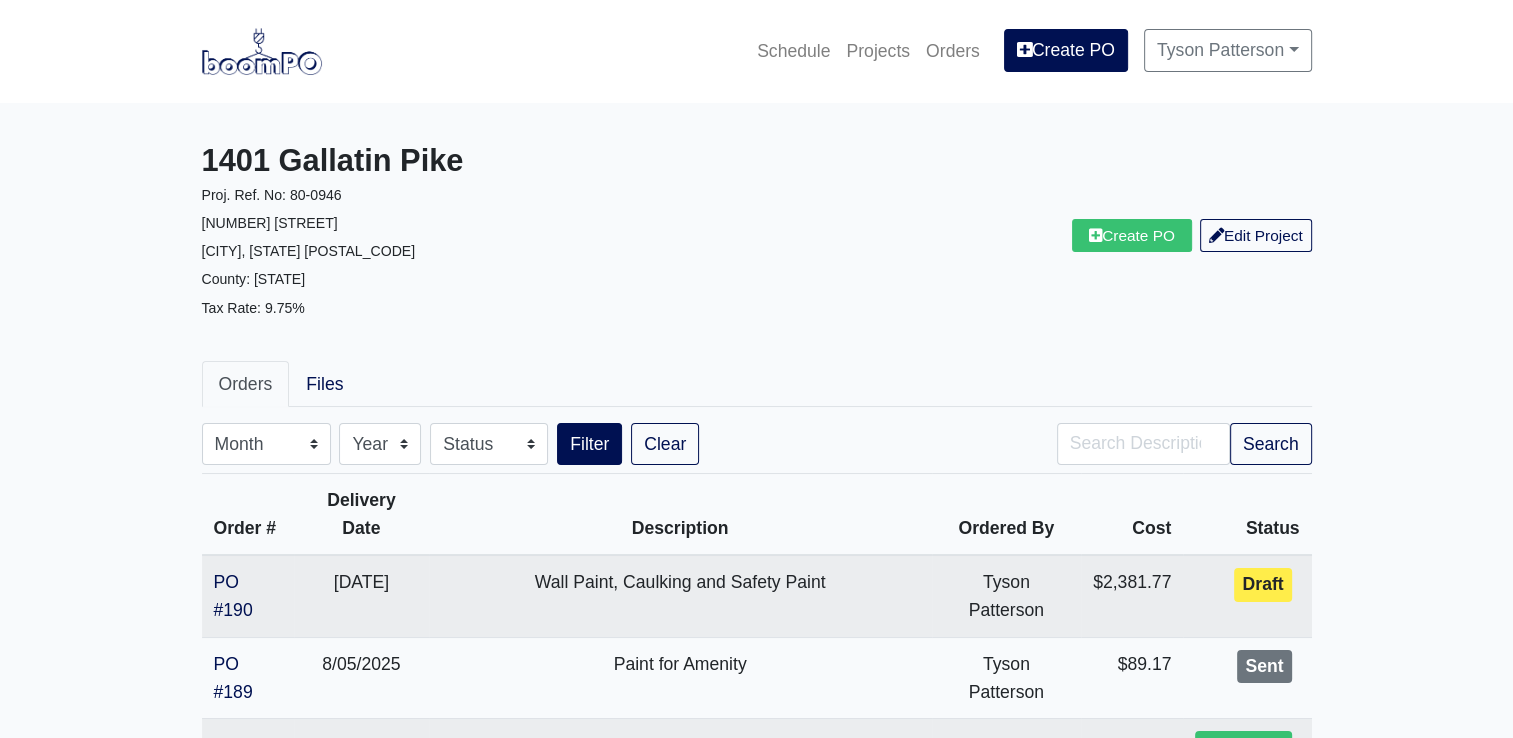 scroll, scrollTop: 200, scrollLeft: 0, axis: vertical 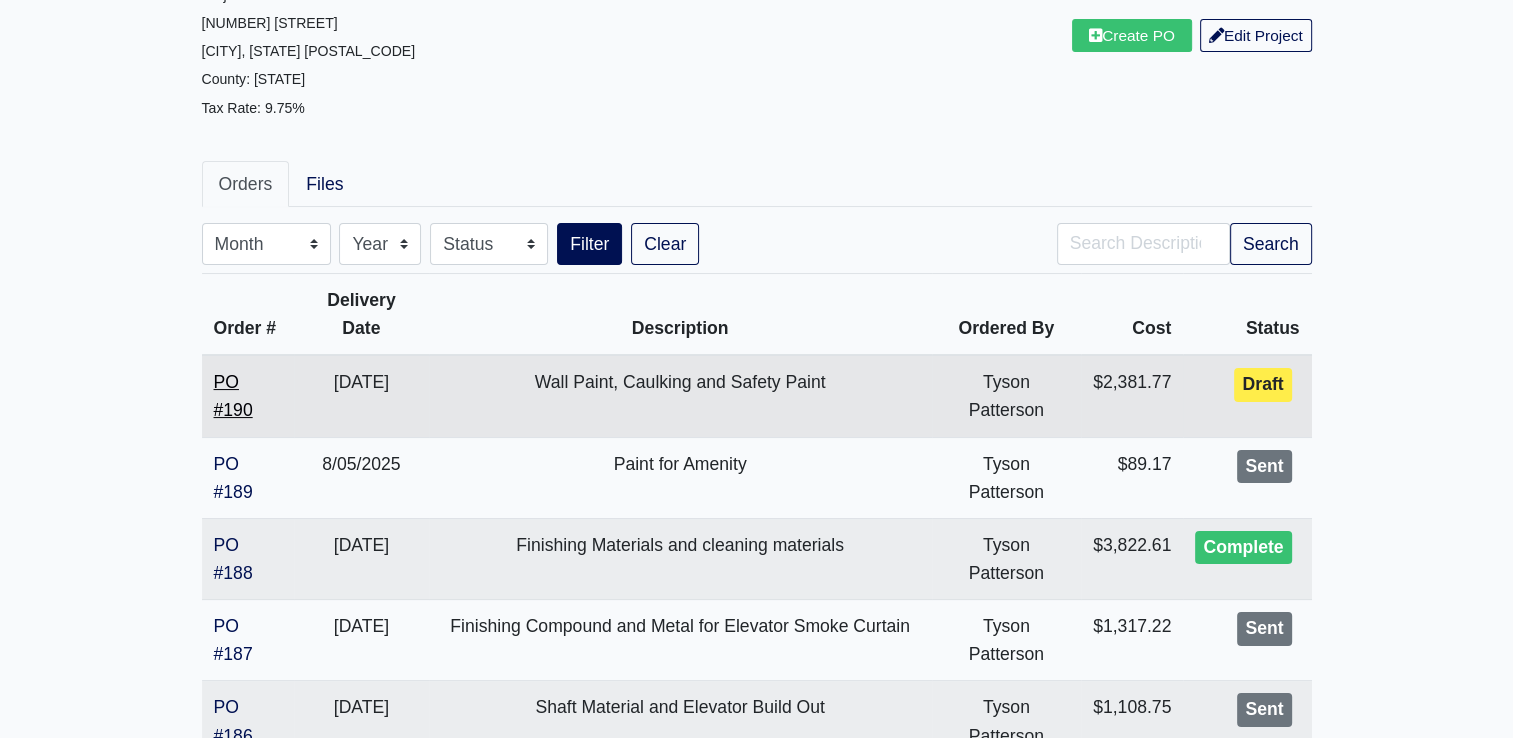 click on "PO #190" at bounding box center [233, 396] 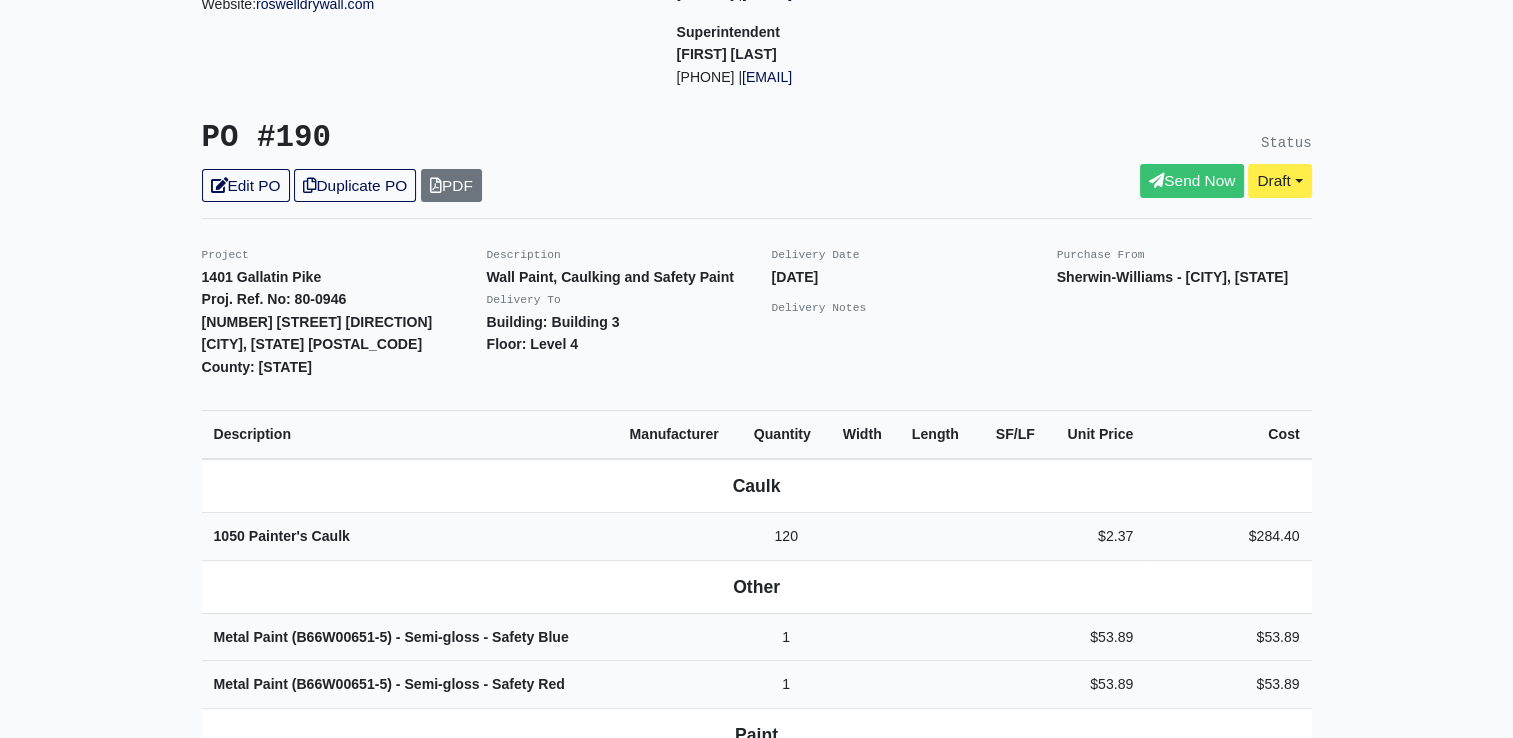 scroll, scrollTop: 200, scrollLeft: 0, axis: vertical 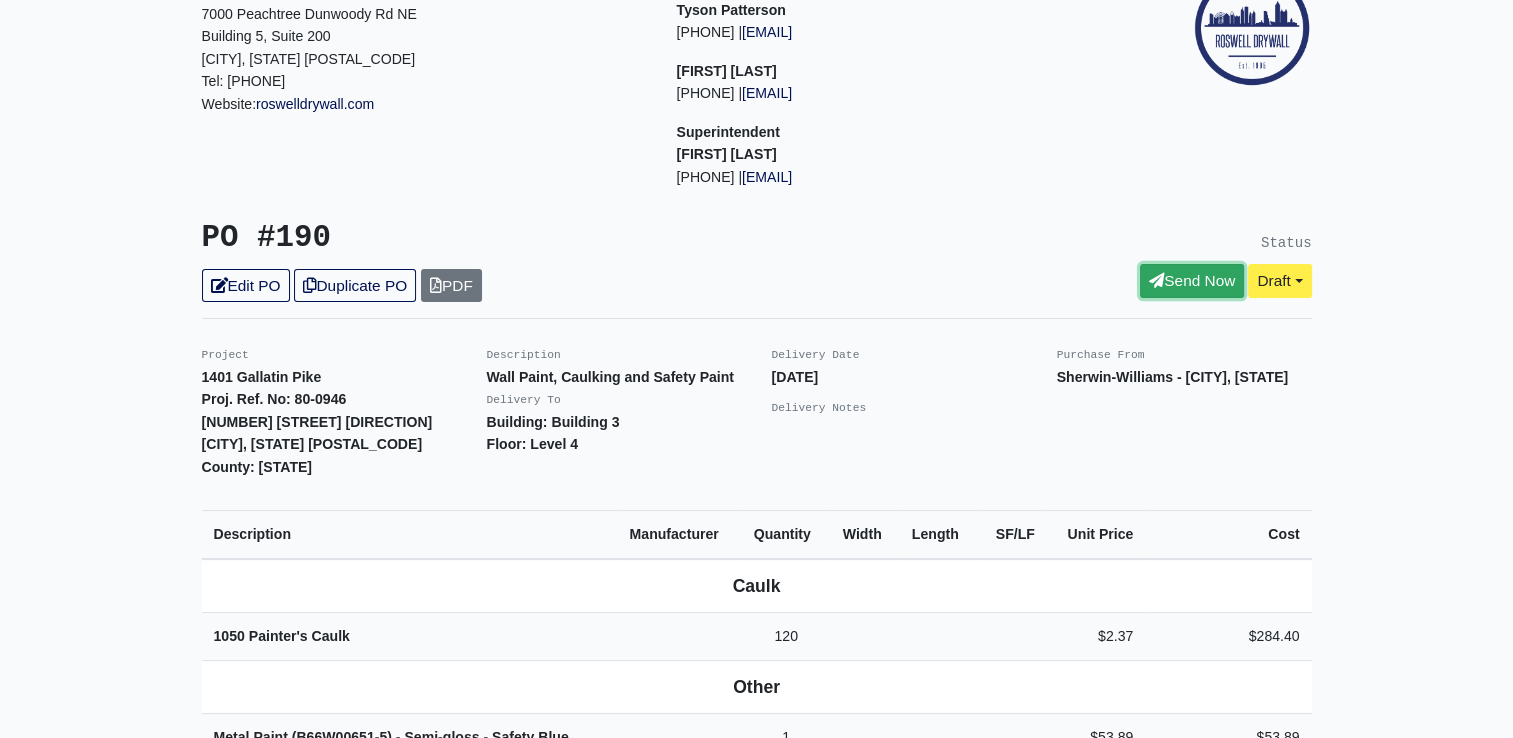 click on "Send Now" at bounding box center [1192, 280] 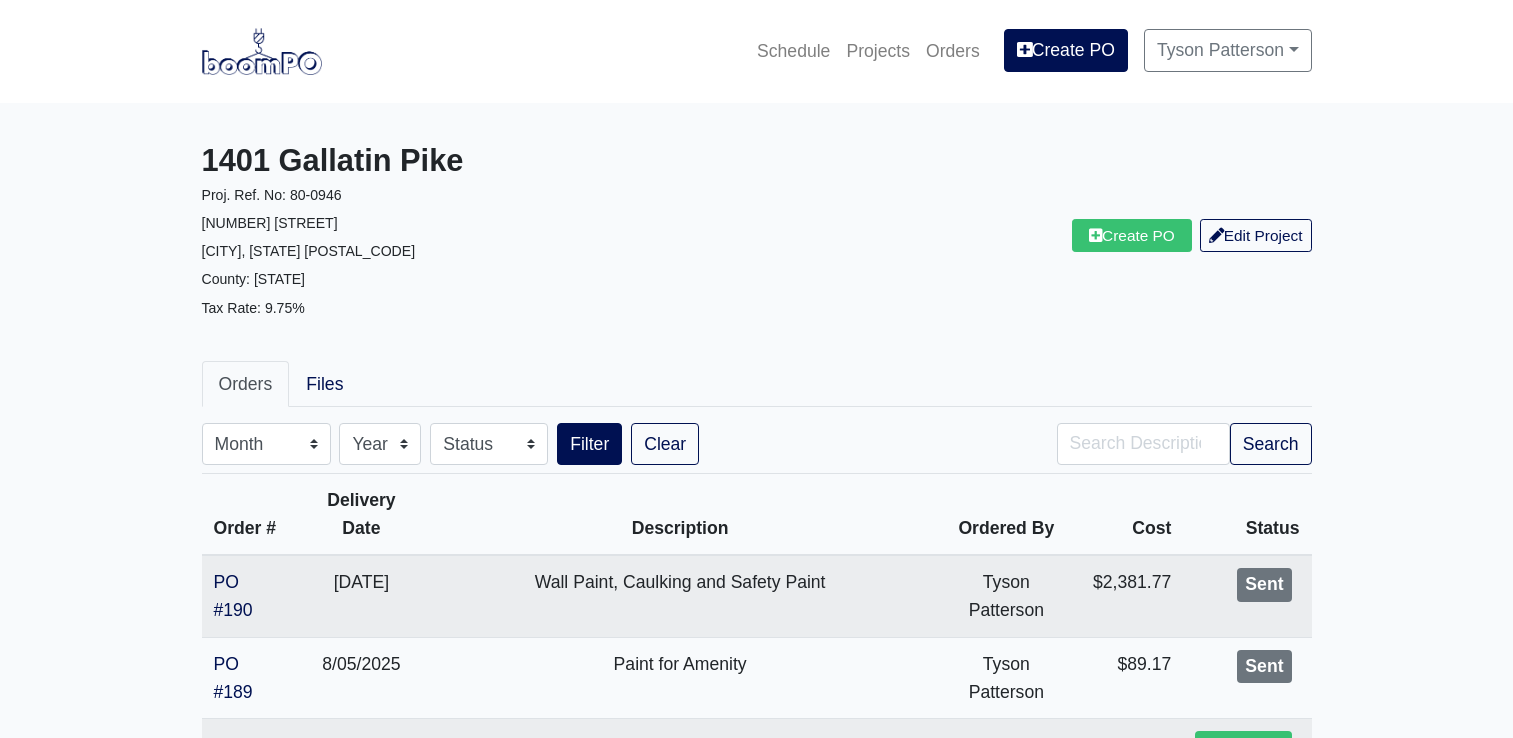 scroll, scrollTop: 0, scrollLeft: 0, axis: both 